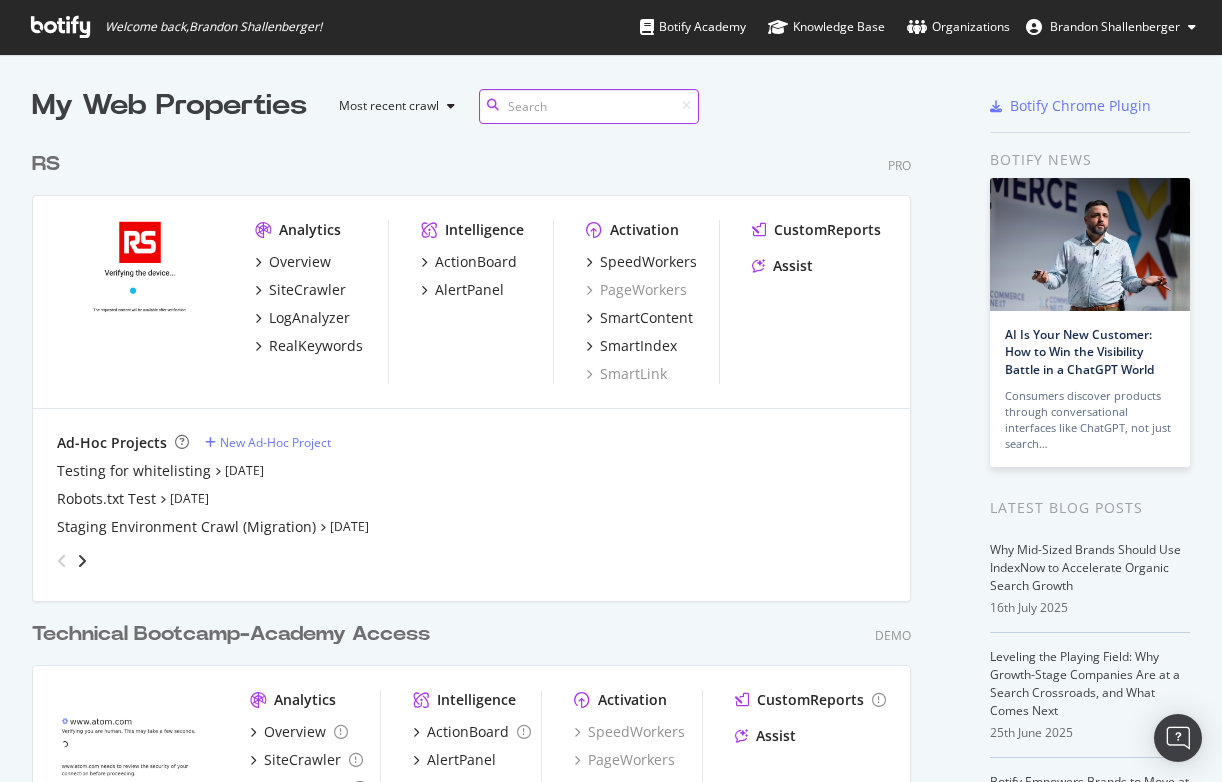 scroll, scrollTop: 0, scrollLeft: 0, axis: both 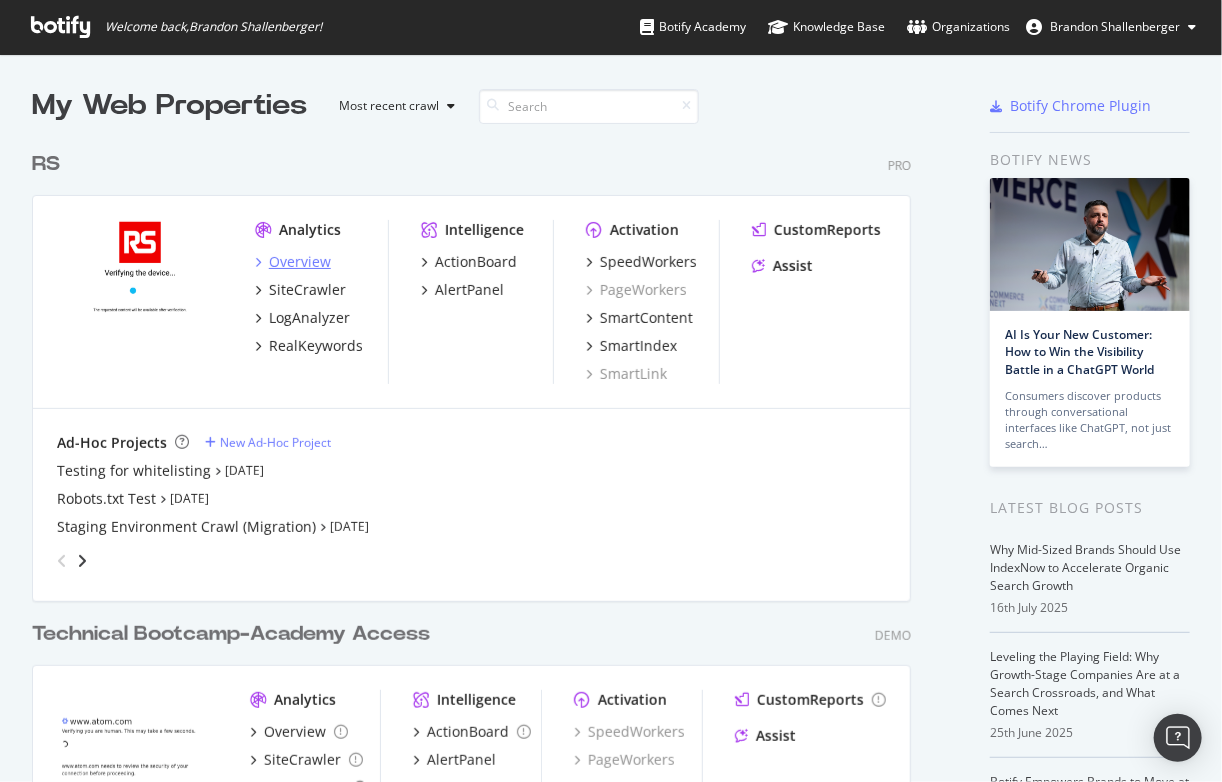 click on "Overview" at bounding box center [300, 262] 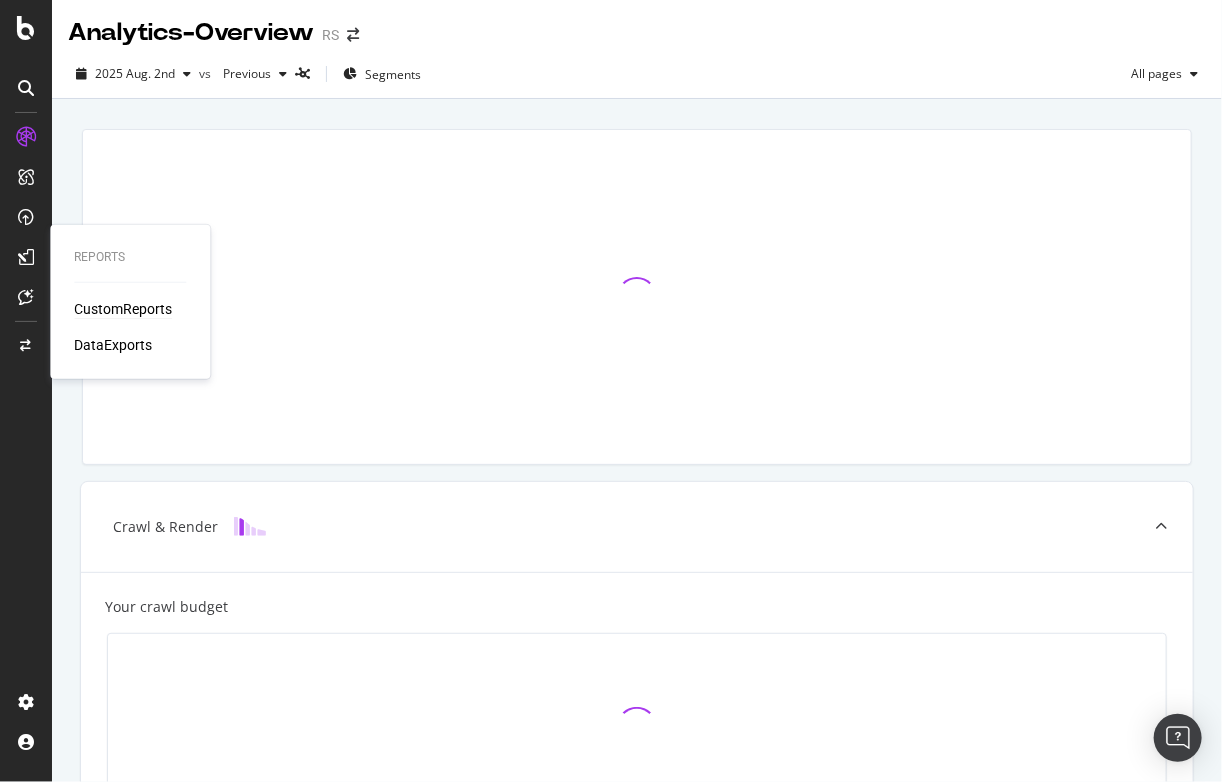 click on "CustomReports" at bounding box center (123, 309) 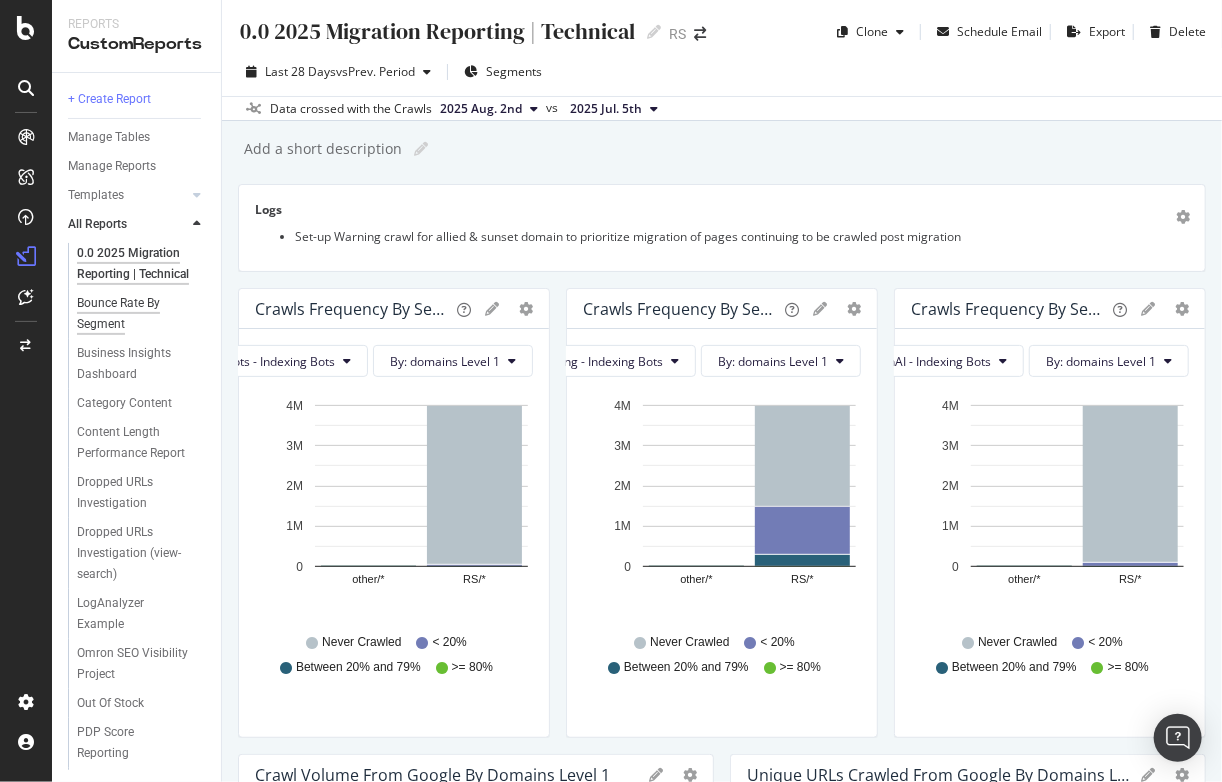 click on "Bounce Rate By Segment" at bounding box center [133, 314] 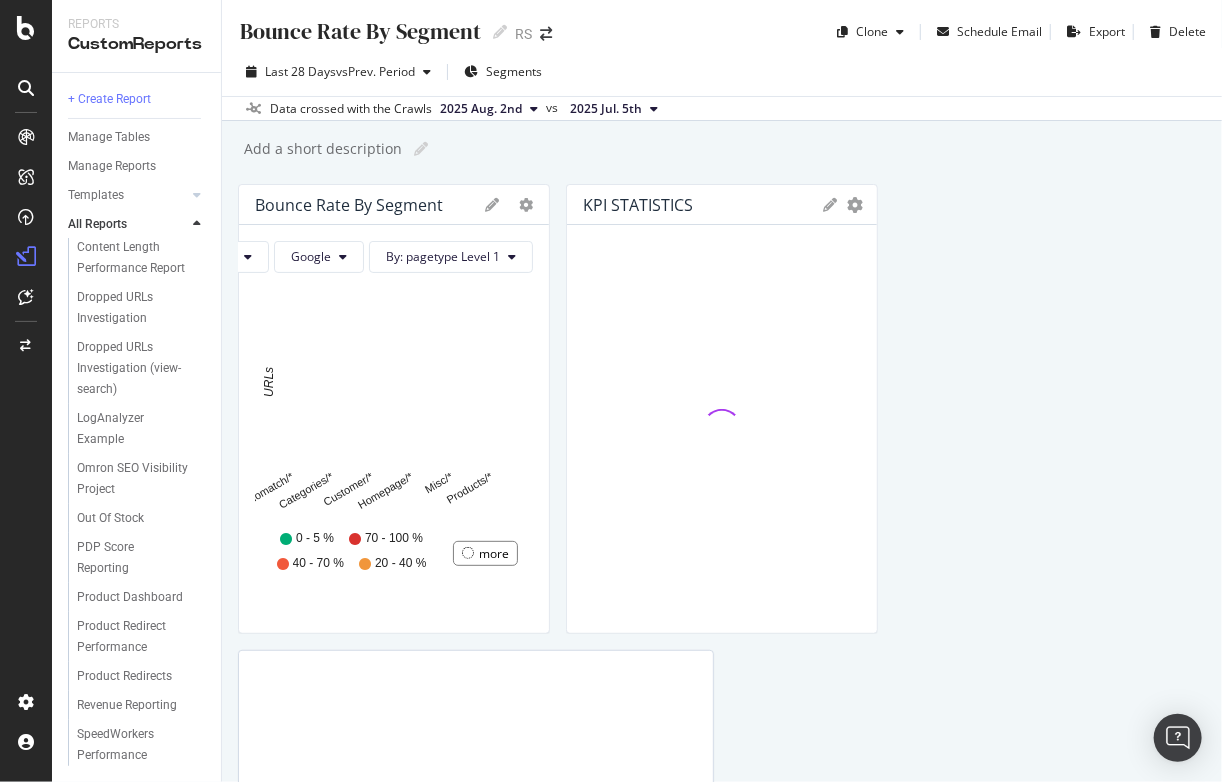 scroll, scrollTop: 268, scrollLeft: 0, axis: vertical 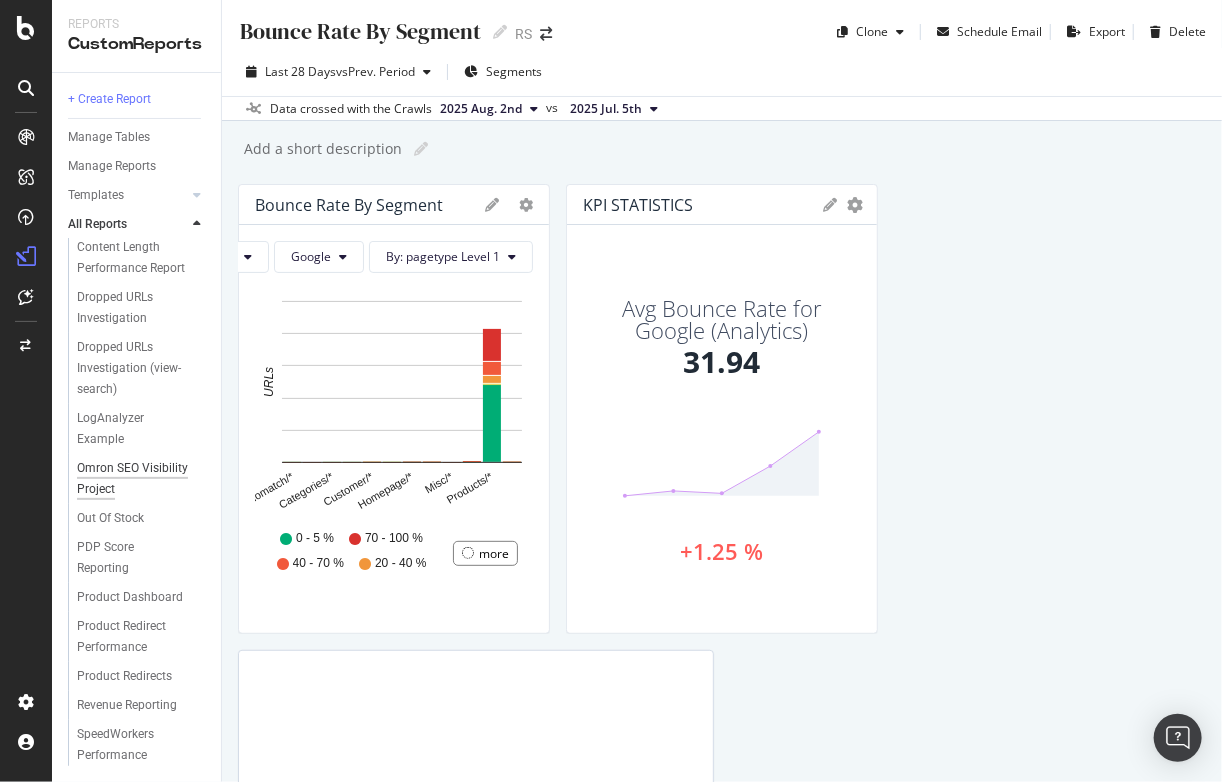 click on "Omron SEO Visibility Project" at bounding box center (134, 479) 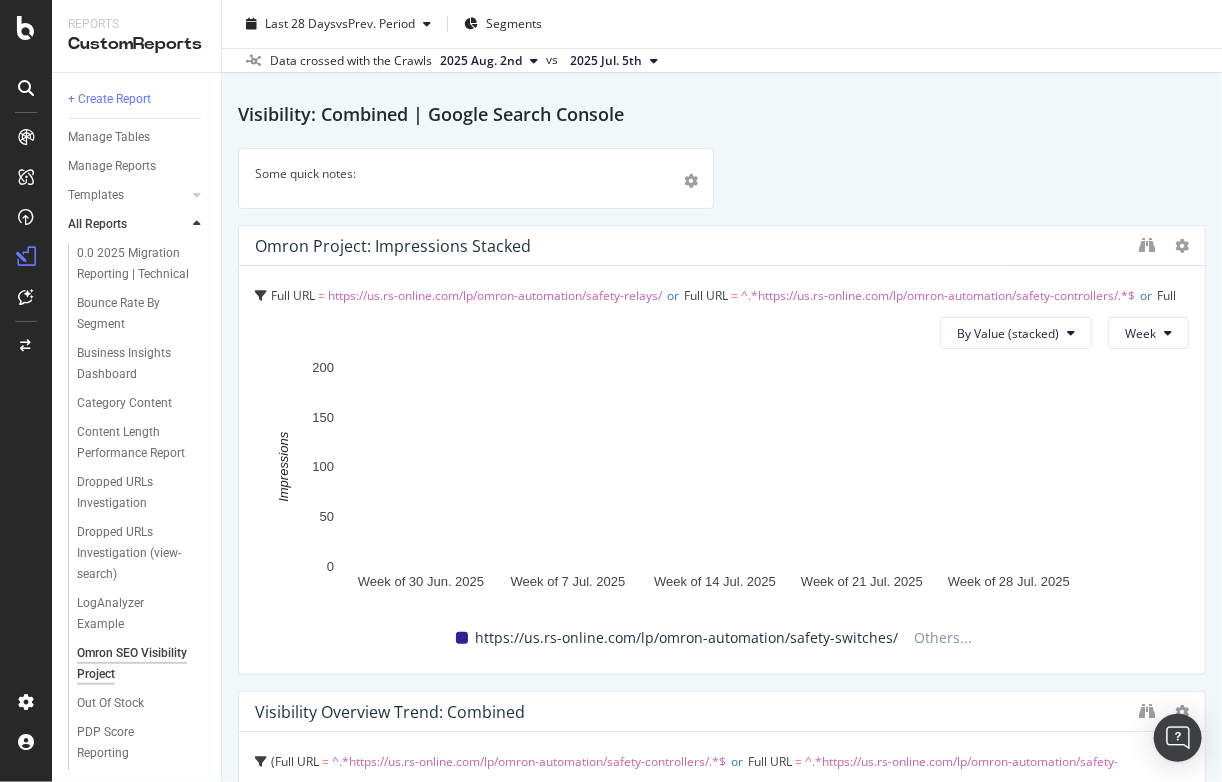 scroll, scrollTop: 0, scrollLeft: 0, axis: both 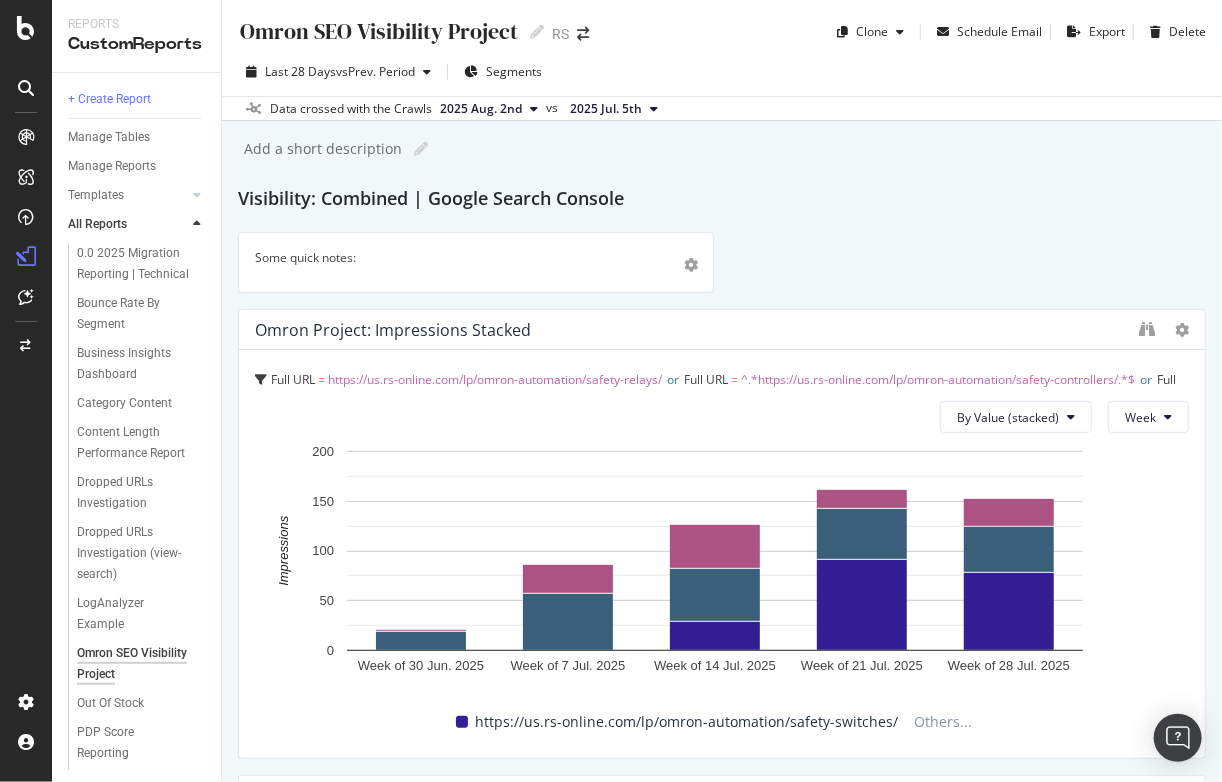 click on "Visibility: Combined | Google Search Console Some quick notes:
Omron Project: Impressions Stacked Full URL   =     https://us.rs-online.com/lp/omron-automation/safety-relays/  or  Full URL   =     ^.*https://us.rs-online.com/lp/omron-automation/safety-controllers/.*$  or  Full URL   =     https://us.rs-online.com/lp/omron-automation/safety-switches/ By Value (stacked) Week Week of [DATE] Week of [DATE] Week of [DATE] Week of [DATE] Week of [DATE] 0 50 100 150 200 Impressions Date https://us.rs-online.com/lp/omron-automation/safety-switches/ https://us.rs-online.com/lp/omron-automation/safety-relays/ https://us.rs-online.com/lp/omron-automation/safety-controllers/ Week of [DATE] 0 19 2 Week of [DATE] 0 57 29 Week of [DATE] 29 53 45 Week of [DATE] 91 52 19 Week of [DATE] 78 47 28 200 https://us.rs-online.com/lp/omron-automation/safety-switches/ Others... Visibility Overview Trend: Combined Full URL   =      or  Full URL   =      or  Full URL   =     0" at bounding box center (722, 2406) 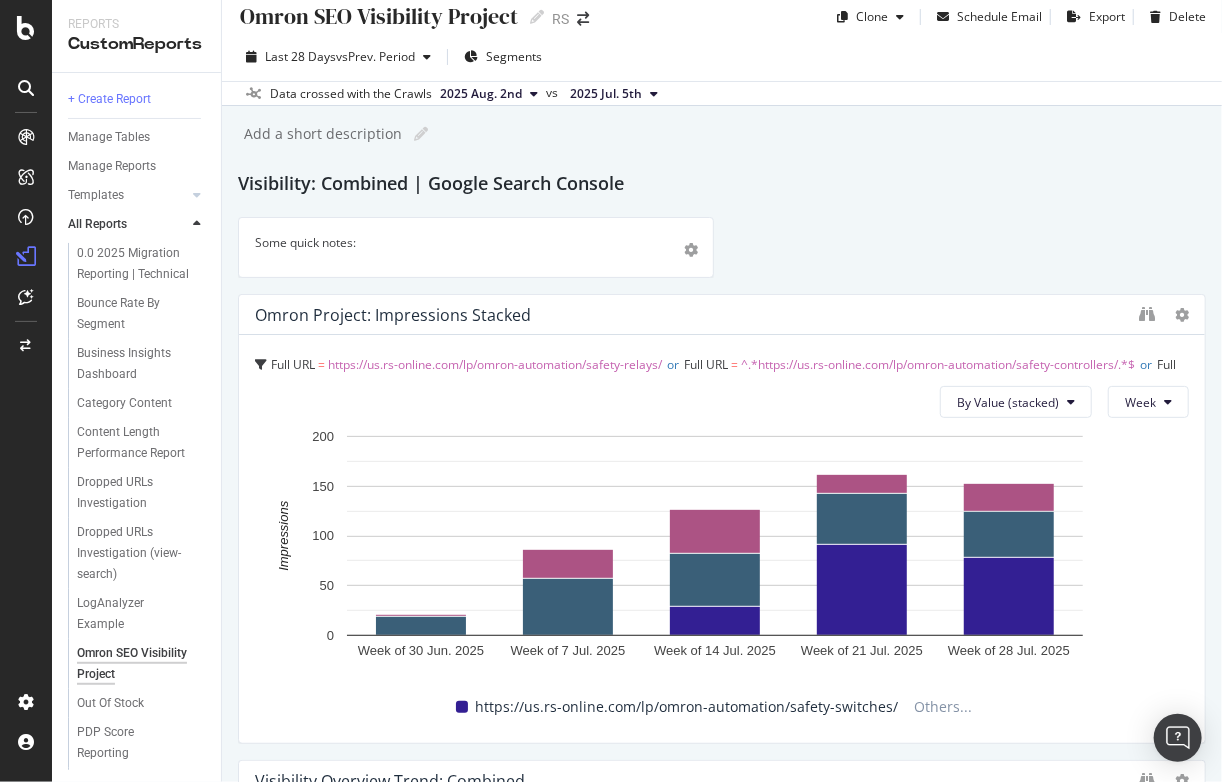 scroll, scrollTop: 0, scrollLeft: 0, axis: both 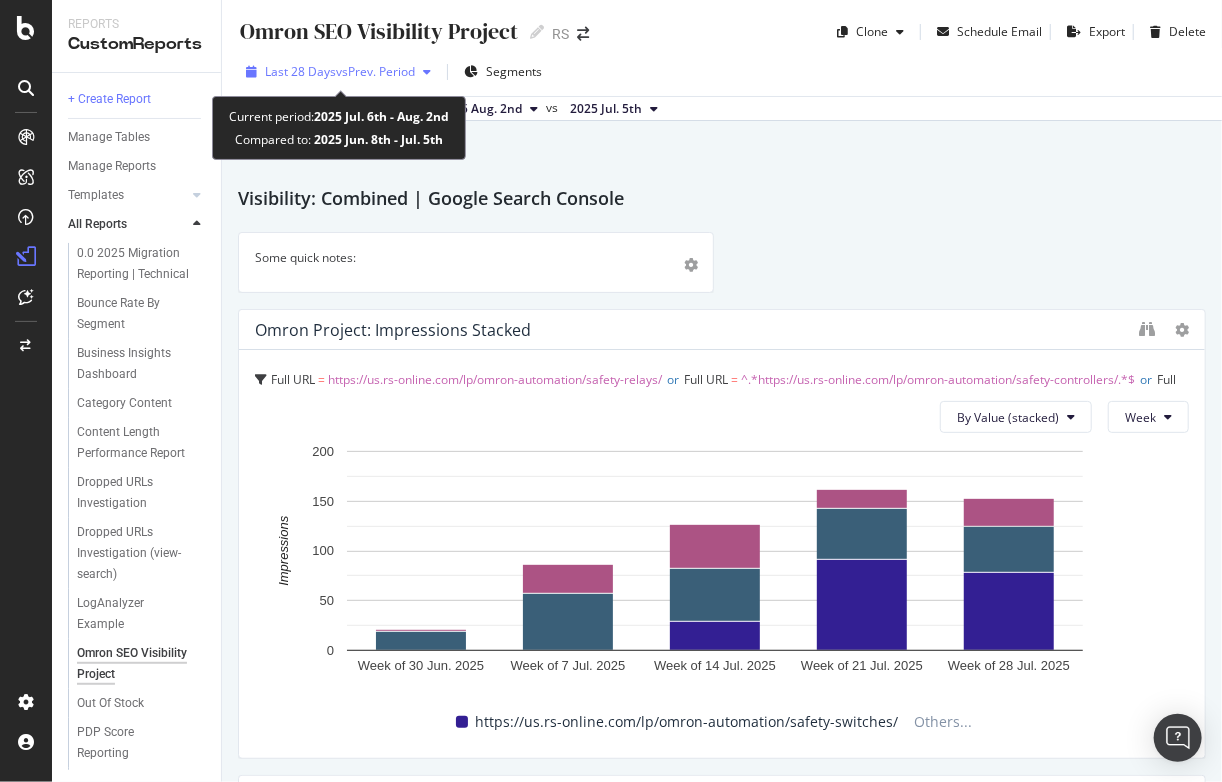 click on "vs  Prev. Period" at bounding box center (375, 71) 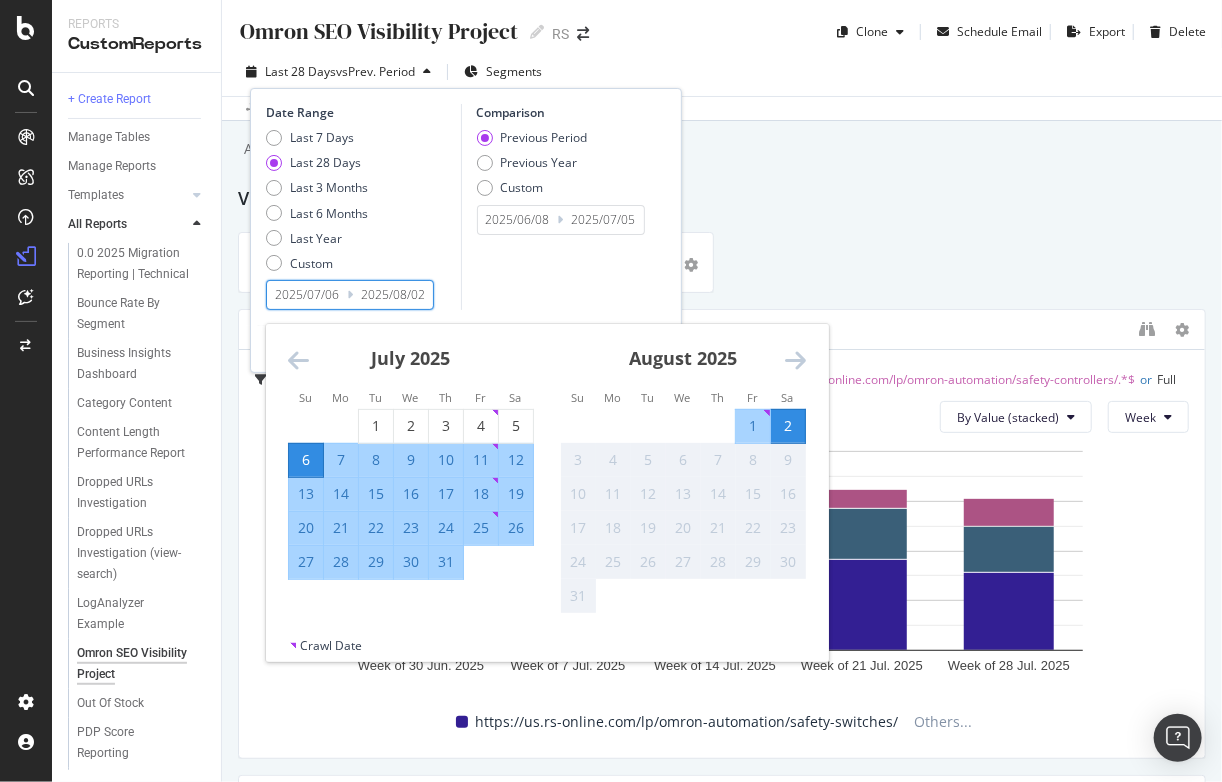 click on "2025/07/06" at bounding box center (307, 295) 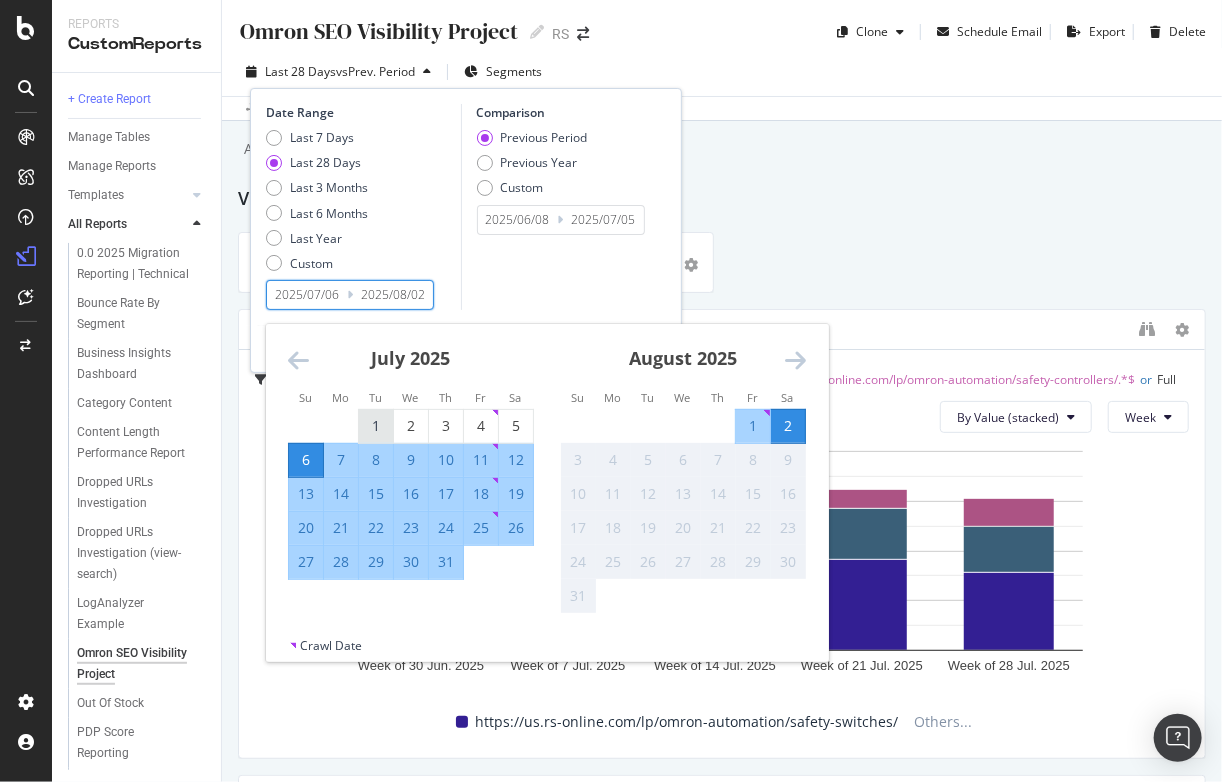 click on "1" at bounding box center (376, 426) 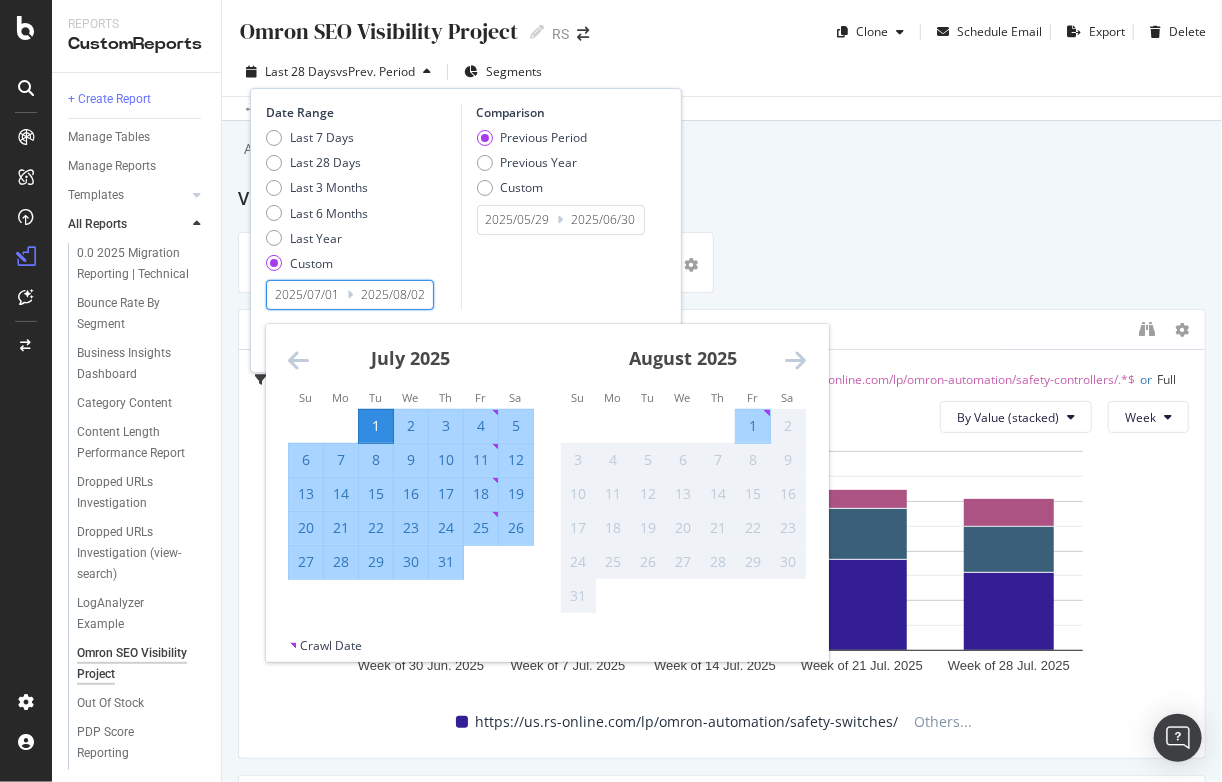 click at bounding box center [298, 360] 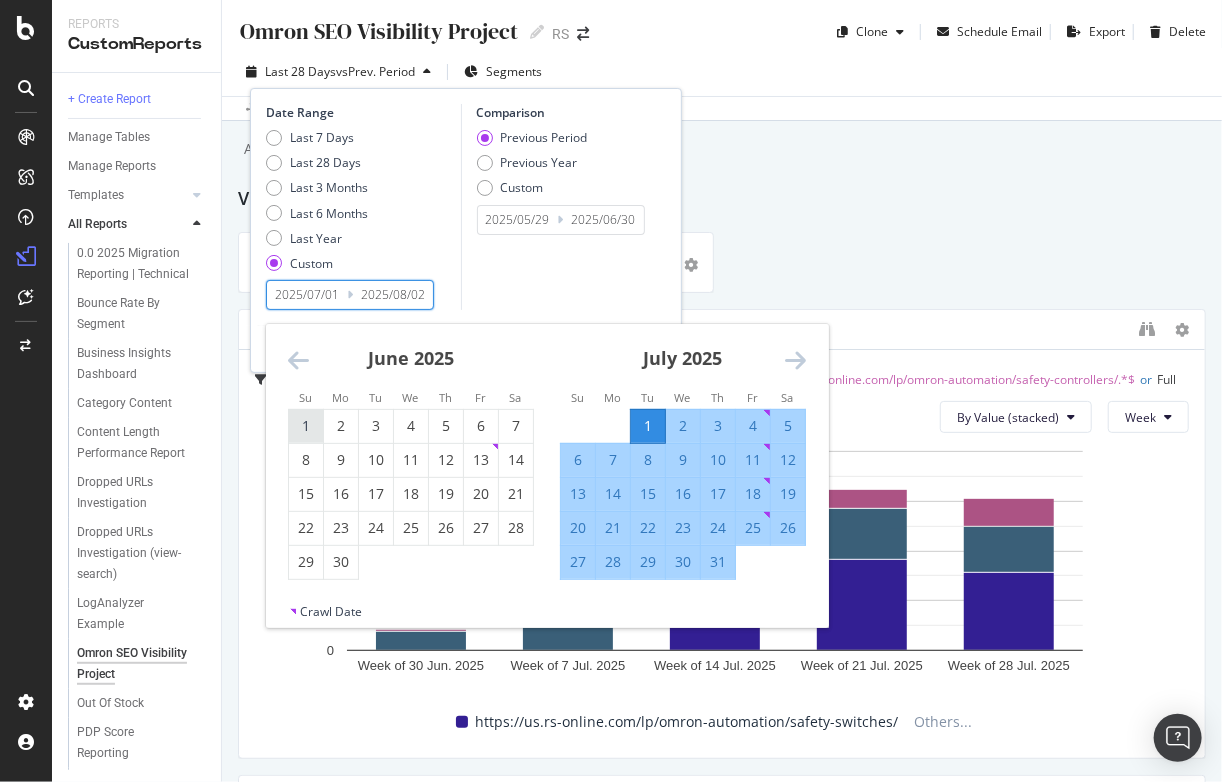 click on "1" at bounding box center [306, 426] 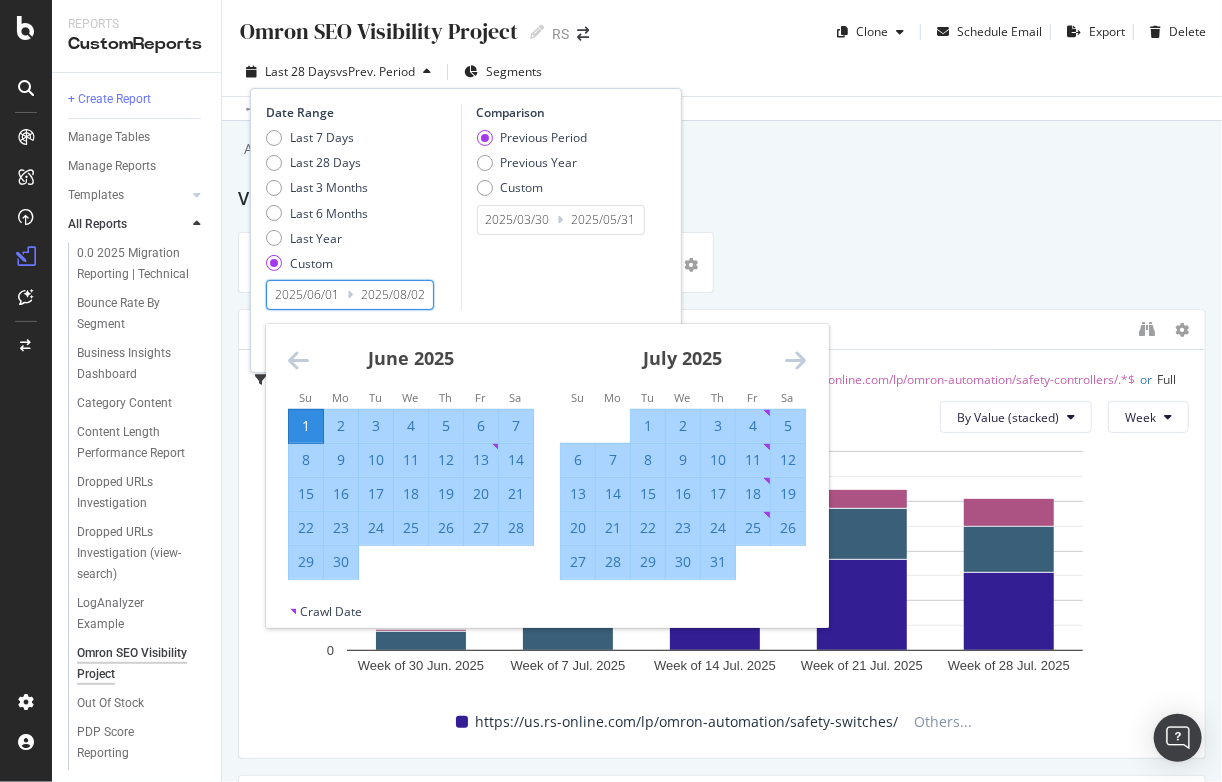 click on "31" at bounding box center (718, 562) 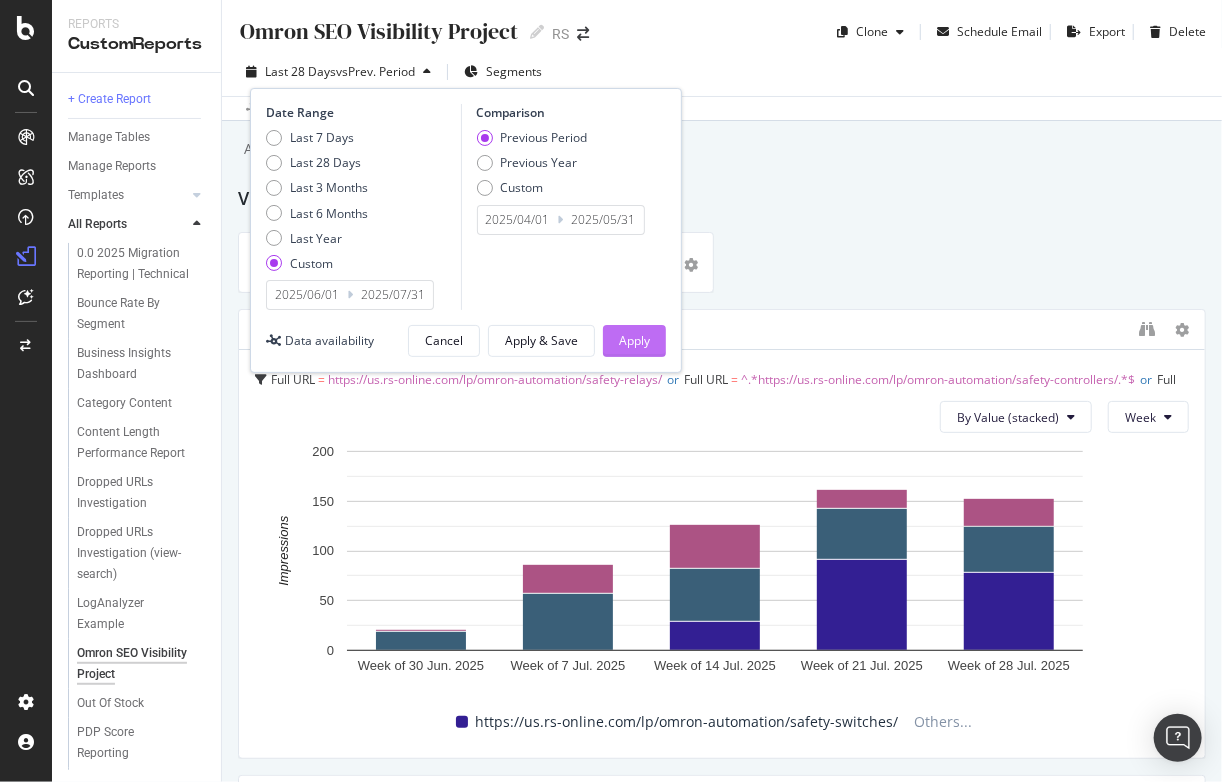 click on "Apply" at bounding box center [634, 340] 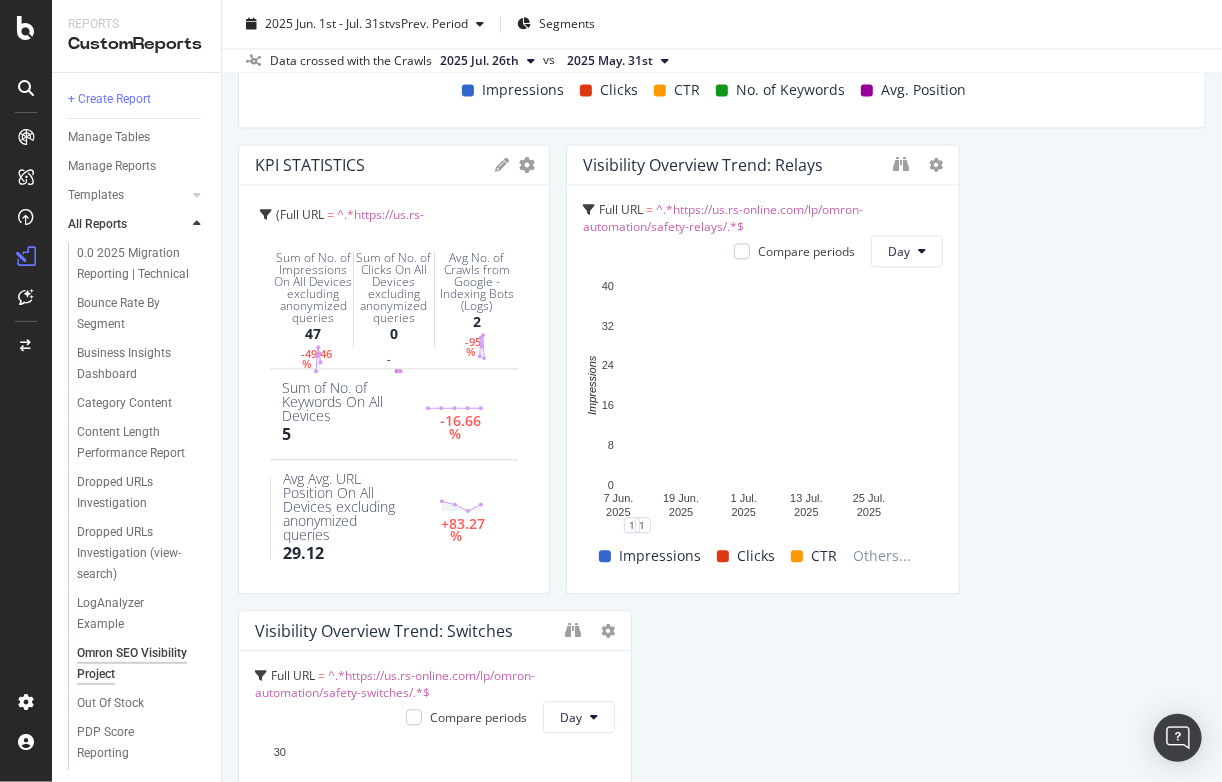 scroll, scrollTop: 1608, scrollLeft: 0, axis: vertical 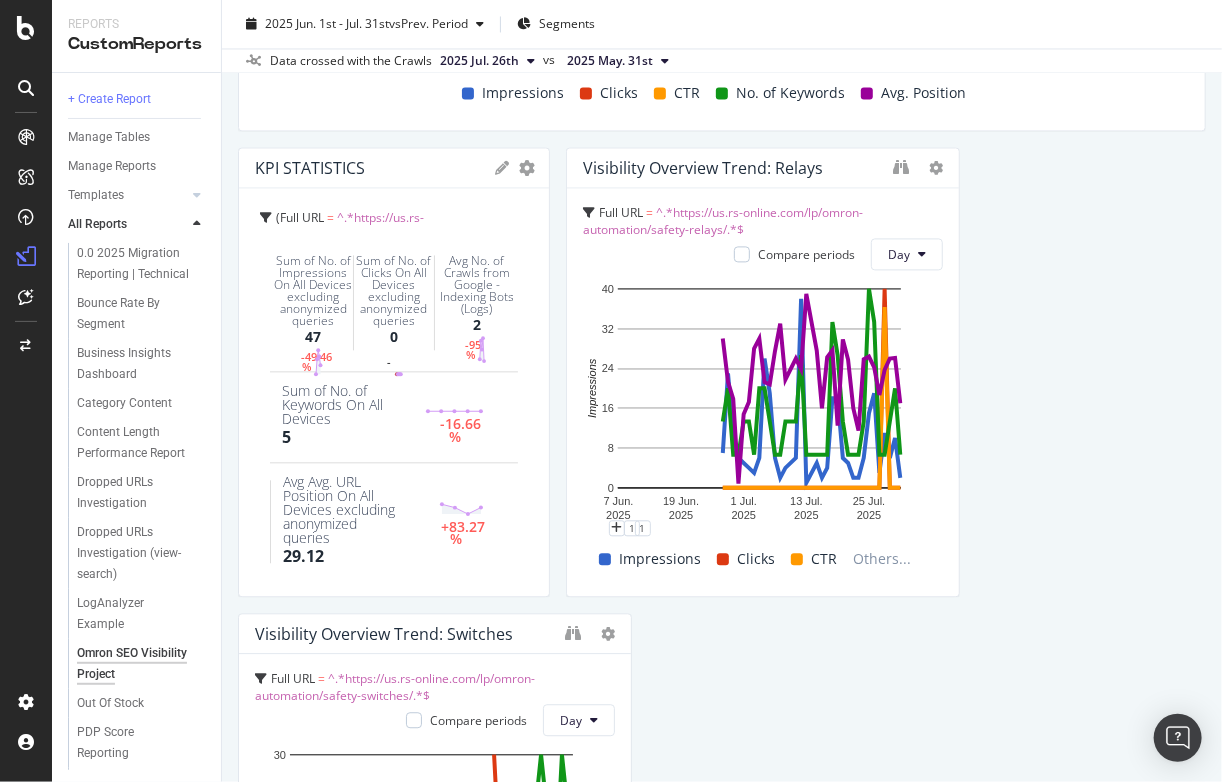 drag, startPoint x: 753, startPoint y: 666, endPoint x: 754, endPoint y: 597, distance: 69.00725 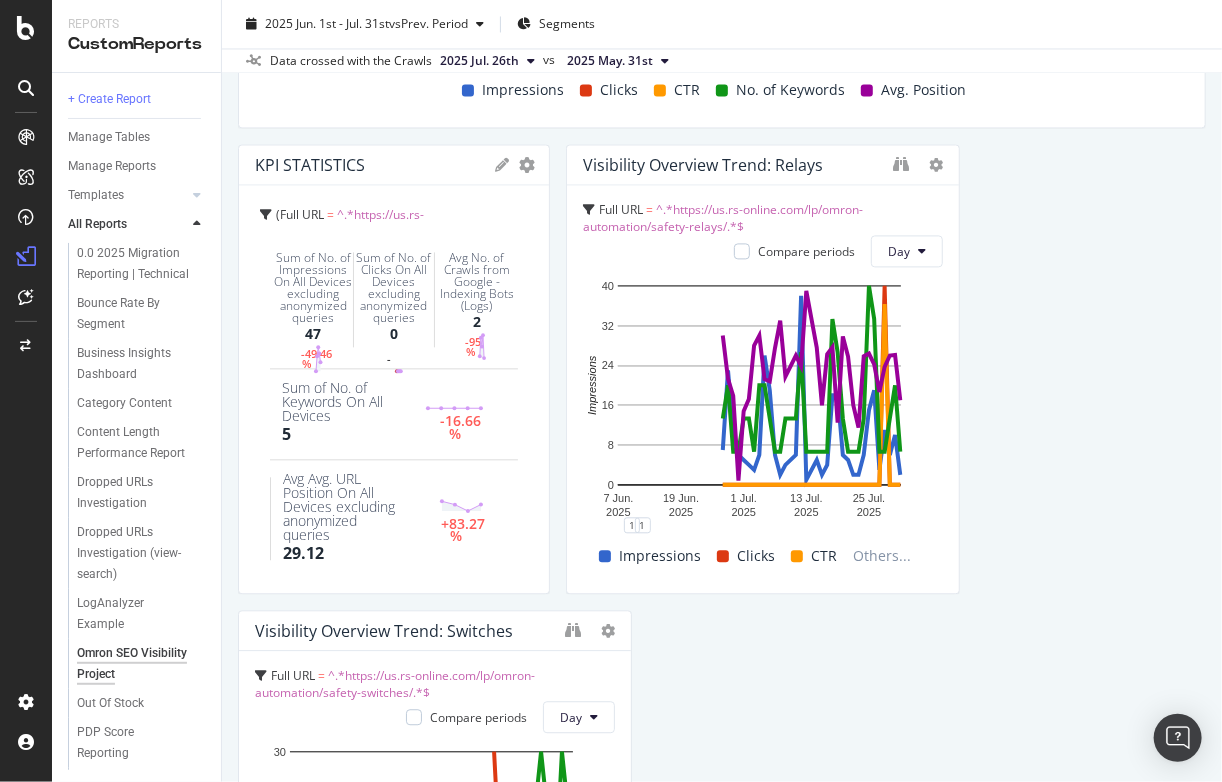 scroll, scrollTop: 1612, scrollLeft: 0, axis: vertical 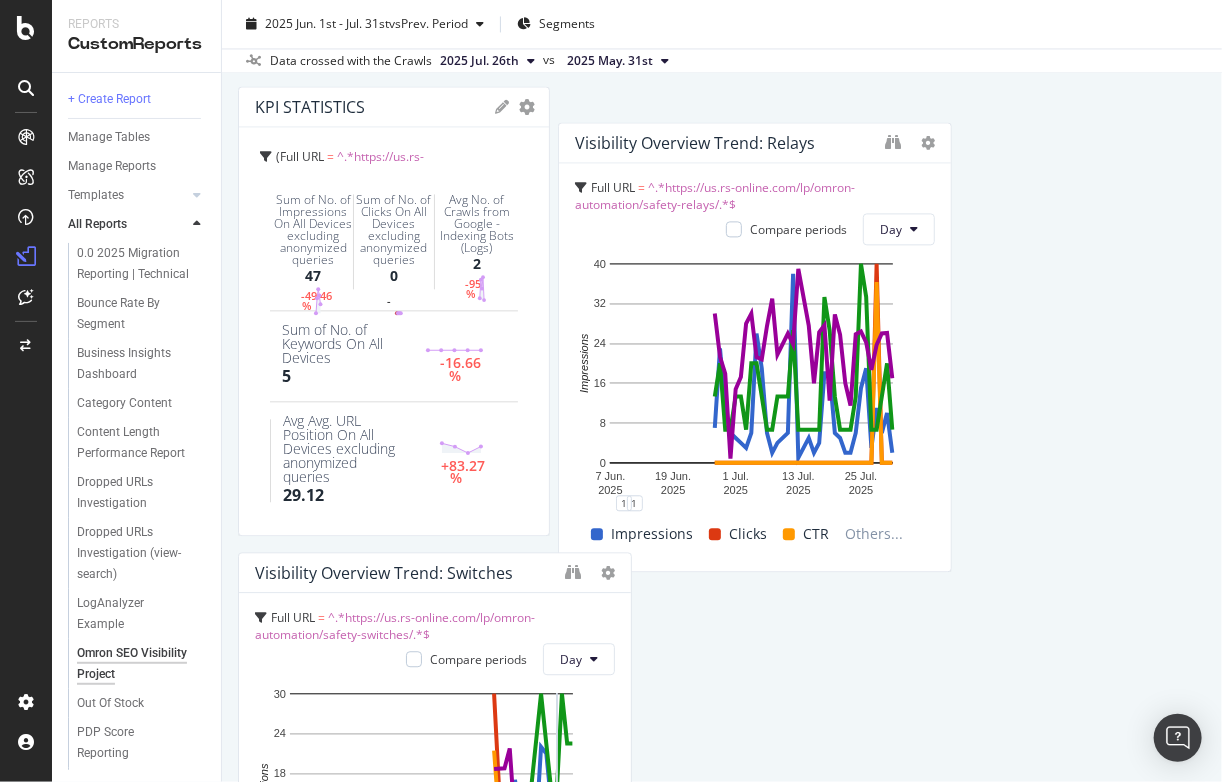 drag, startPoint x: 704, startPoint y: 162, endPoint x: 696, endPoint y: 123, distance: 39.812057 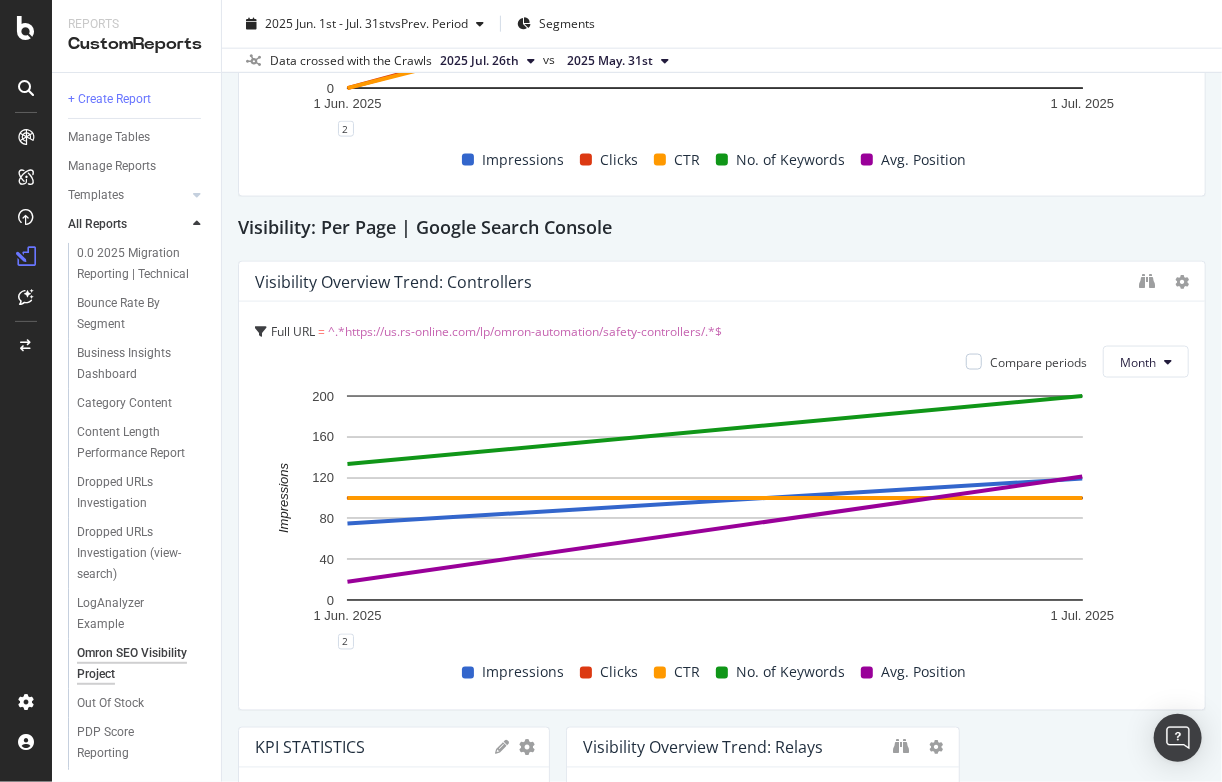 scroll, scrollTop: 1028, scrollLeft: 0, axis: vertical 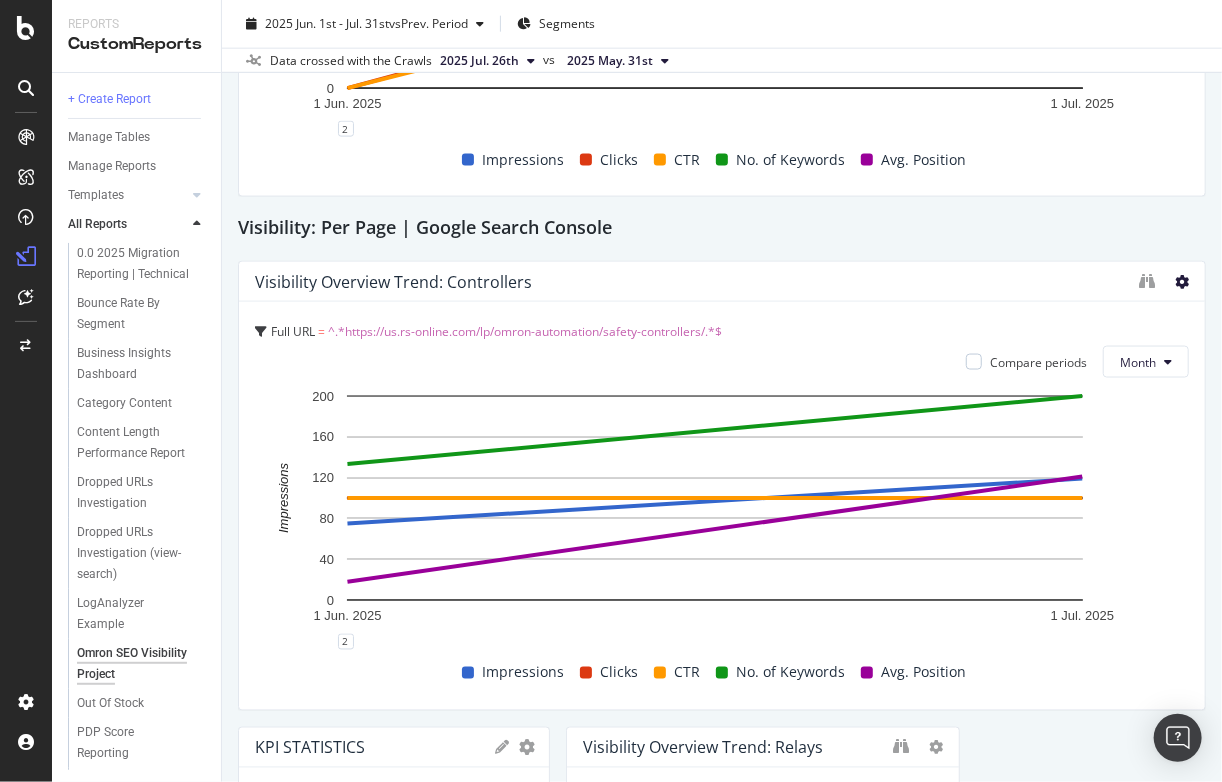 click at bounding box center (1182, 282) 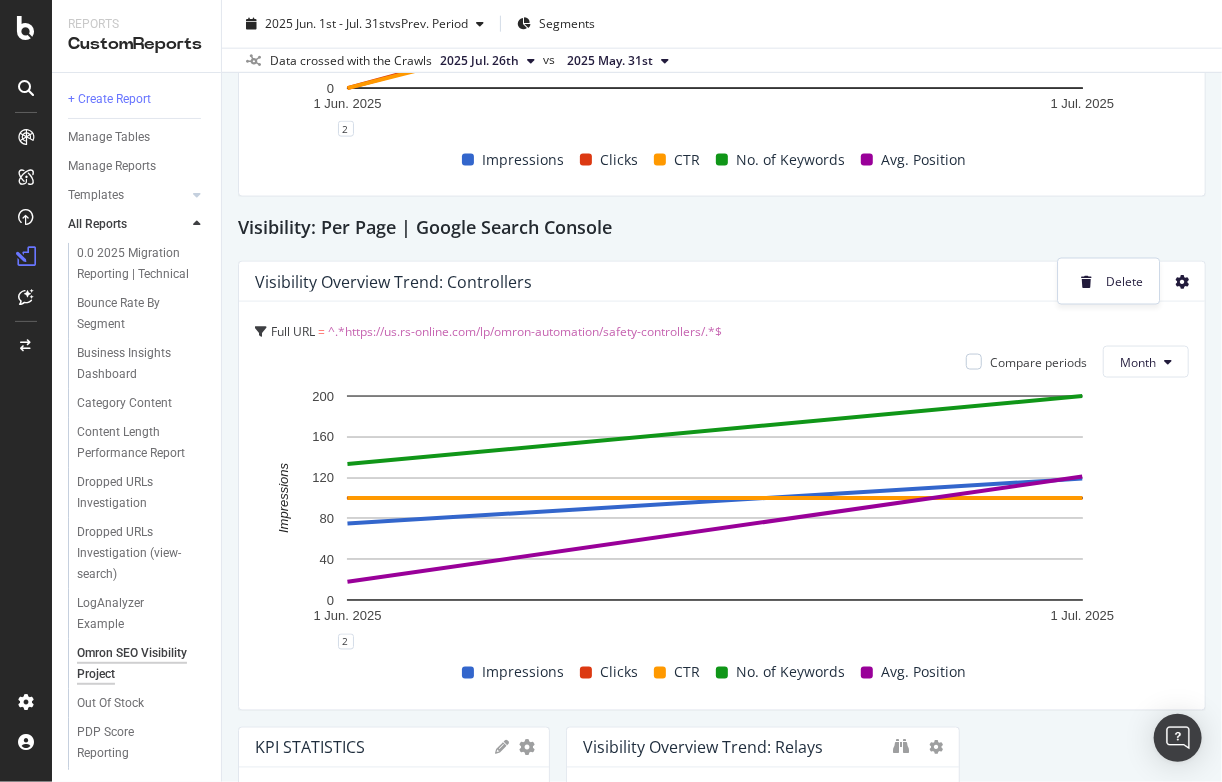click on "Visibility Overview Trend: Controllers" at bounding box center [722, 282] 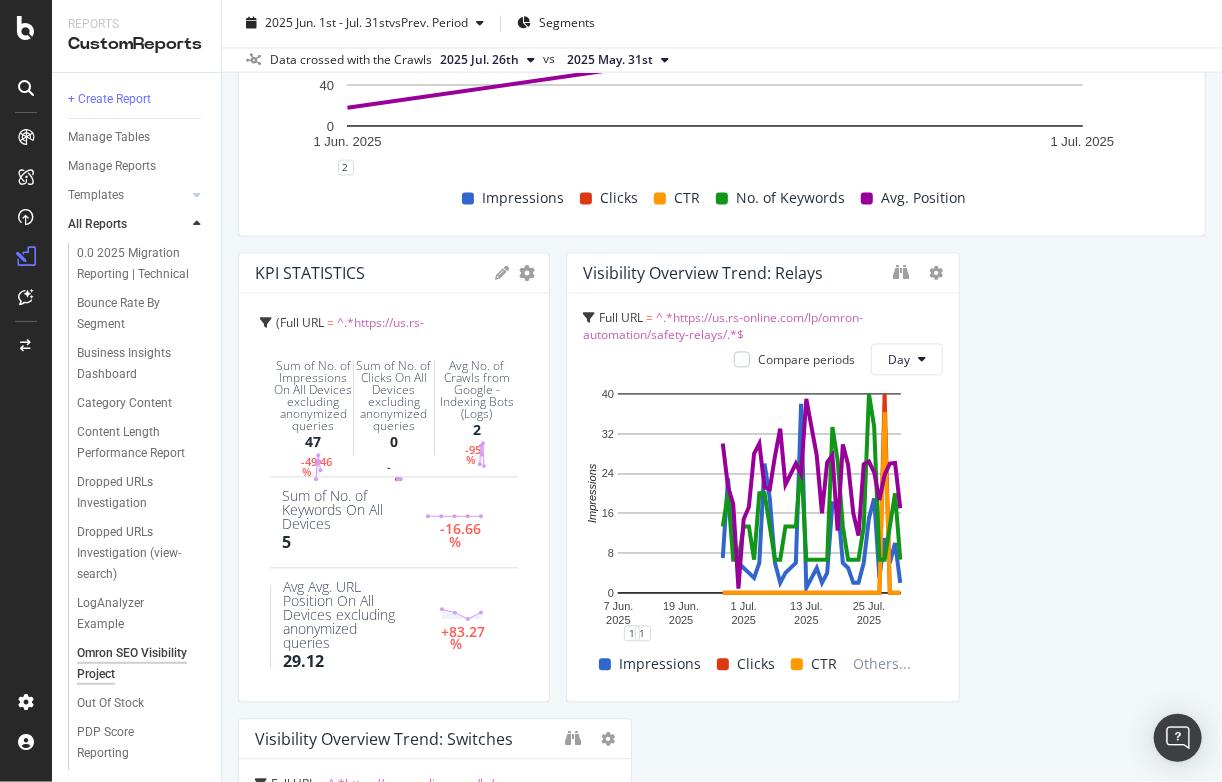 scroll, scrollTop: 1504, scrollLeft: 0, axis: vertical 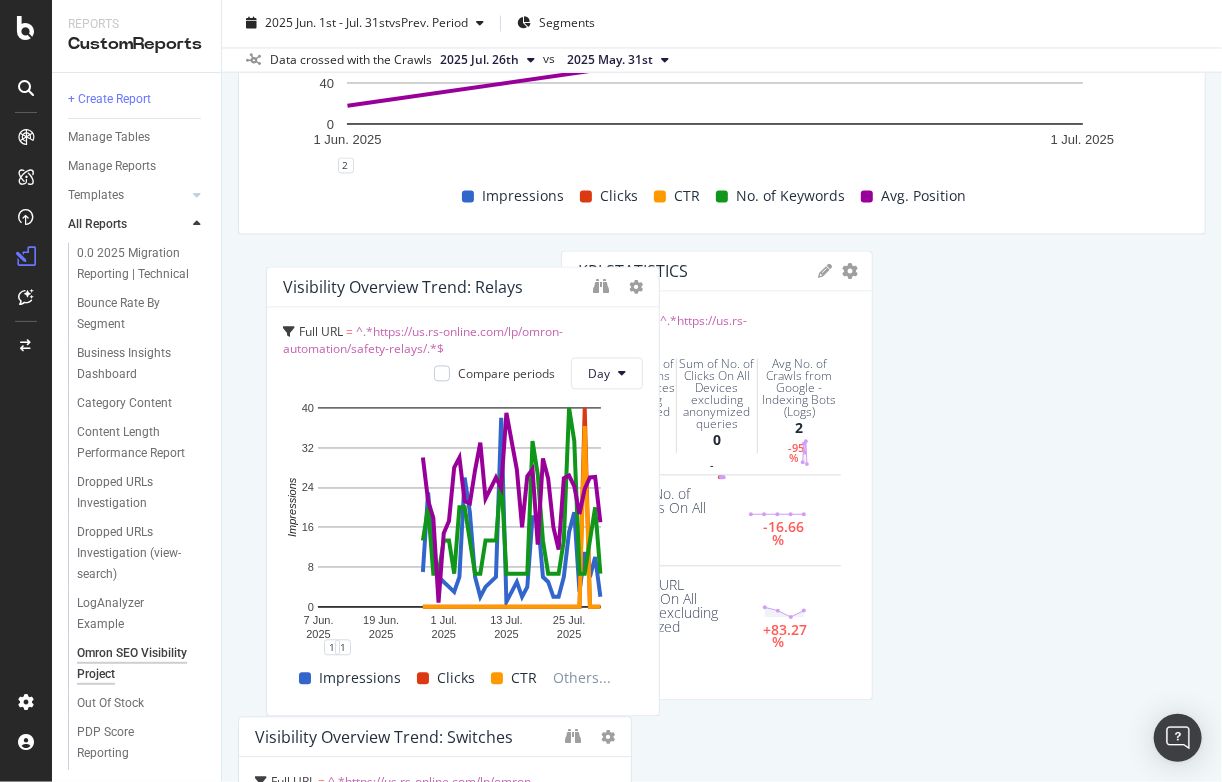 drag, startPoint x: 723, startPoint y: 257, endPoint x: 423, endPoint y: 273, distance: 300.42636 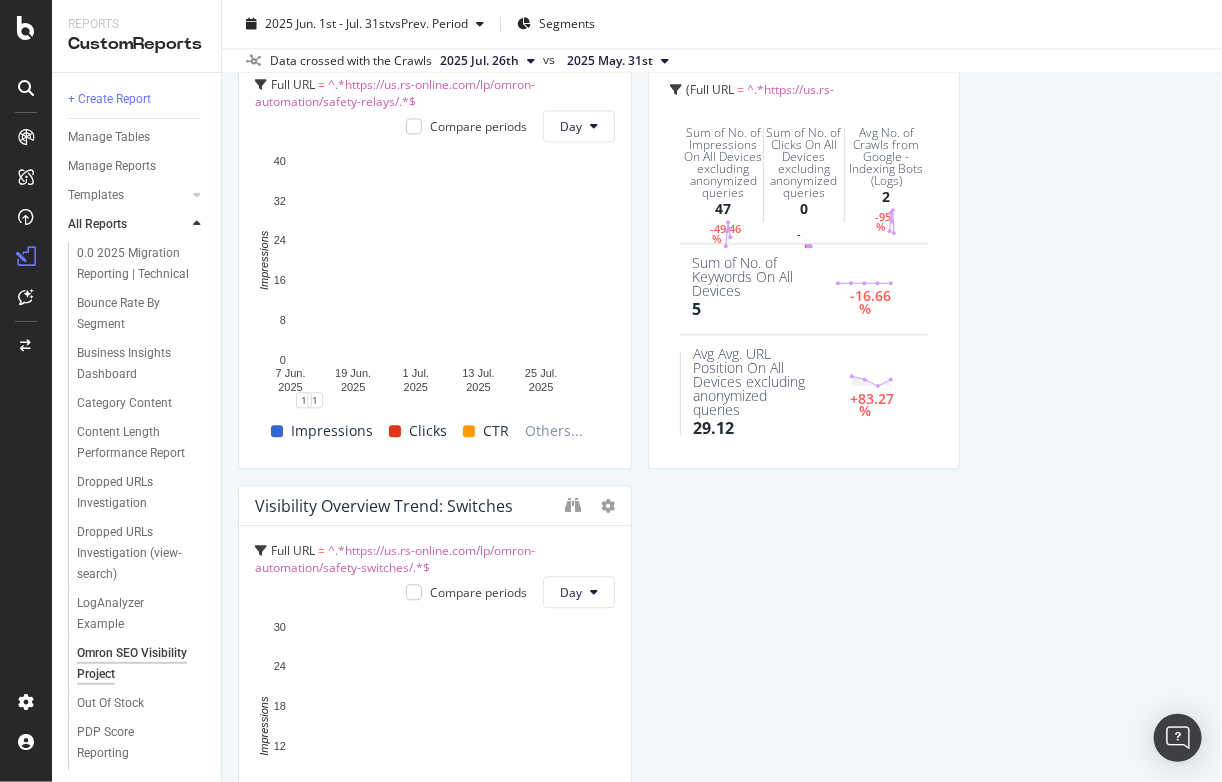 scroll, scrollTop: 1740, scrollLeft: 0, axis: vertical 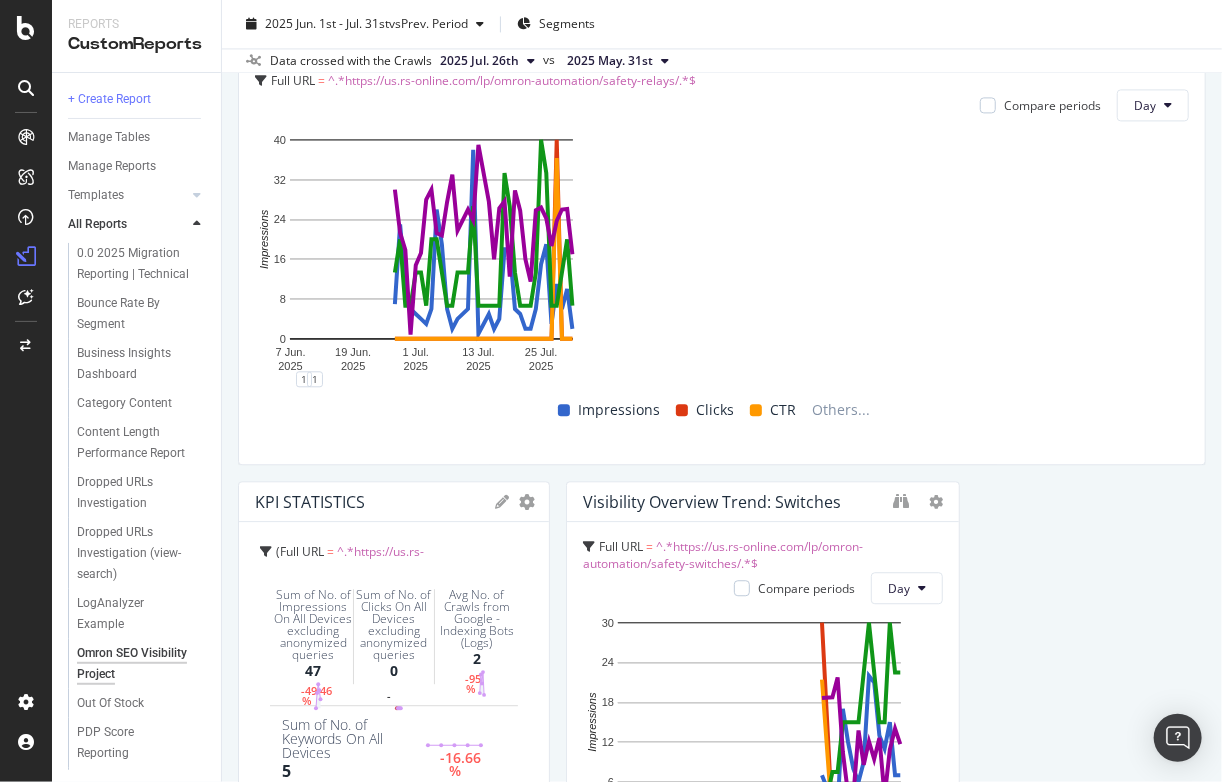 drag, startPoint x: 618, startPoint y: 322, endPoint x: 1224, endPoint y: 210, distance: 616.26294 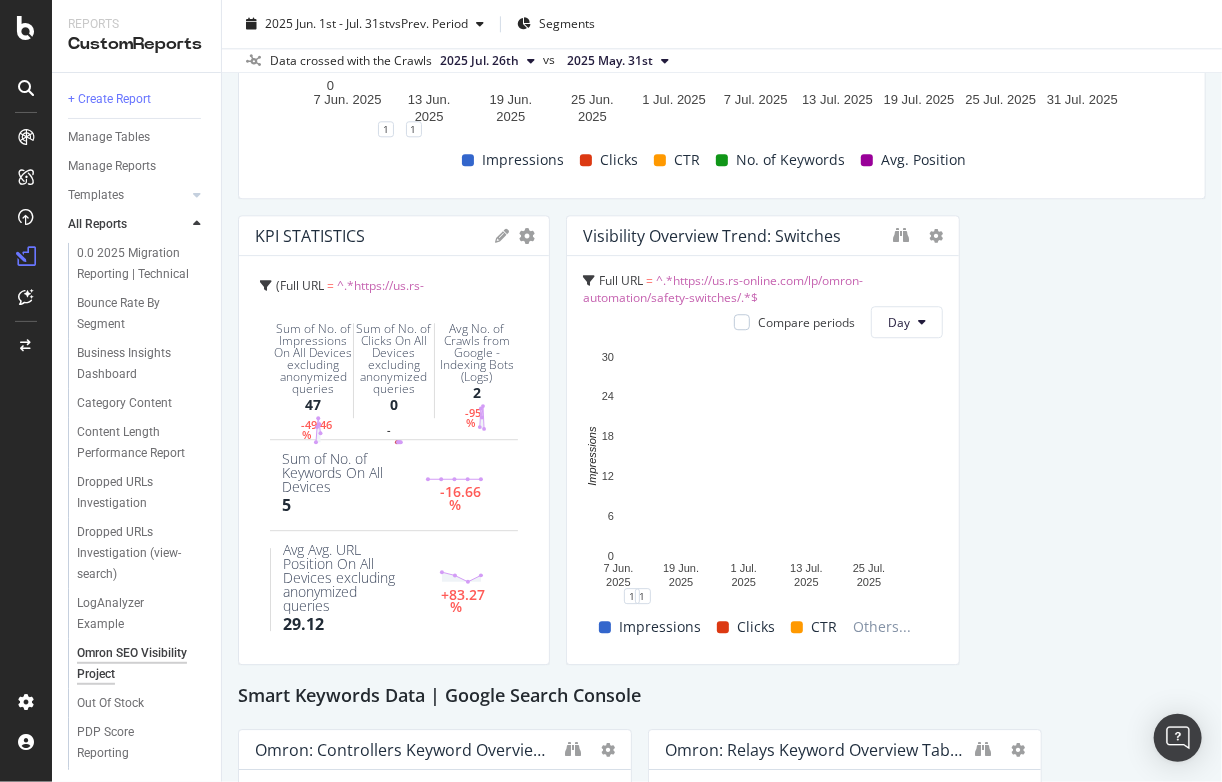 scroll, scrollTop: 2004, scrollLeft: 0, axis: vertical 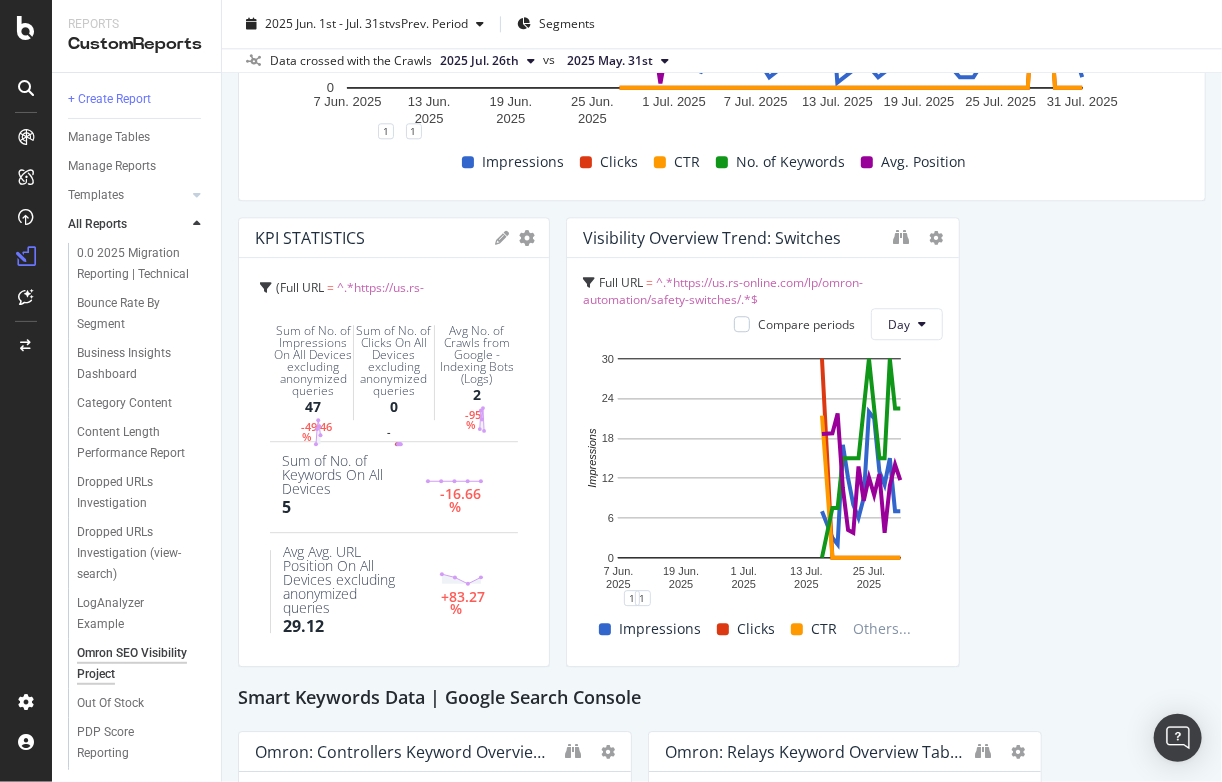 click on "Visibility: Combined | Google Search Console Some quick notes:
Omron Project: Impressions Stacked Full URL   =     https://us.rs-online.com/lp/omron-automation/safety-relays/  or  Full URL   =     ^.*https://us.rs-online.com/lp/omron-automation/safety-controllers/.*$  or  Full URL   =     https://us.rs-online.com/lp/omron-automation/safety-switches/ By Value (stacked) Week Week of [DATE] Week of [DATE] Week of [DATE] Week of [DATE] Week of [DATE] 0 50 100 150 200 Impressions Date https://us.rs-online.com/lp/omron-automation/safety-switches/ https://us.rs-online.com/lp/omron-automation/safety-relays/ https://us.rs-online.com/lp/omron-automation/safety-controllers/ Week of [DATE] 0 0 0 Week of [DATE] 0 0 0 Week of [DATE] 0 0 4 Week of [DATE] 0 0 58 Week of [DATE] 0 41 10 Week of [DATE] 0 69 23 Week of [DATE] 0 57 29 Week of [DATE] 29 53 45 Week of [DATE] 91 52 19 Week of [DATE] 40 29 6 200 1 2 Others... Full URL   =      or" at bounding box center (722, 402) 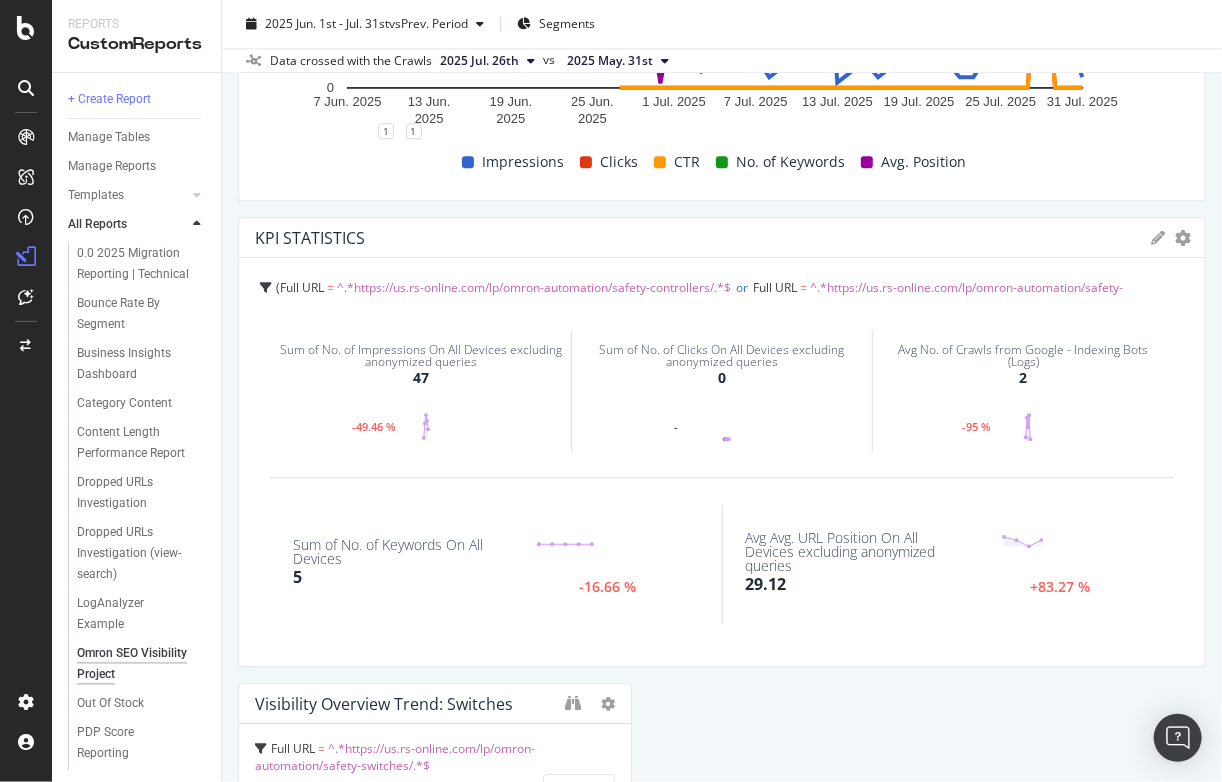 drag, startPoint x: 541, startPoint y: 326, endPoint x: 1254, endPoint y: 210, distance: 722.3746 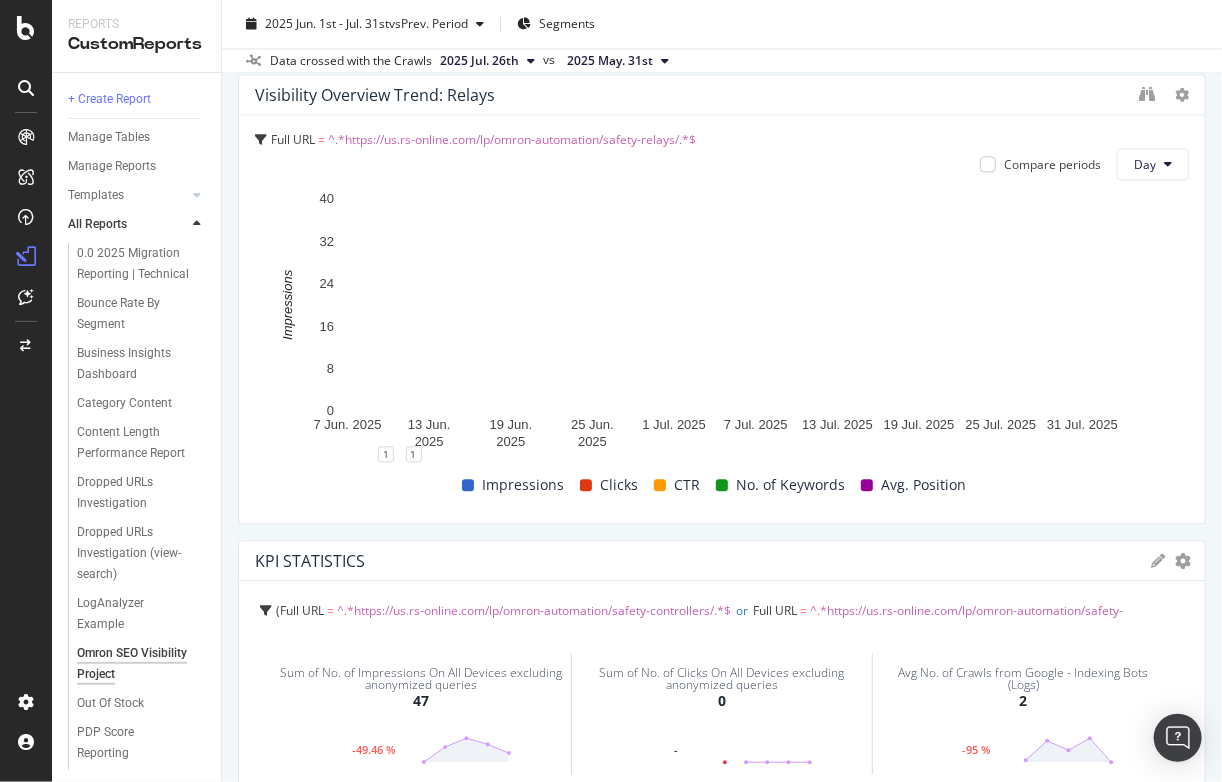 scroll, scrollTop: 1686, scrollLeft: 0, axis: vertical 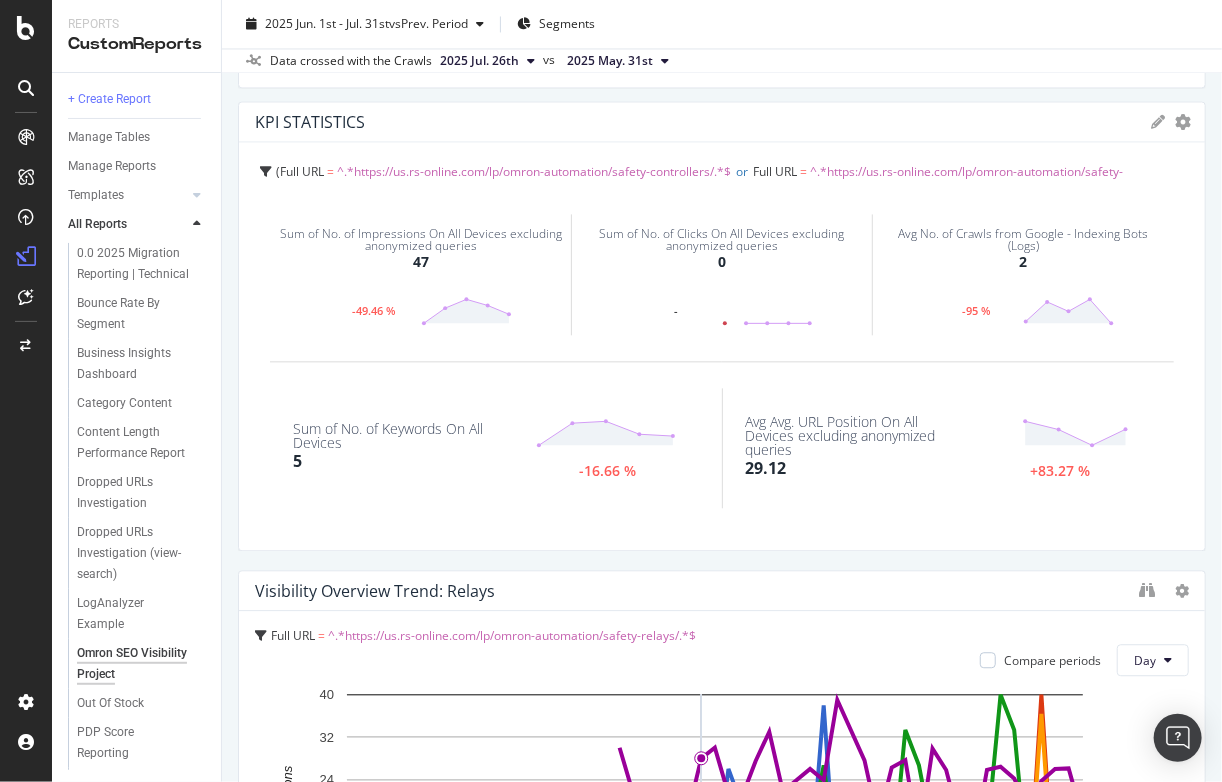 drag, startPoint x: 726, startPoint y: 567, endPoint x: 723, endPoint y: 139, distance: 428.01053 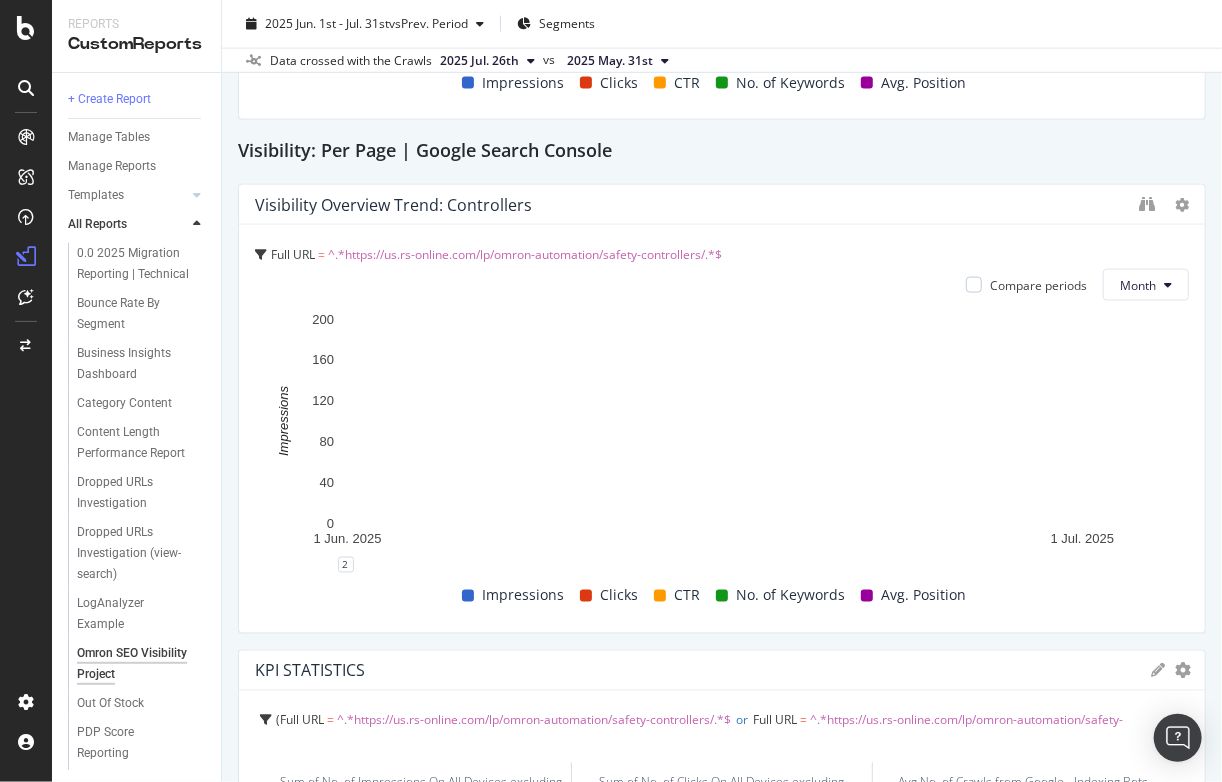scroll, scrollTop: 1100, scrollLeft: 0, axis: vertical 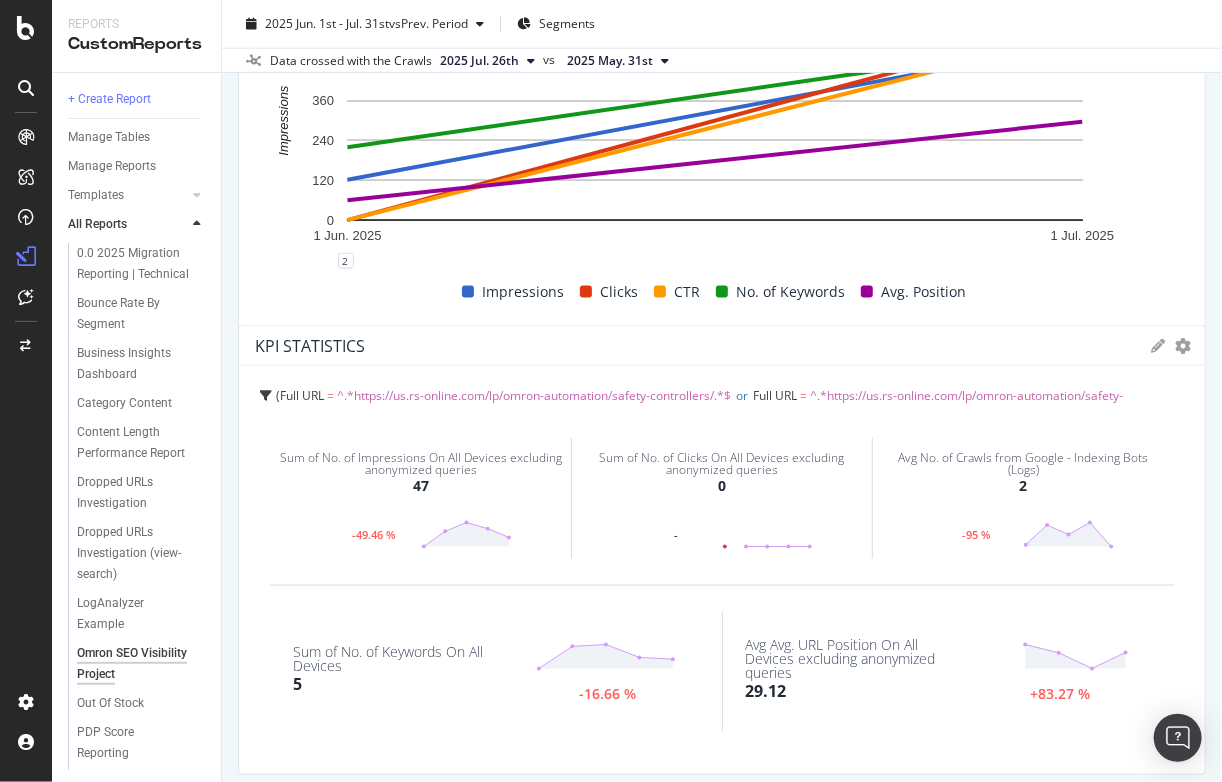 drag, startPoint x: 563, startPoint y: 669, endPoint x: 587, endPoint y: 341, distance: 328.87686 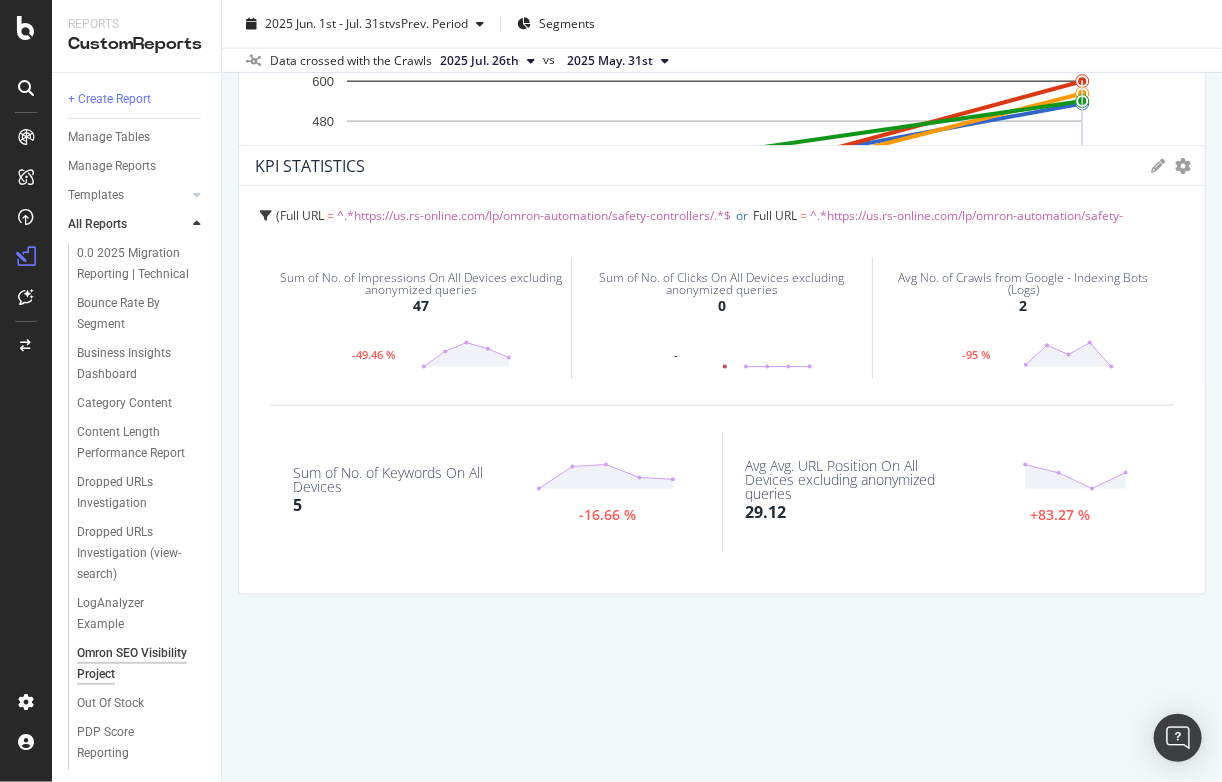 drag, startPoint x: 828, startPoint y: 420, endPoint x: 824, endPoint y: 131, distance: 289.02768 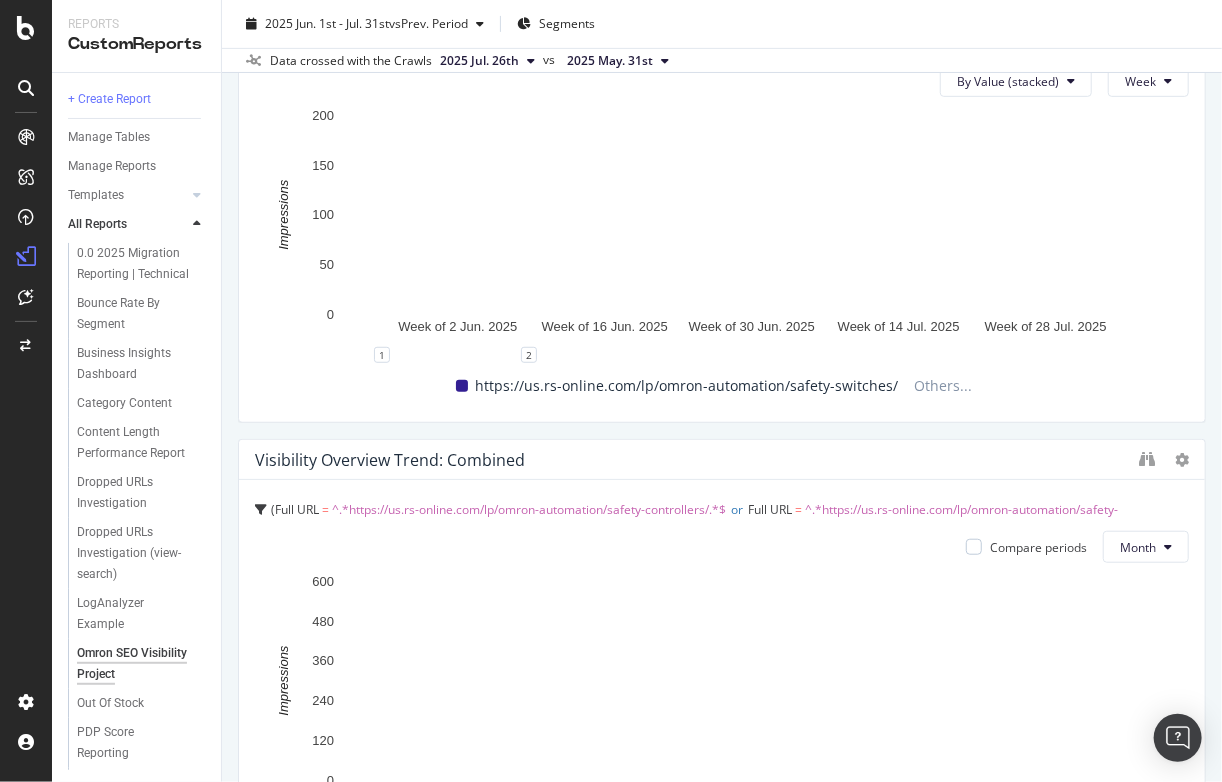 scroll, scrollTop: 0, scrollLeft: 0, axis: both 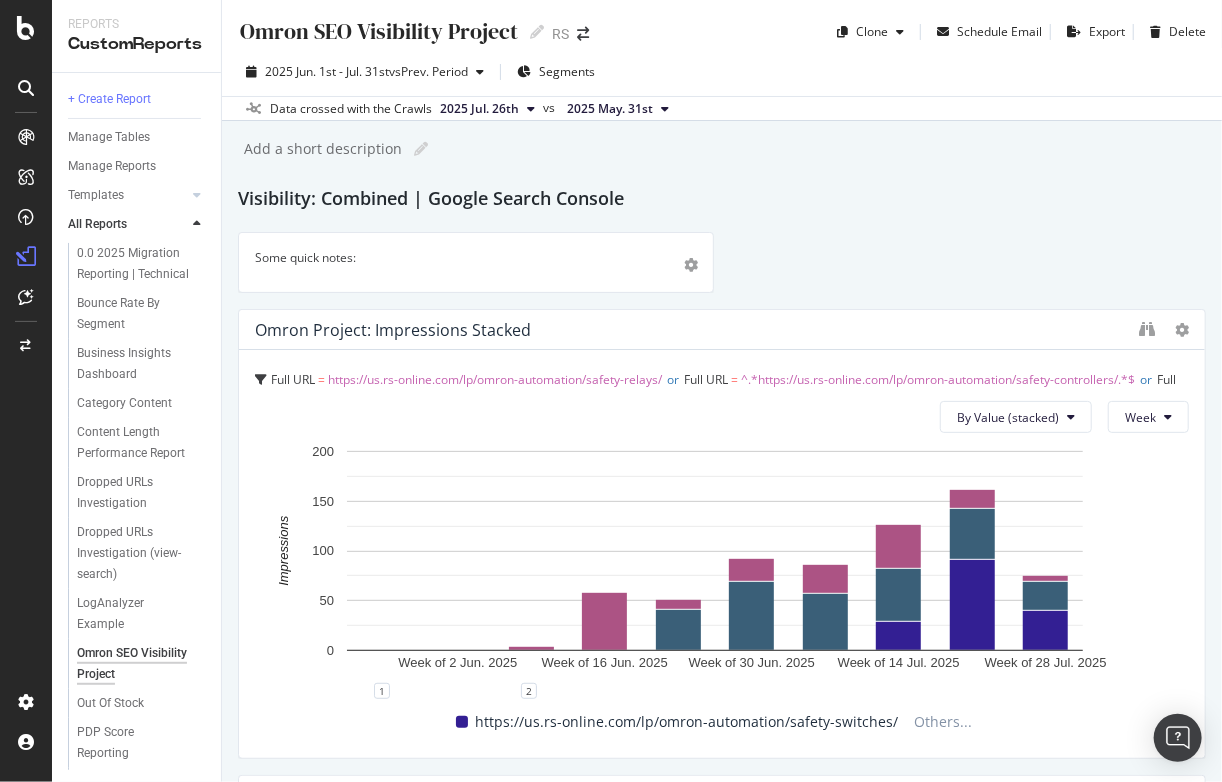 click on "Some quick notes:" at bounding box center [476, 257] 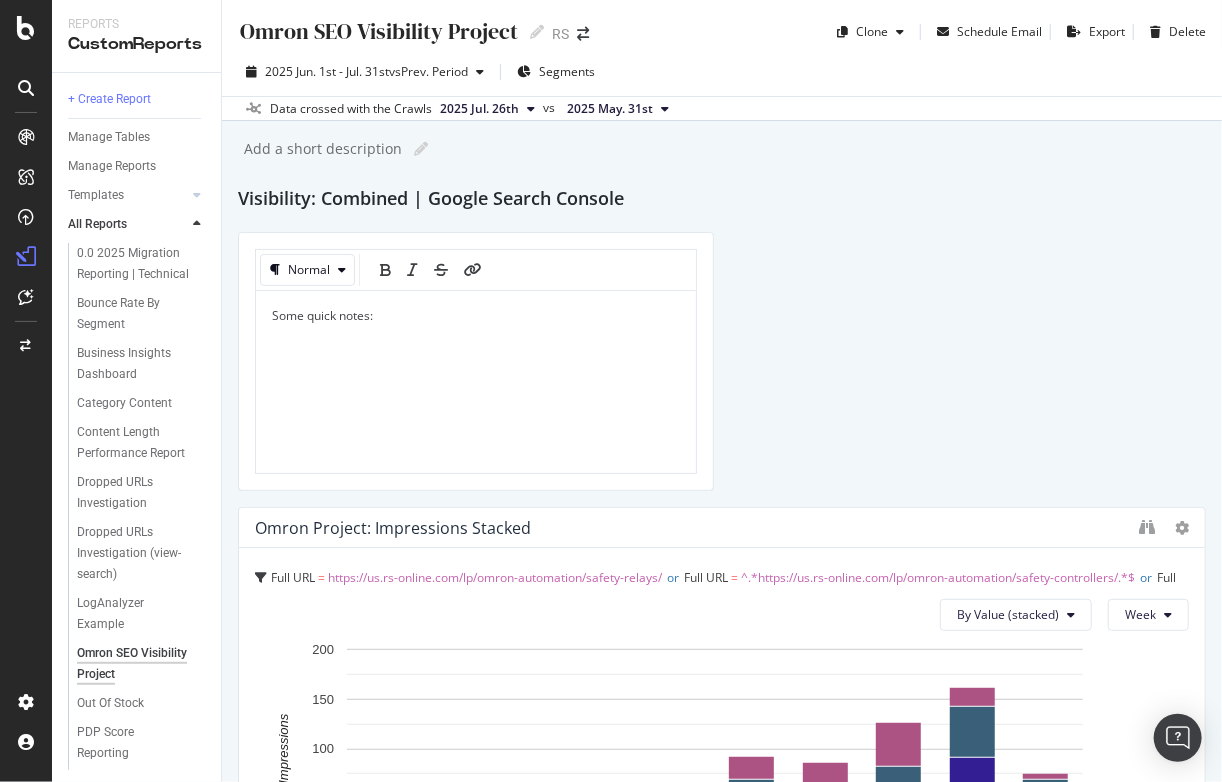 click on "Some quick notes:" at bounding box center [476, 384] 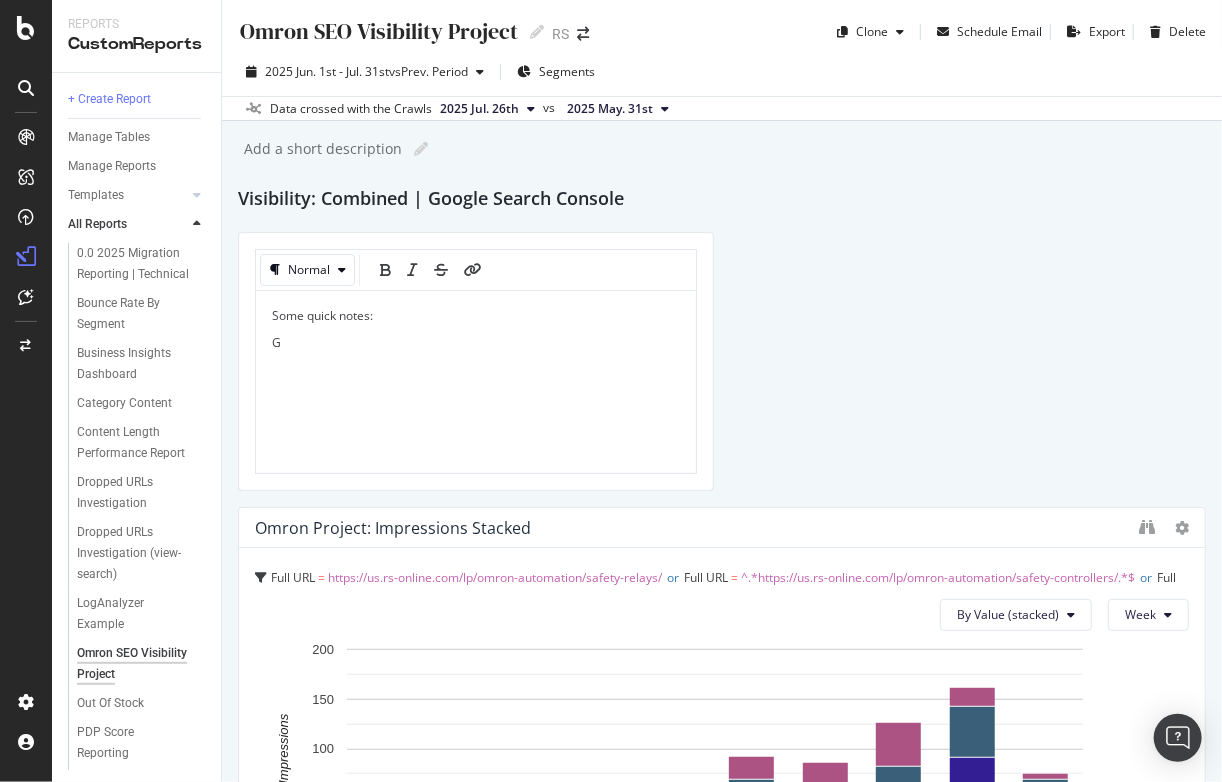 type 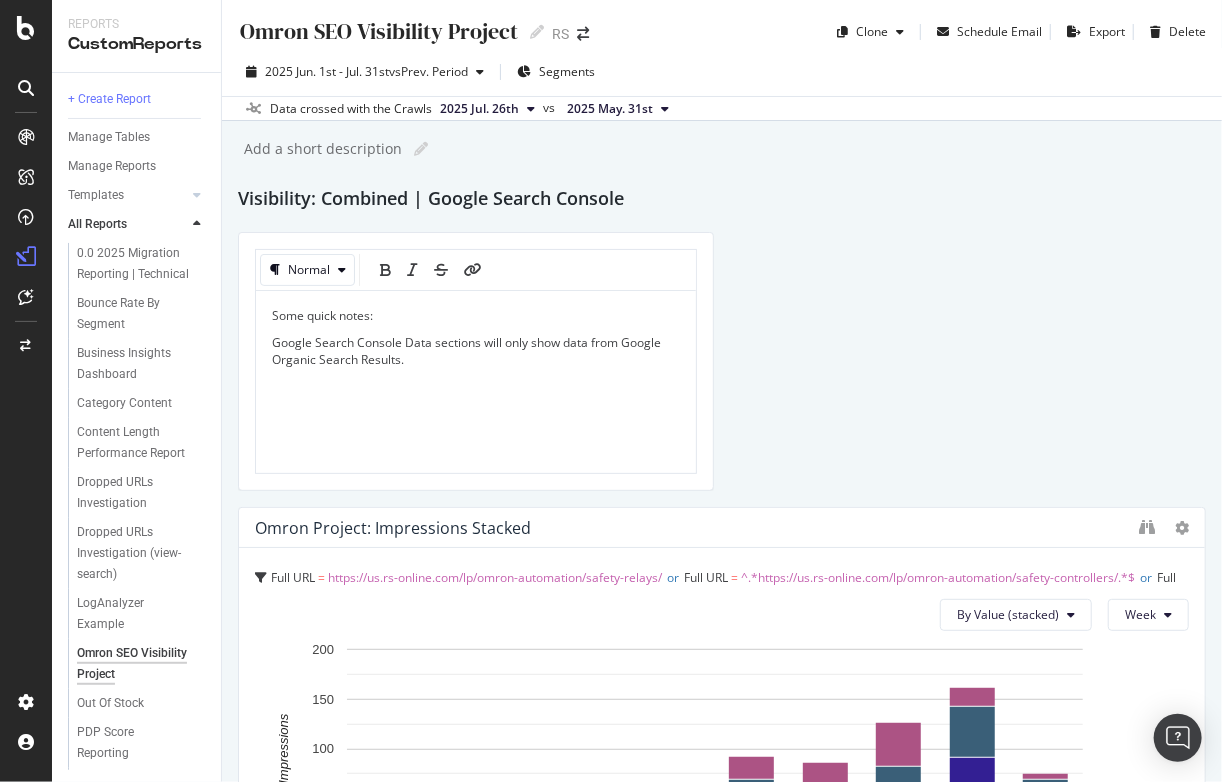 click on "Google Search Console Data sections will only show data from Google Organic Search Results." at bounding box center (468, 351) 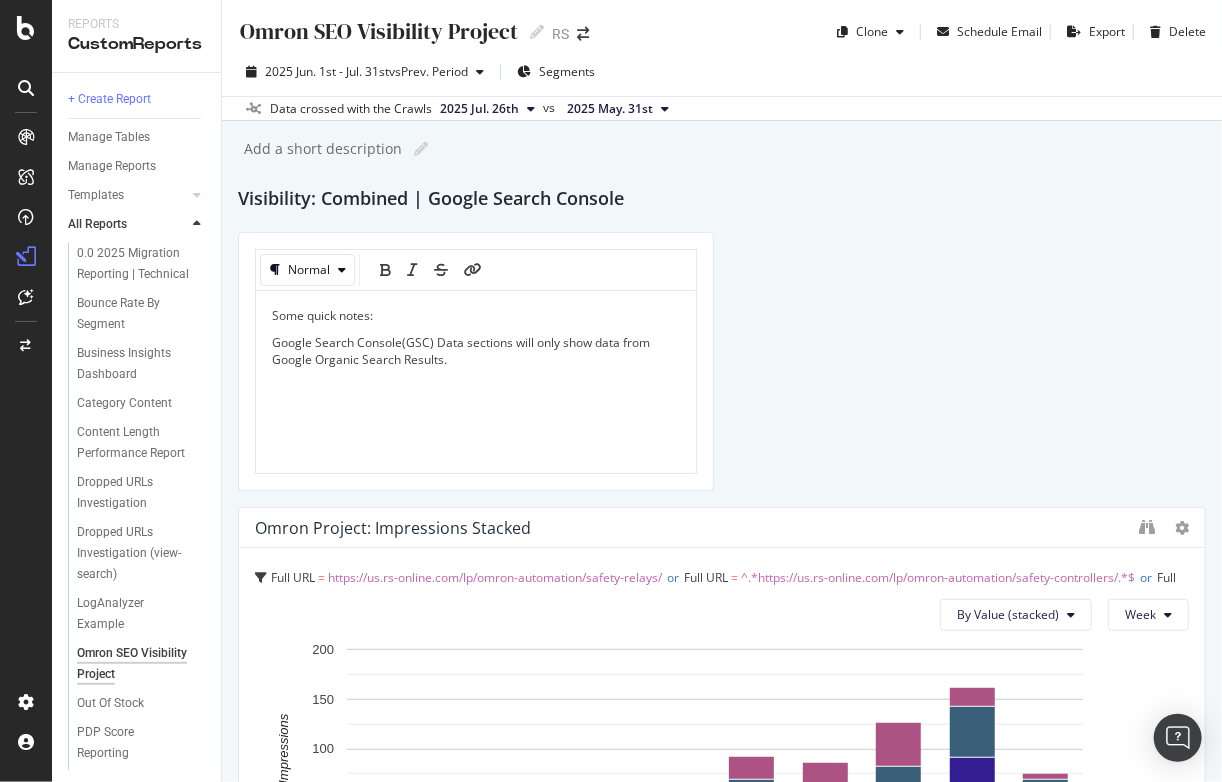 click at bounding box center [476, 386] 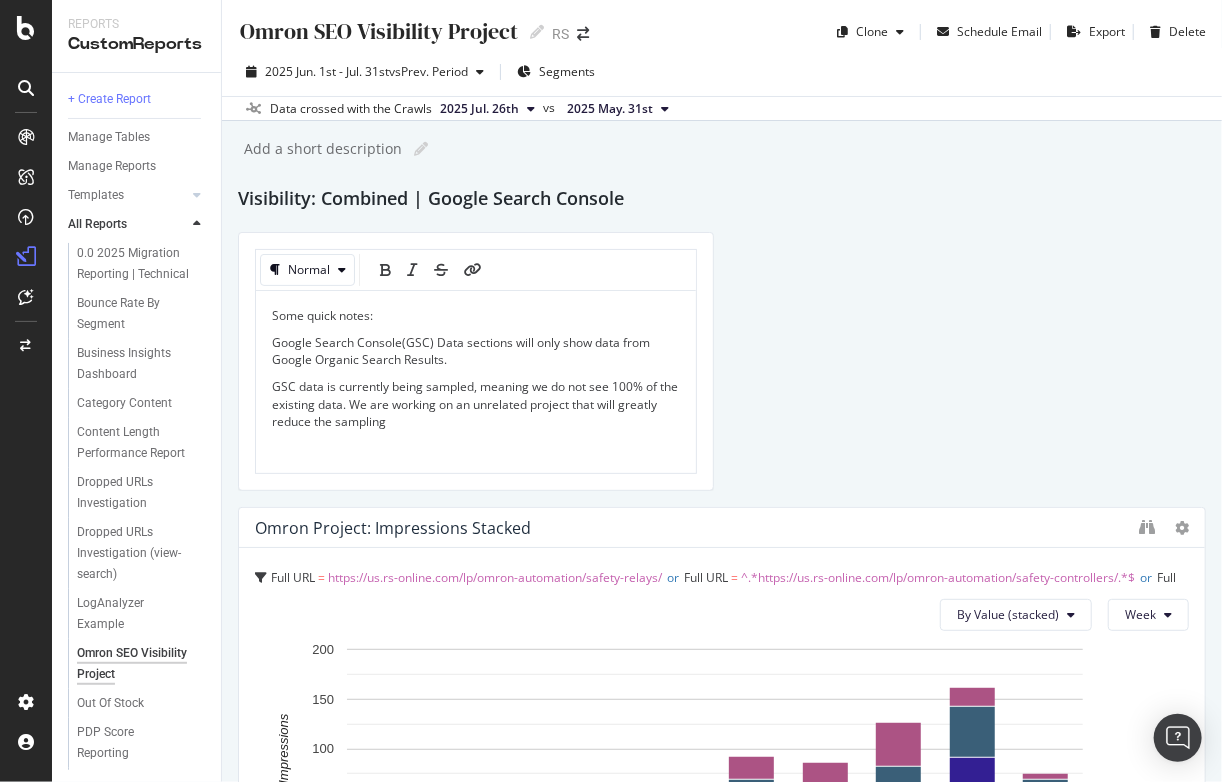 click on "GSC data is currently being sampled, meaning we do not see 100% of the existing data. We are working on an unrelated project that will greatly reduce the sampling" at bounding box center (476, 403) 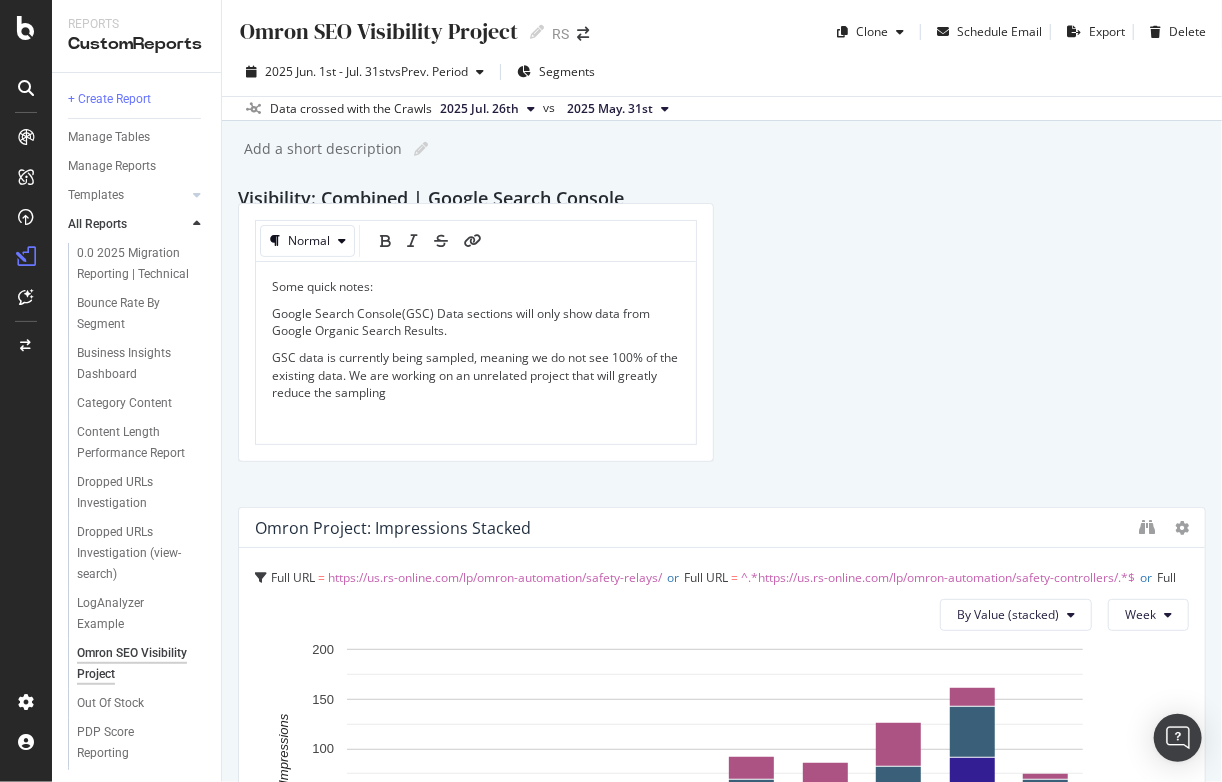 drag, startPoint x: 449, startPoint y: 421, endPoint x: 327, endPoint y: 395, distance: 124.73973 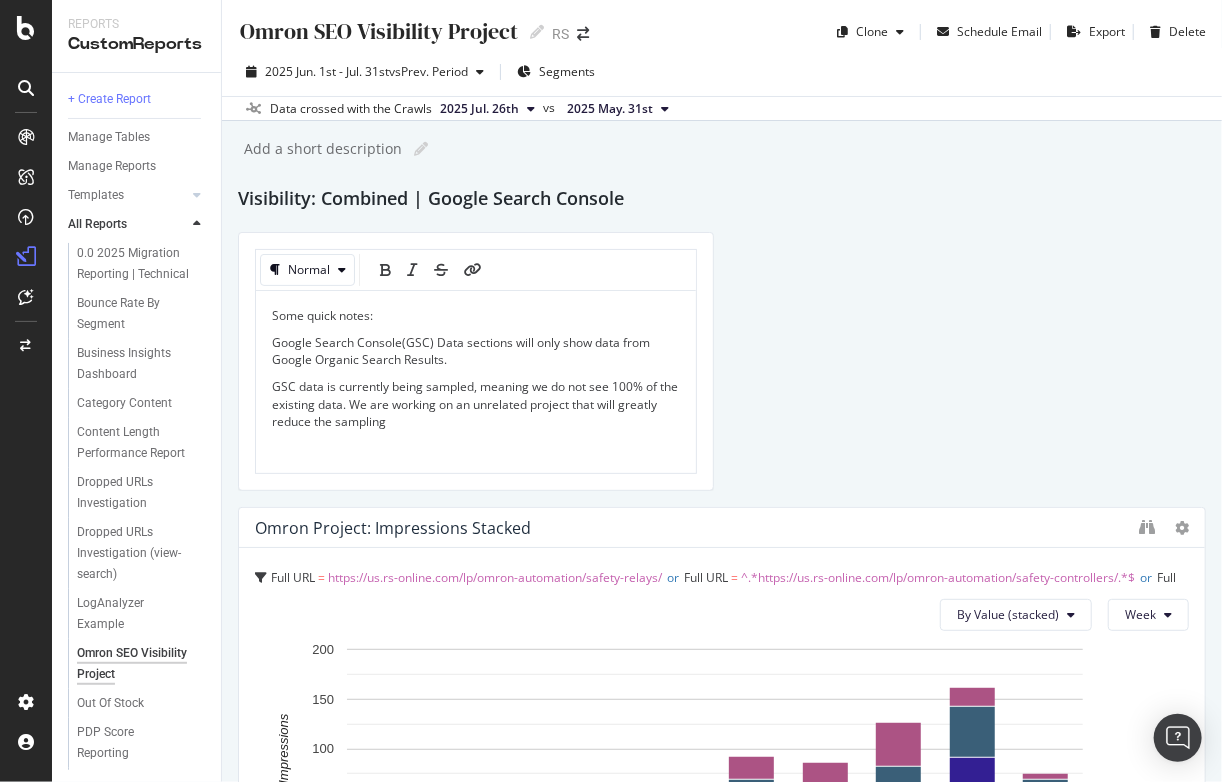 click on "GSC data is currently being sampled, meaning we do not see 100% of the existing data. We are working on an unrelated project that will greatly reduce the sampling" at bounding box center [476, 403] 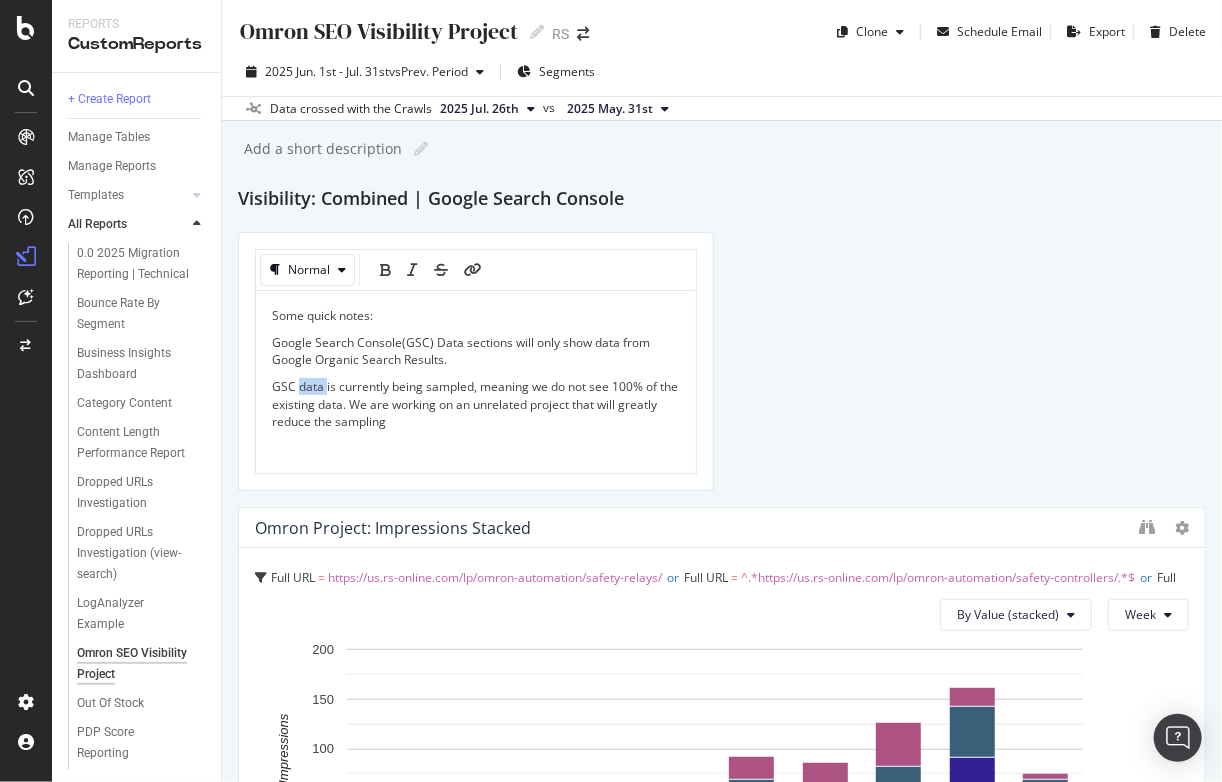 click on "GSC data is currently being sampled, meaning we do not see 100% of the existing data. We are working on an unrelated project that will greatly reduce the sampling" at bounding box center [476, 403] 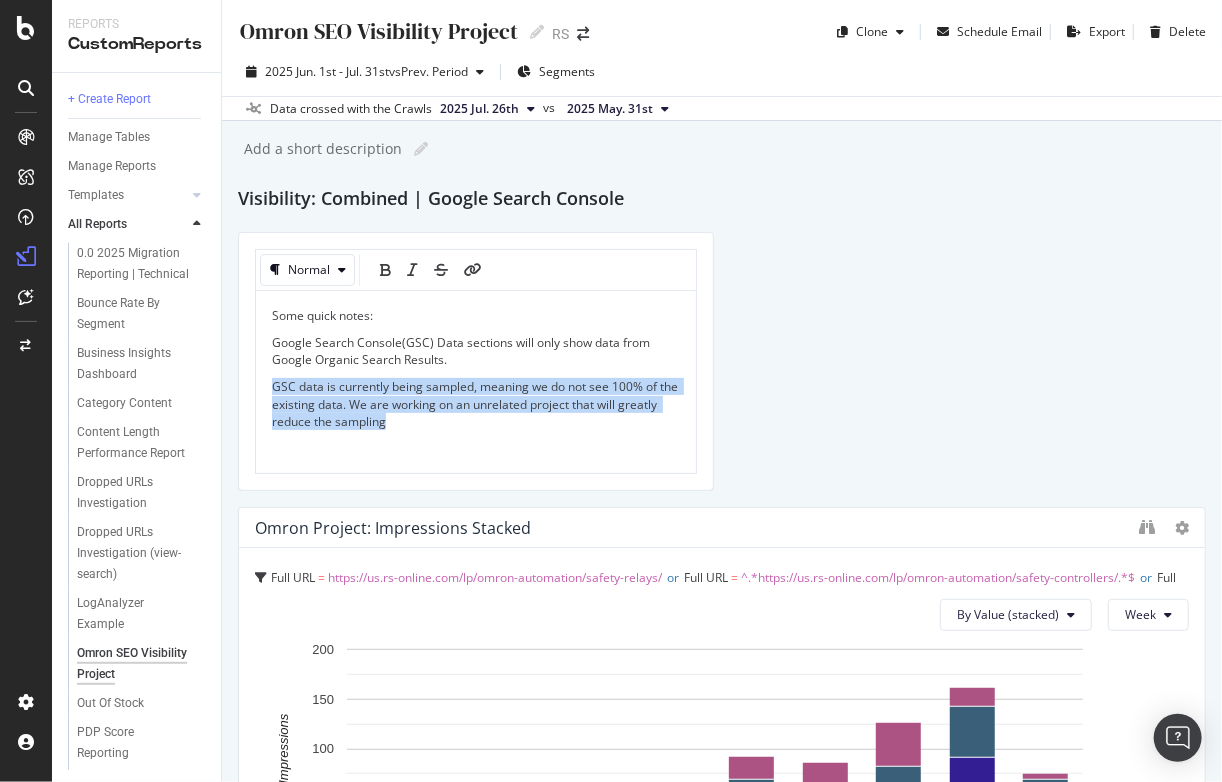 click on "GSC data is currently being sampled, meaning we do not see 100% of the existing data. We are working on an unrelated project that will greatly reduce the sampling" at bounding box center [476, 403] 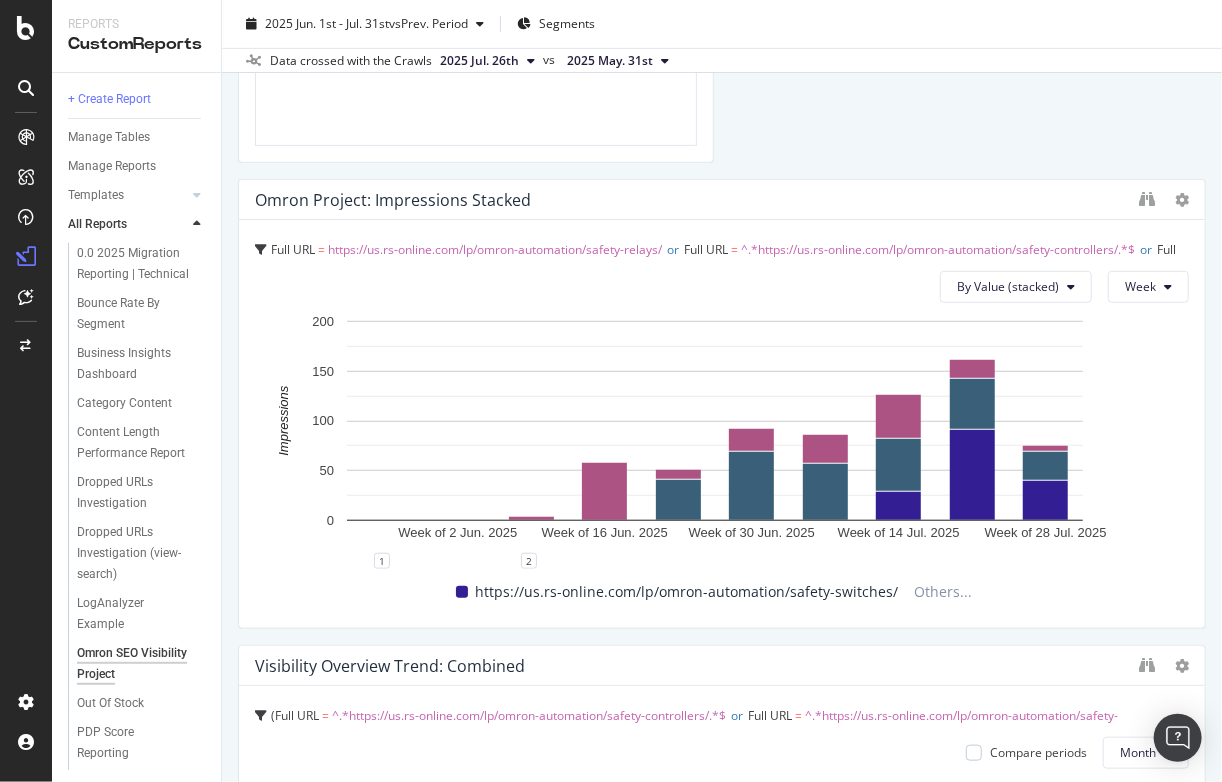 scroll, scrollTop: 148, scrollLeft: 0, axis: vertical 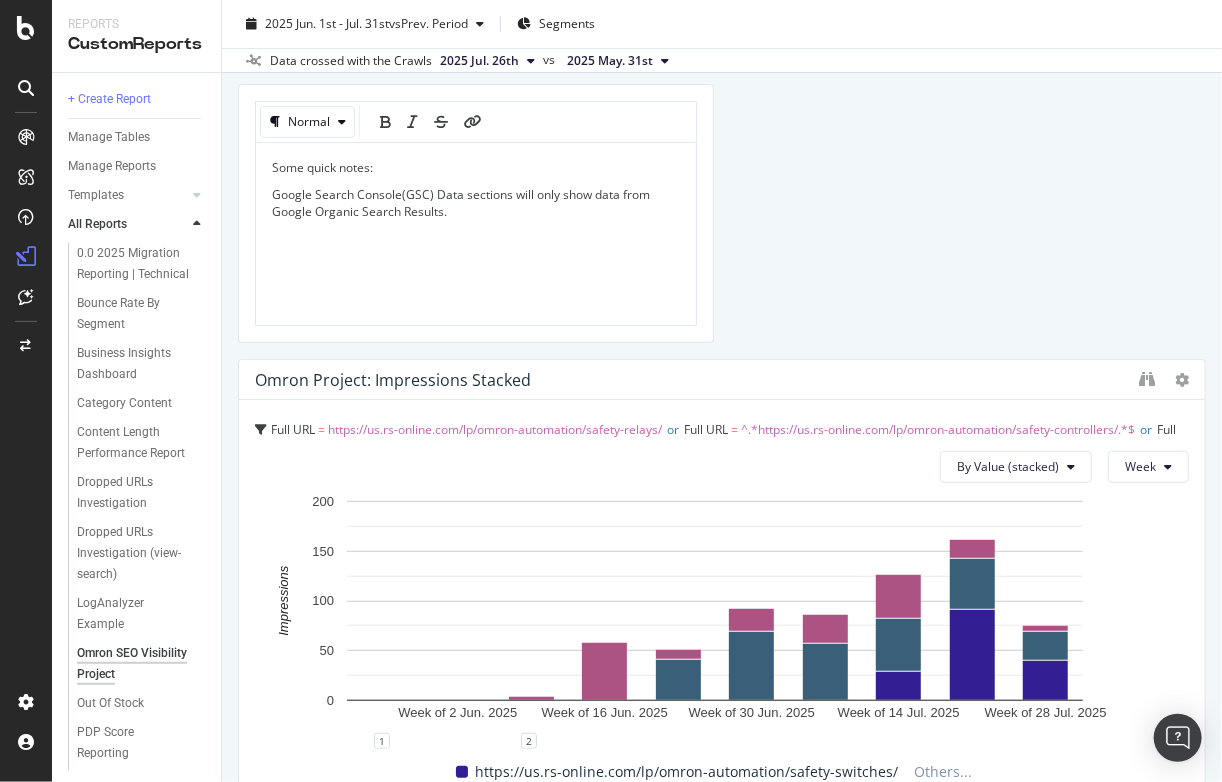 click on "Some quick notes: Google Search Console(GSC) Data sections will only show data from Google Organic Search Results." at bounding box center [476, 234] 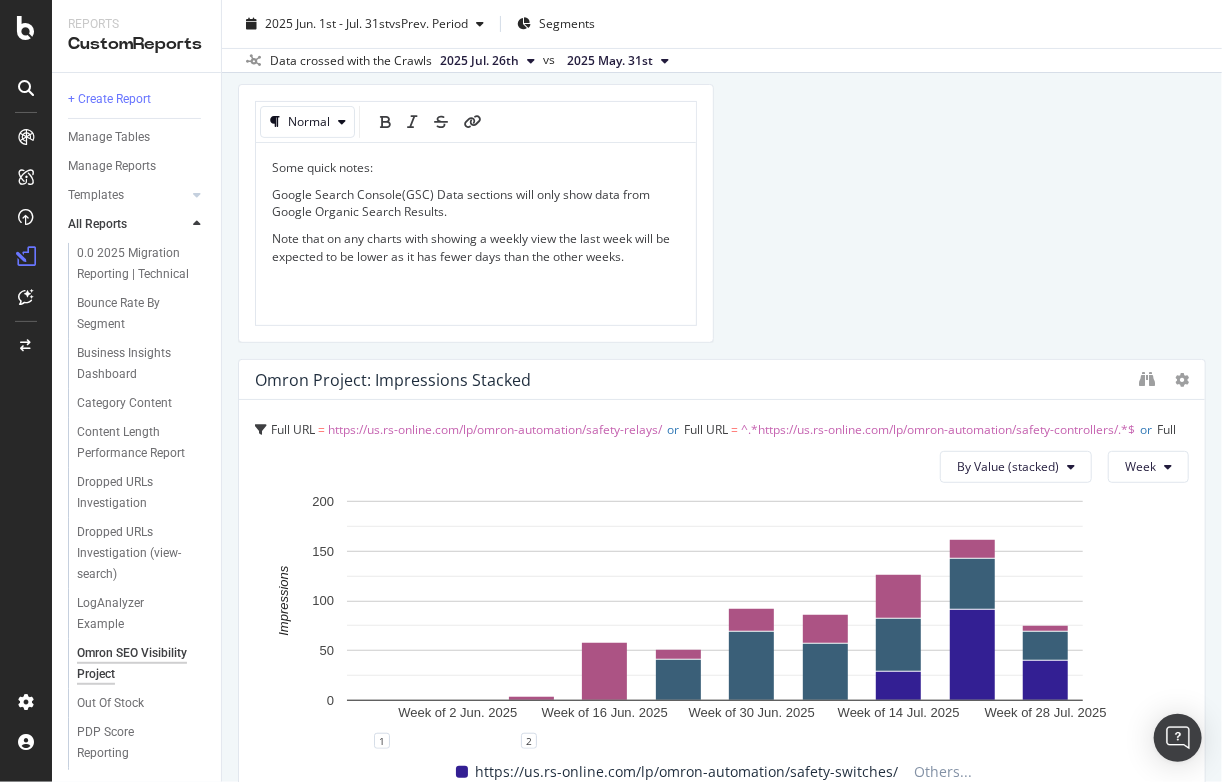 click on "Note that on any charts with showing a weekly view the last week will be expected to be lower as it has fewer days than the other weeks." at bounding box center [472, 247] 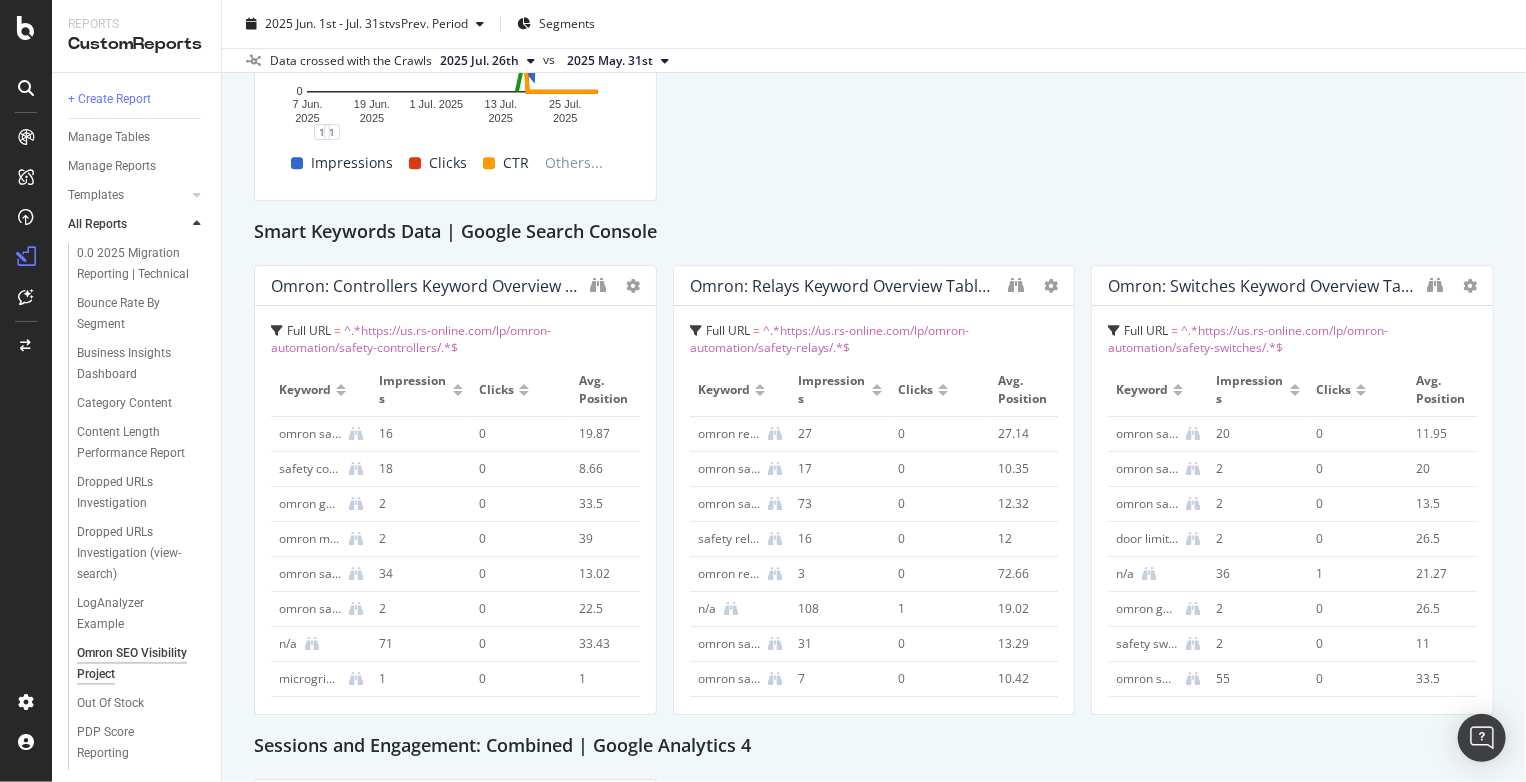 scroll, scrollTop: 3151, scrollLeft: 0, axis: vertical 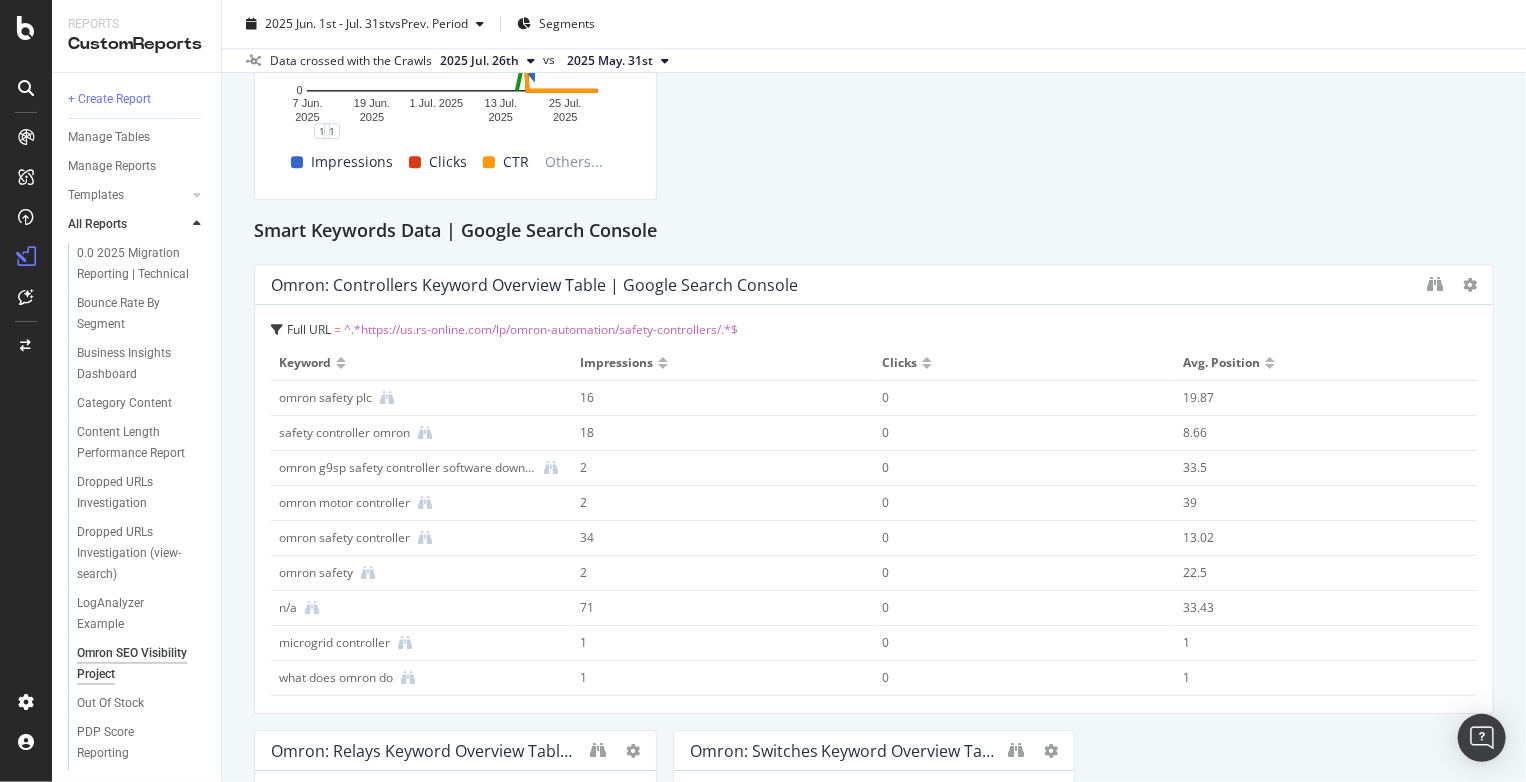 drag, startPoint x: 649, startPoint y: 334, endPoint x: 1512, endPoint y: 403, distance: 865.754 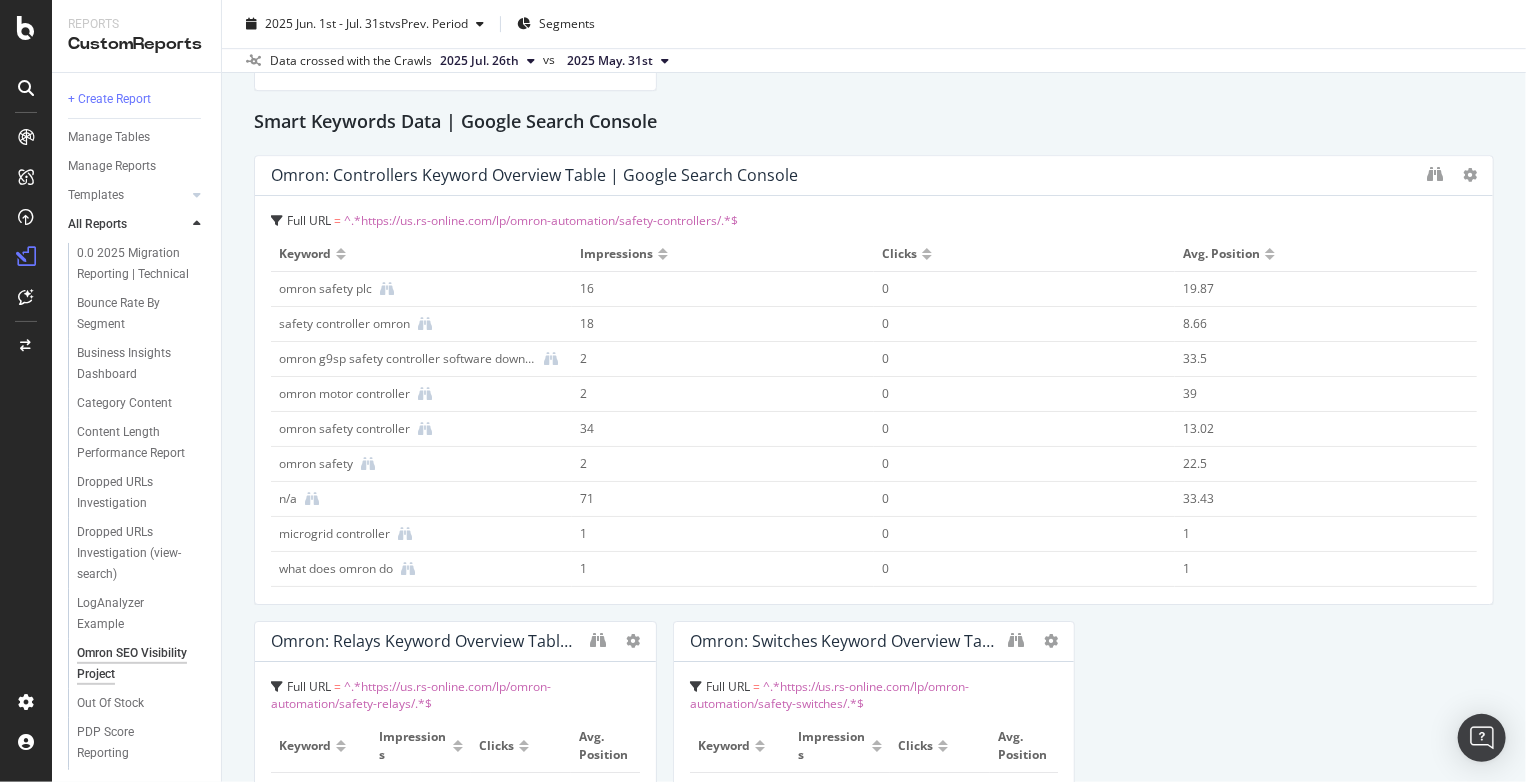 scroll, scrollTop: 3042, scrollLeft: 0, axis: vertical 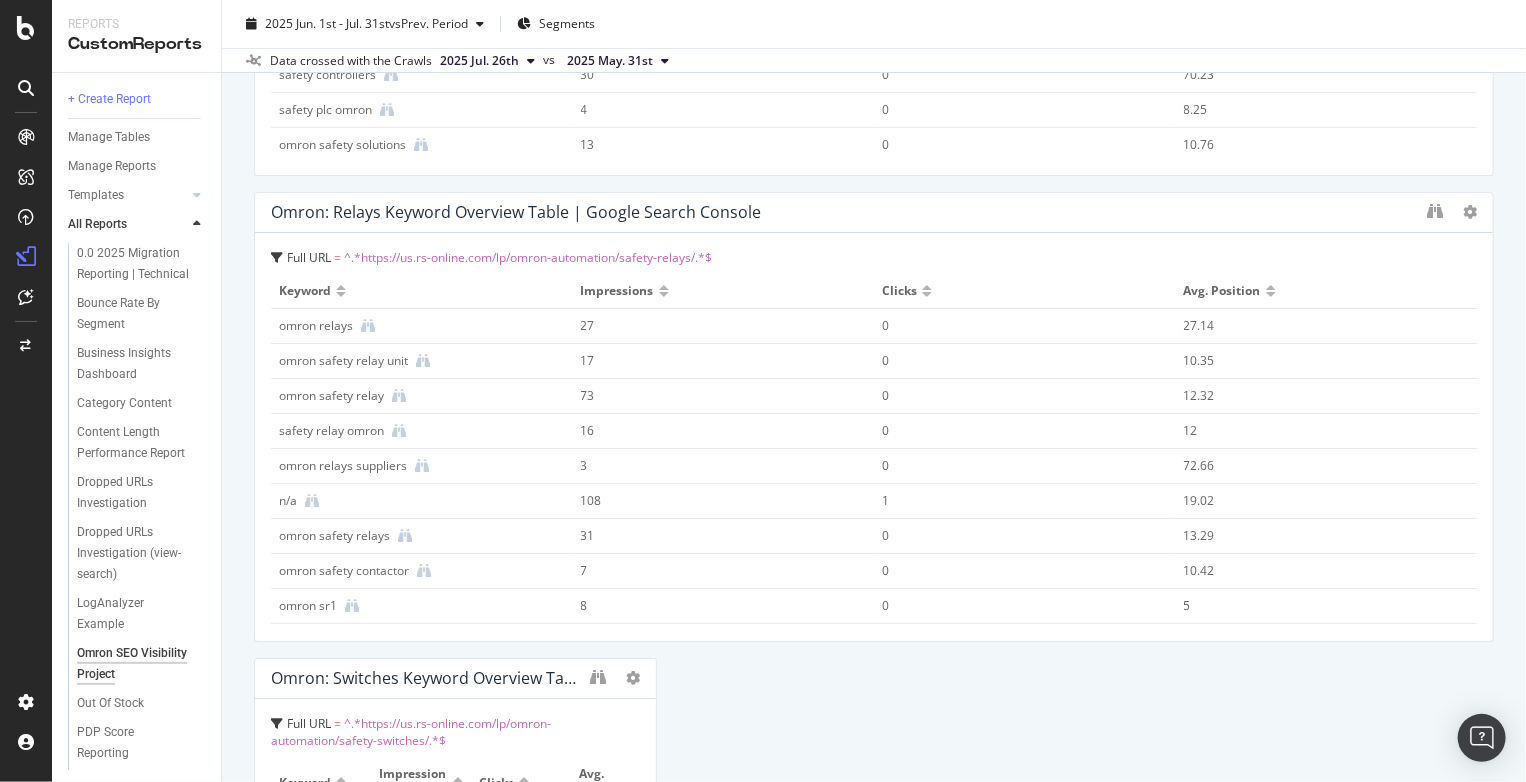 drag, startPoint x: 649, startPoint y: 281, endPoint x: 1504, endPoint y: 394, distance: 862.43494 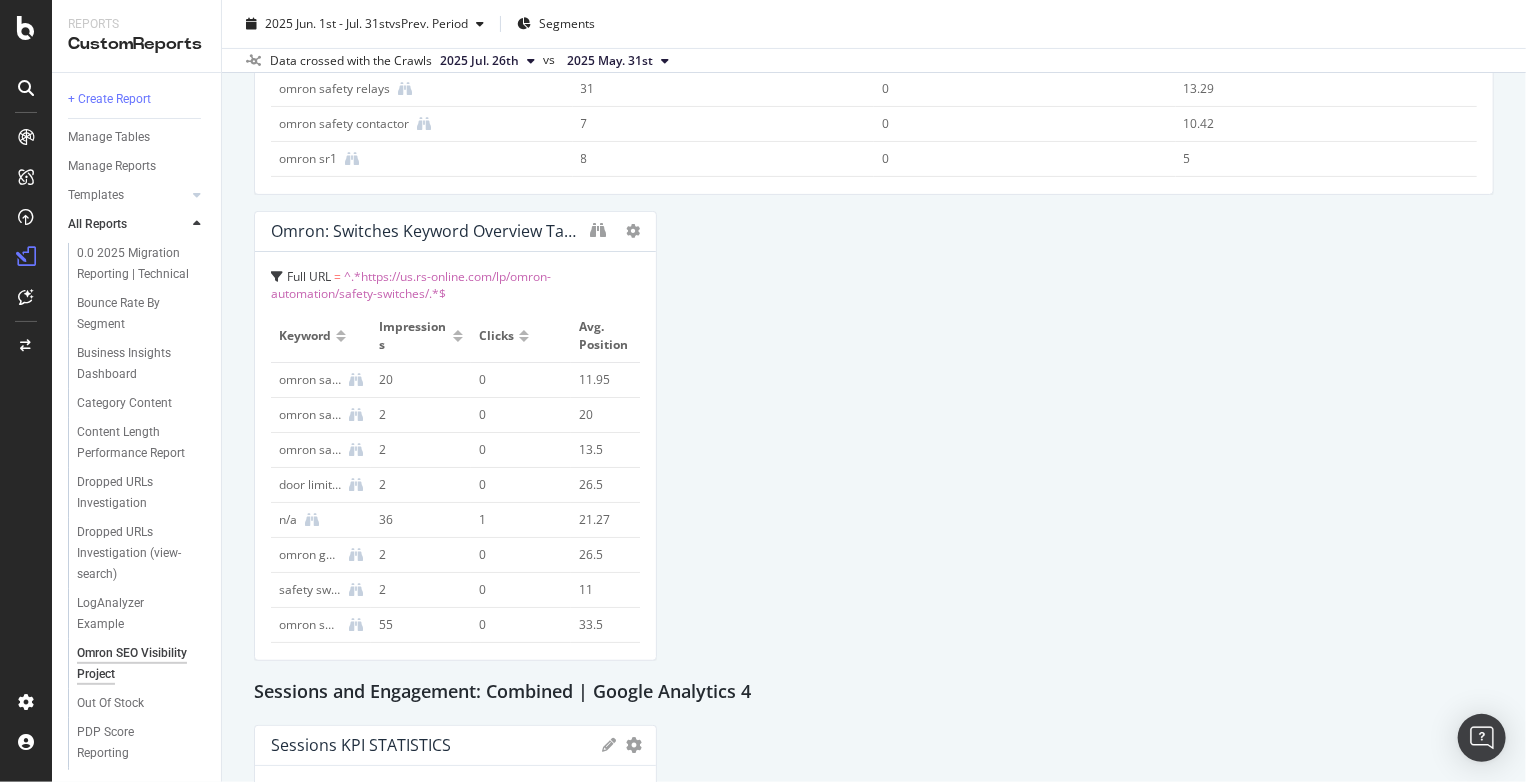 scroll, scrollTop: 4026, scrollLeft: 0, axis: vertical 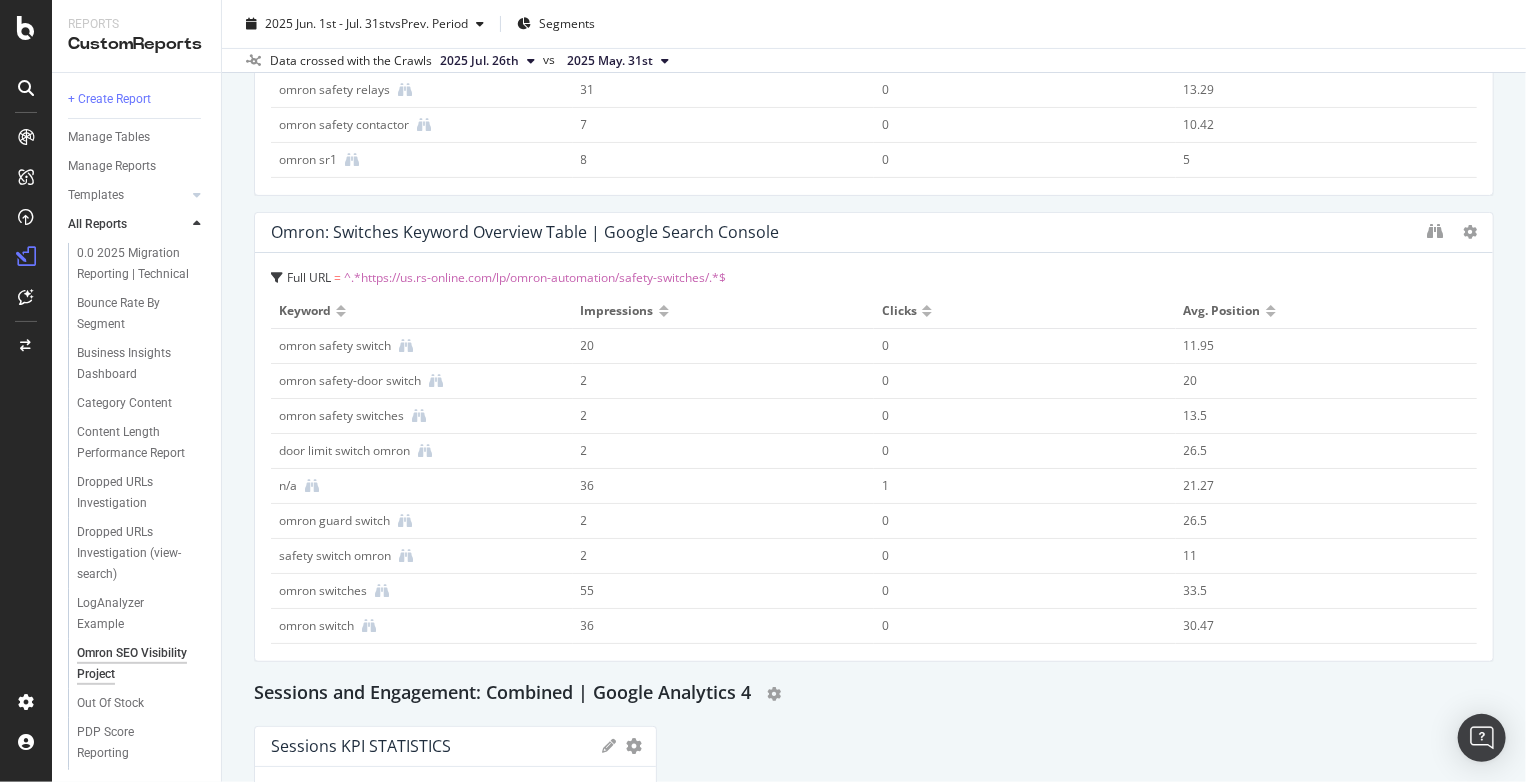 drag, startPoint x: 650, startPoint y: 311, endPoint x: 1170, endPoint y: 681, distance: 638.2006 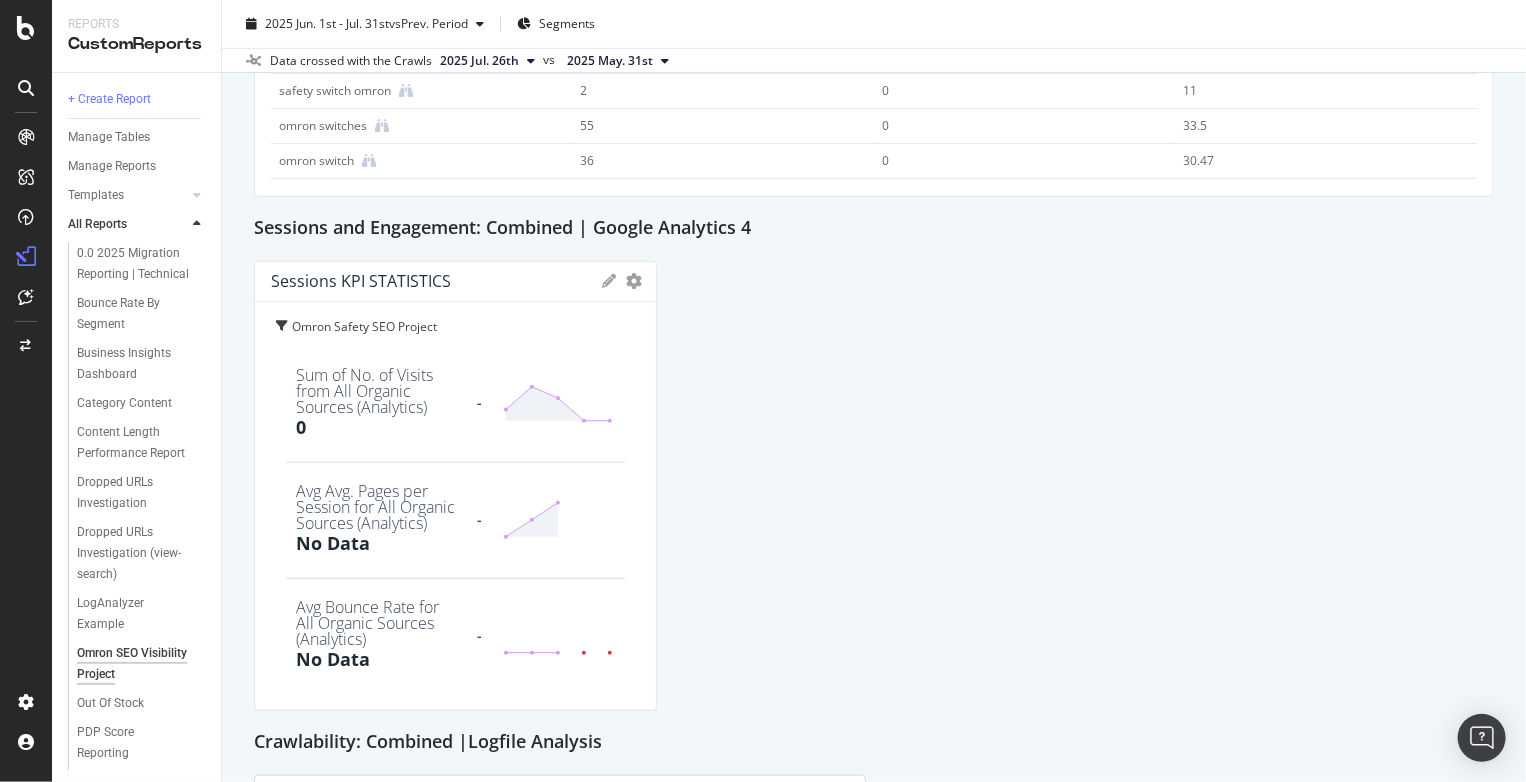 scroll, scrollTop: 4575, scrollLeft: 0, axis: vertical 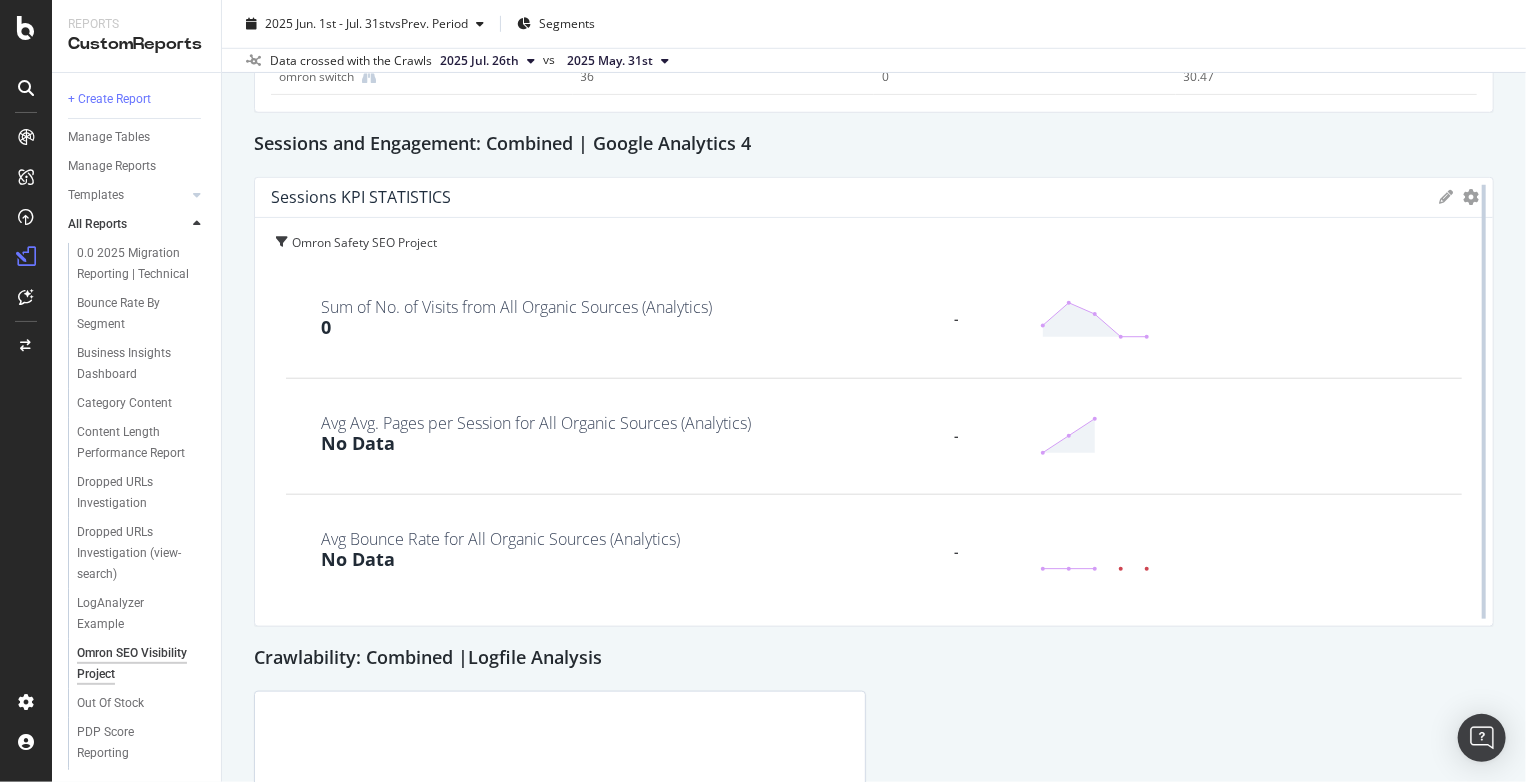 drag, startPoint x: 640, startPoint y: 376, endPoint x: 1468, endPoint y: 497, distance: 836.7945 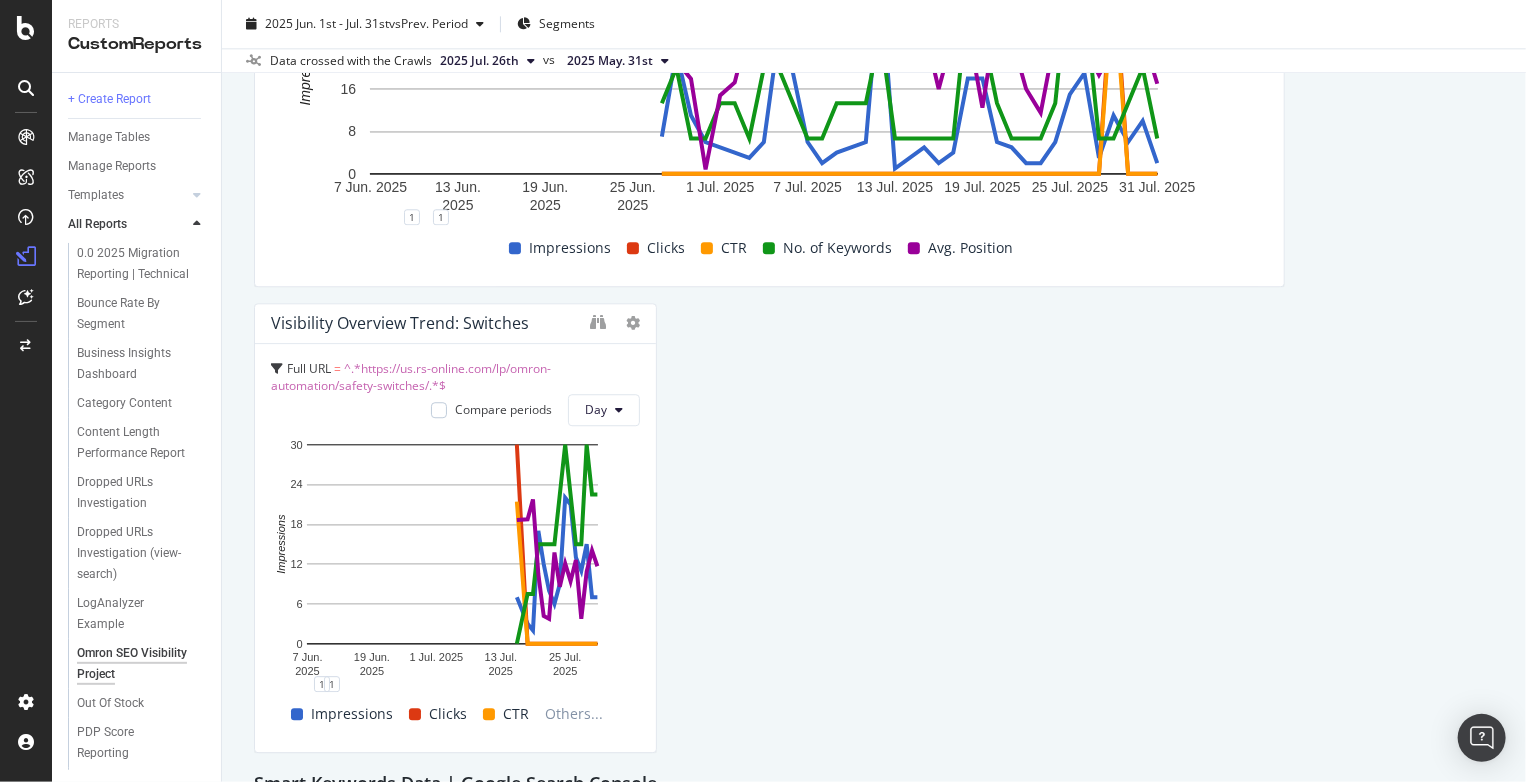 scroll, scrollTop: 2483, scrollLeft: 0, axis: vertical 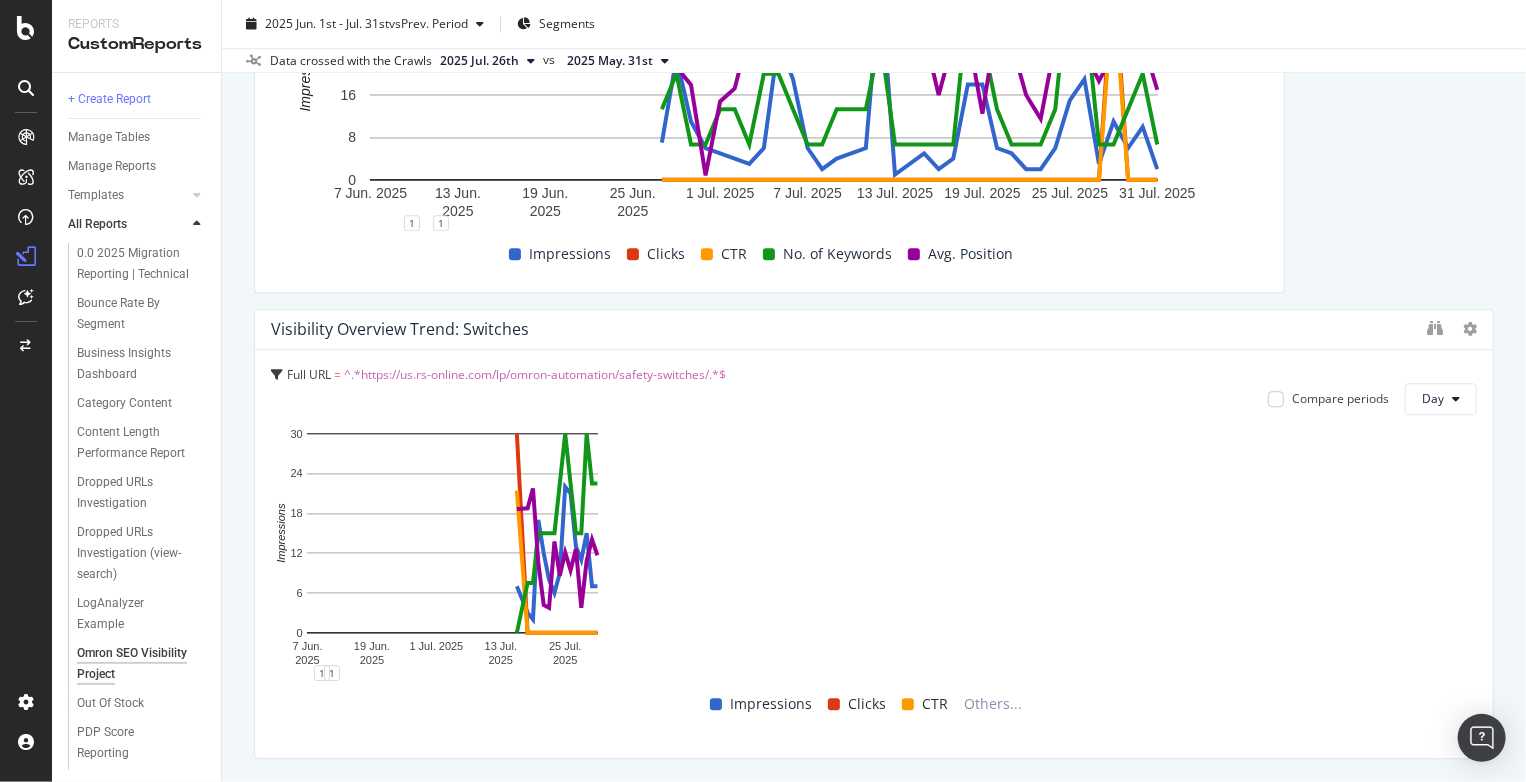 drag, startPoint x: 644, startPoint y: 455, endPoint x: 1554, endPoint y: 209, distance: 942.6643 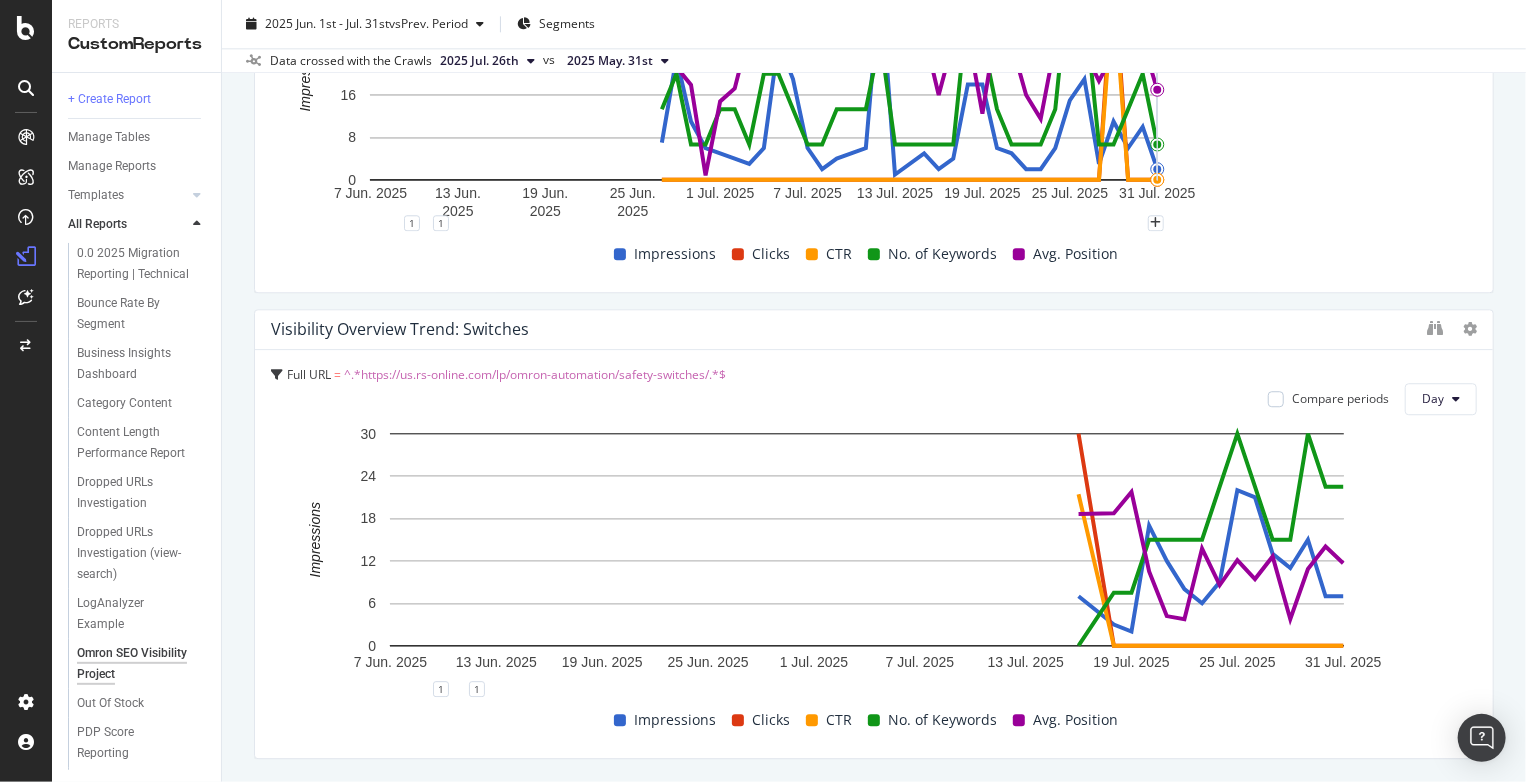 drag, startPoint x: 1269, startPoint y: 149, endPoint x: 1452, endPoint y: 173, distance: 184.56706 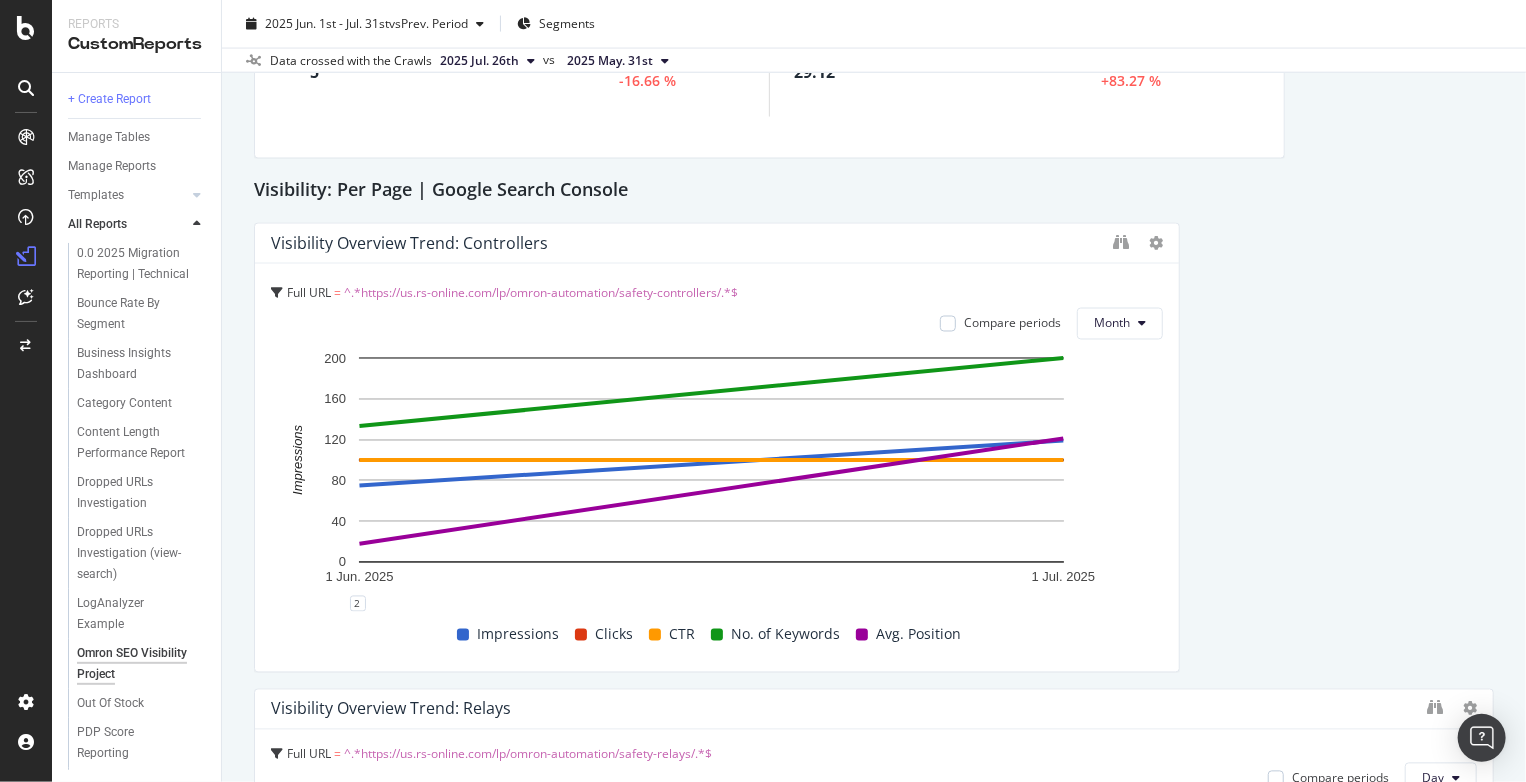 scroll, scrollTop: 1617, scrollLeft: 0, axis: vertical 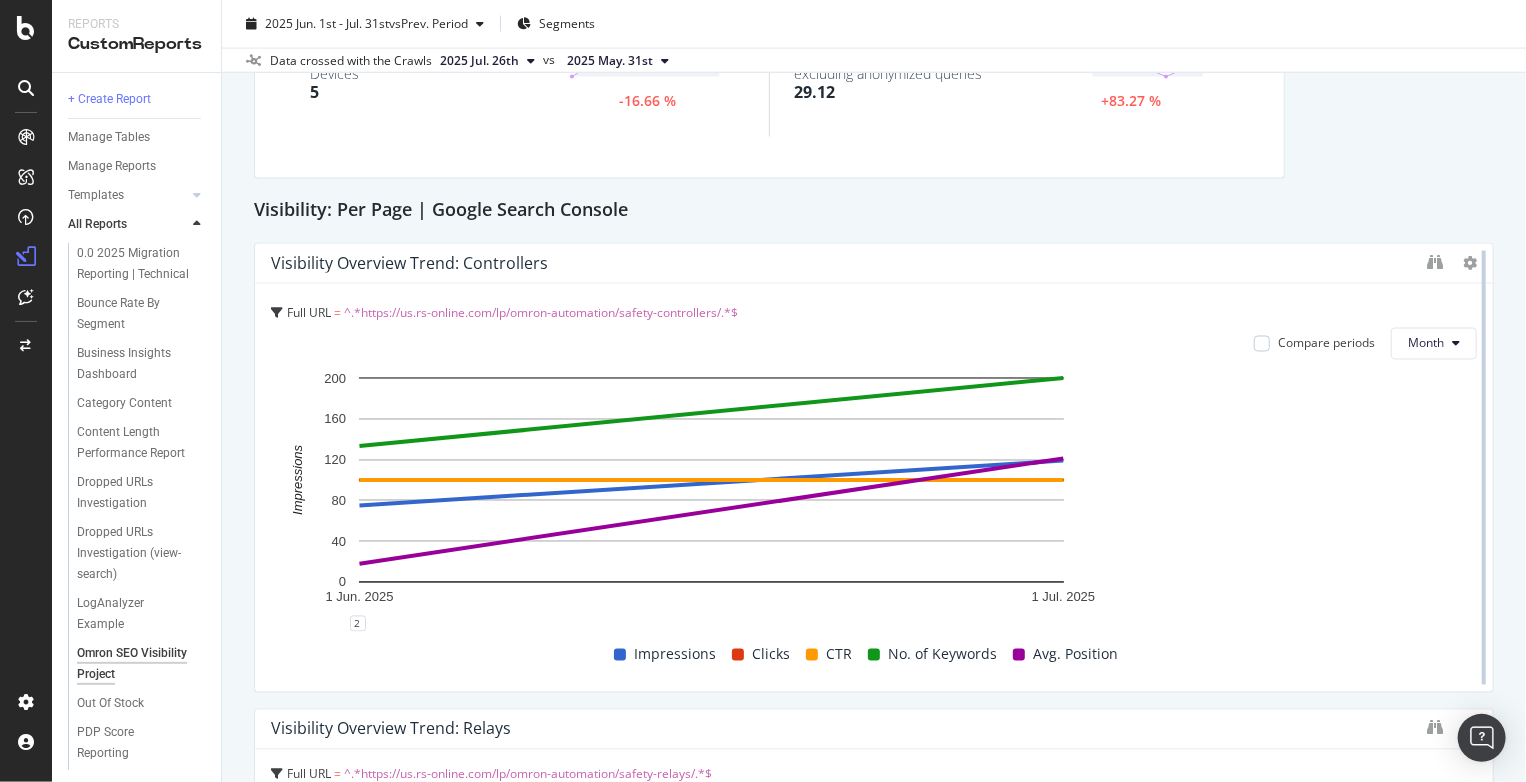 drag, startPoint x: 1164, startPoint y: 336, endPoint x: 1476, endPoint y: 359, distance: 312.84662 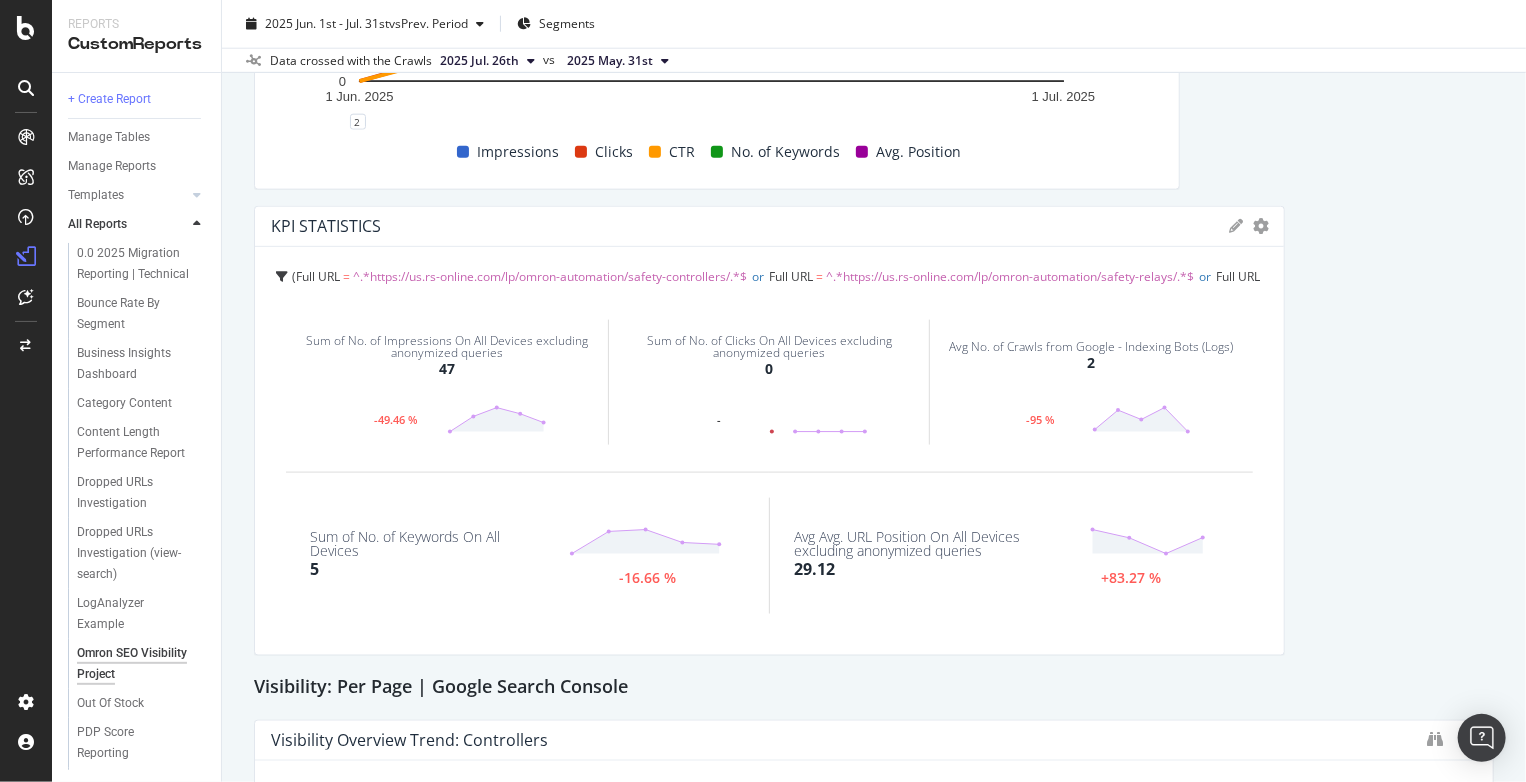 scroll, scrollTop: 1135, scrollLeft: 0, axis: vertical 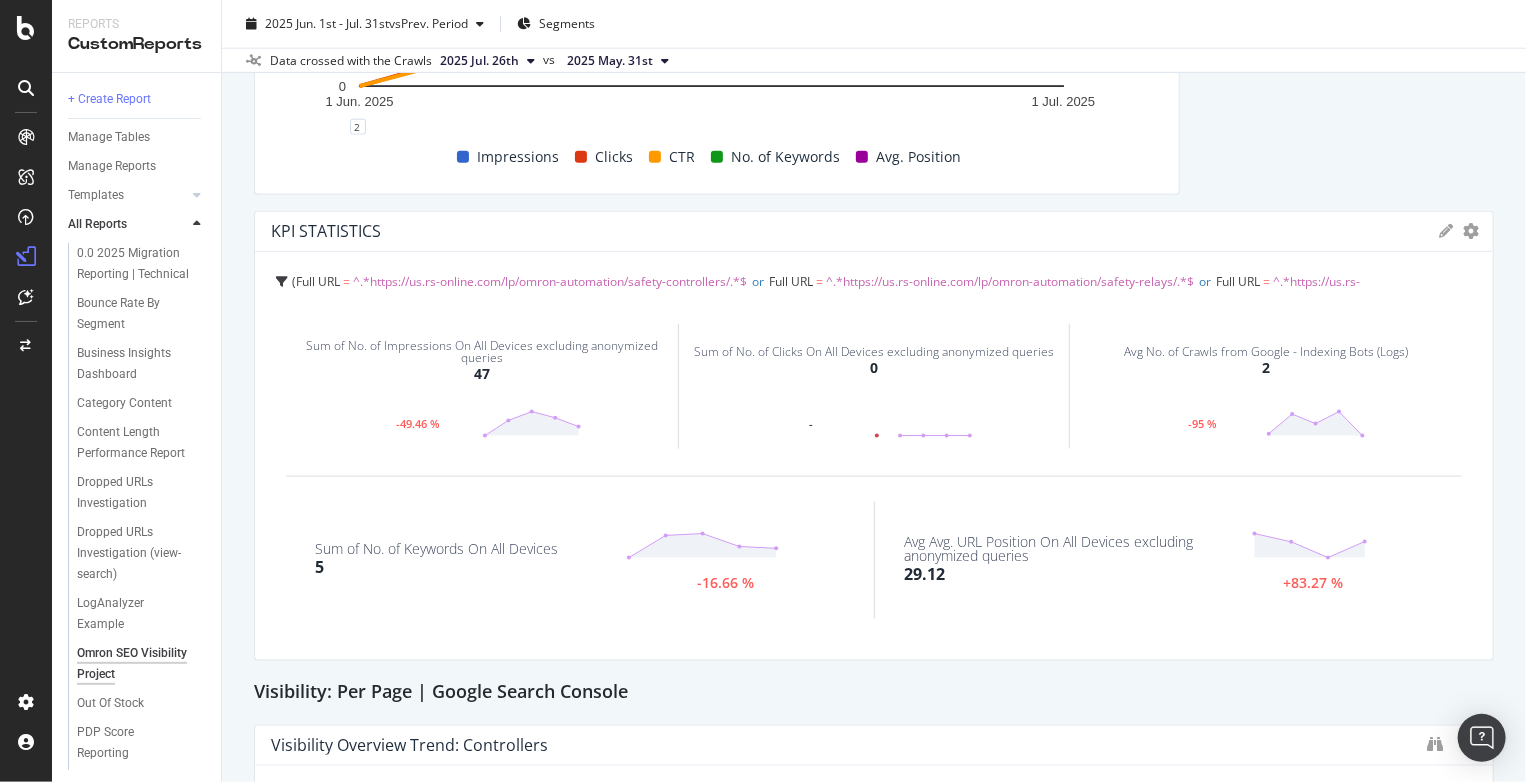 drag, startPoint x: 1263, startPoint y: 313, endPoint x: 1348, endPoint y: 305, distance: 85.37564 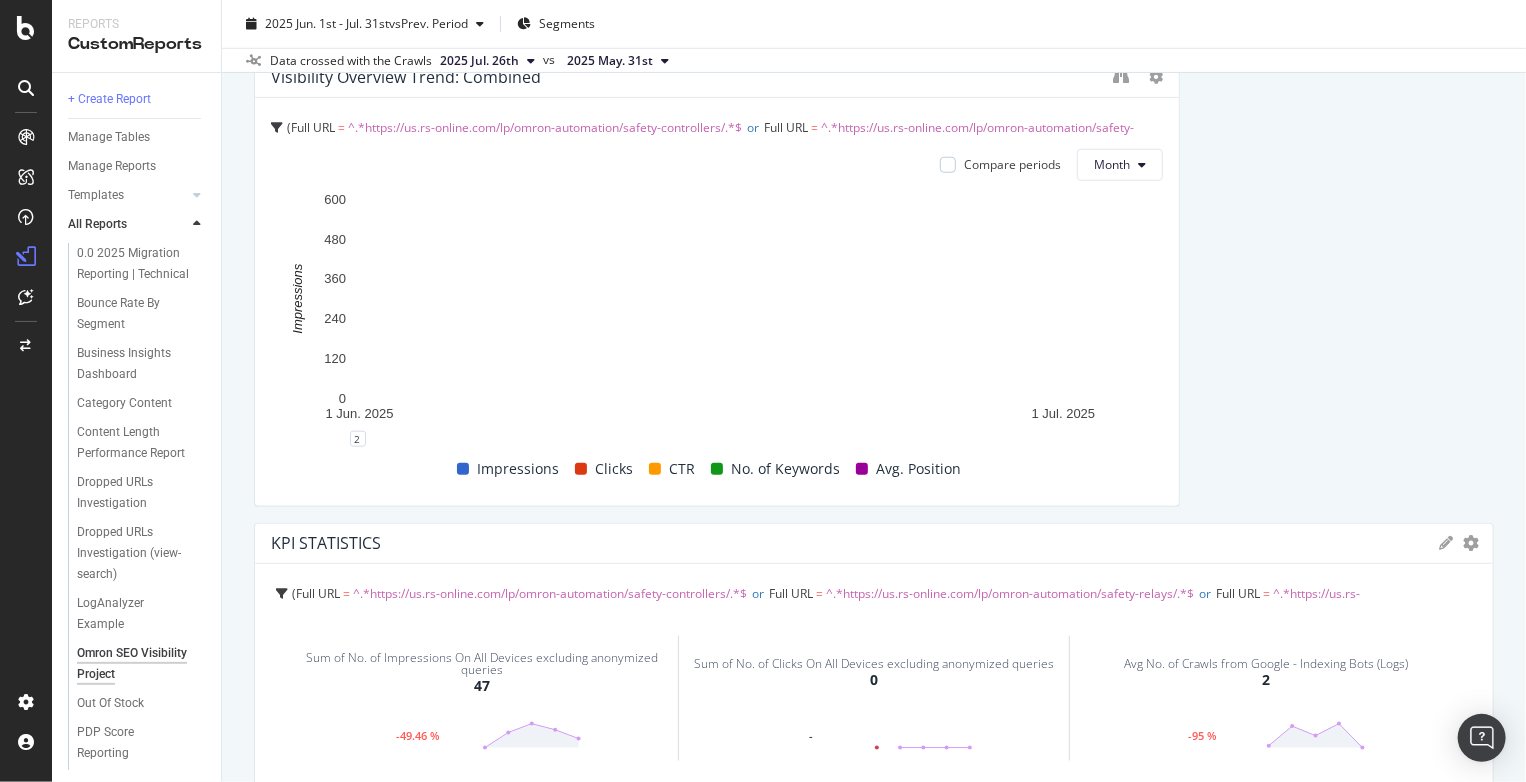 scroll, scrollTop: 821, scrollLeft: 0, axis: vertical 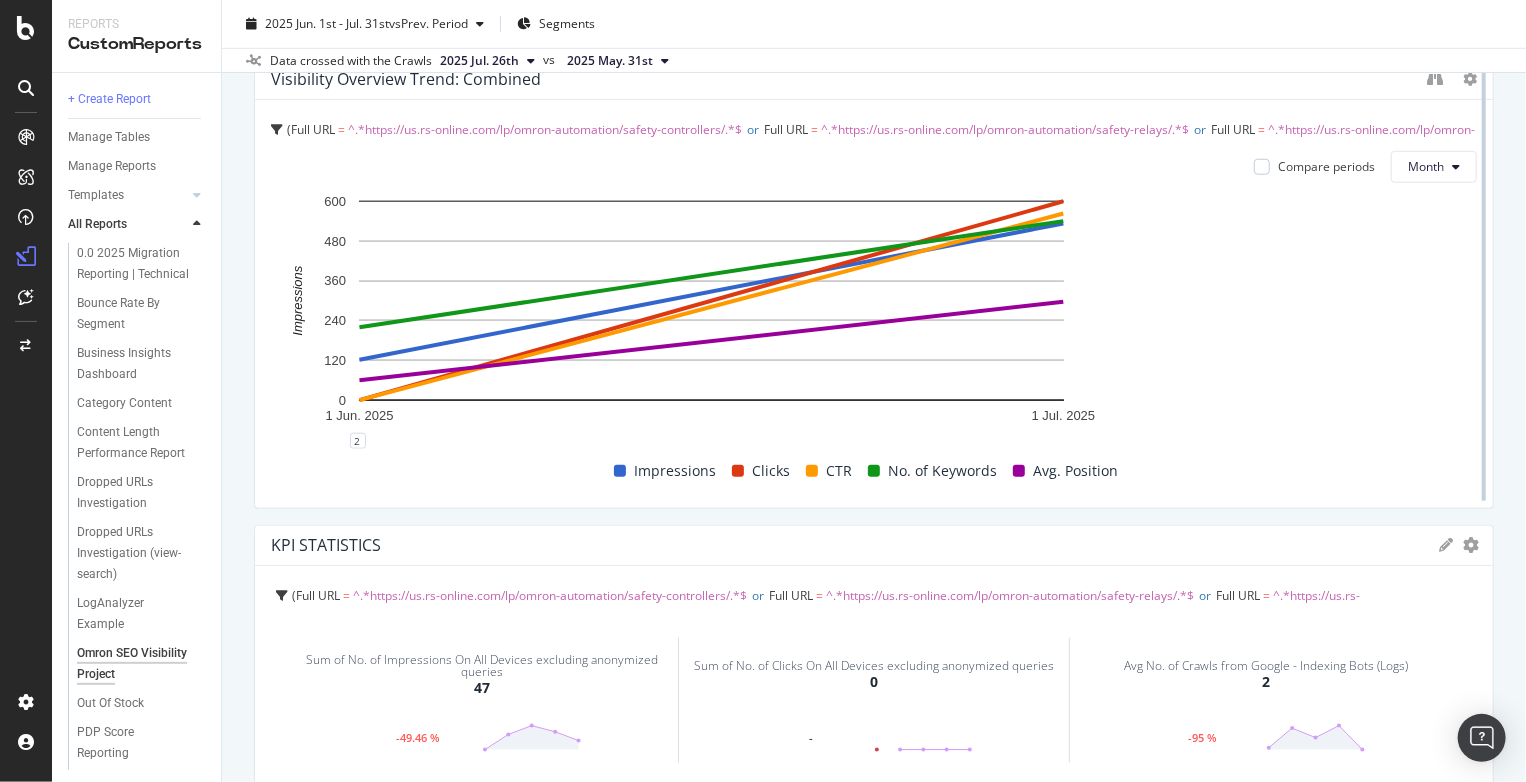 drag, startPoint x: 1164, startPoint y: 321, endPoint x: 1475, endPoint y: 428, distance: 328.8921 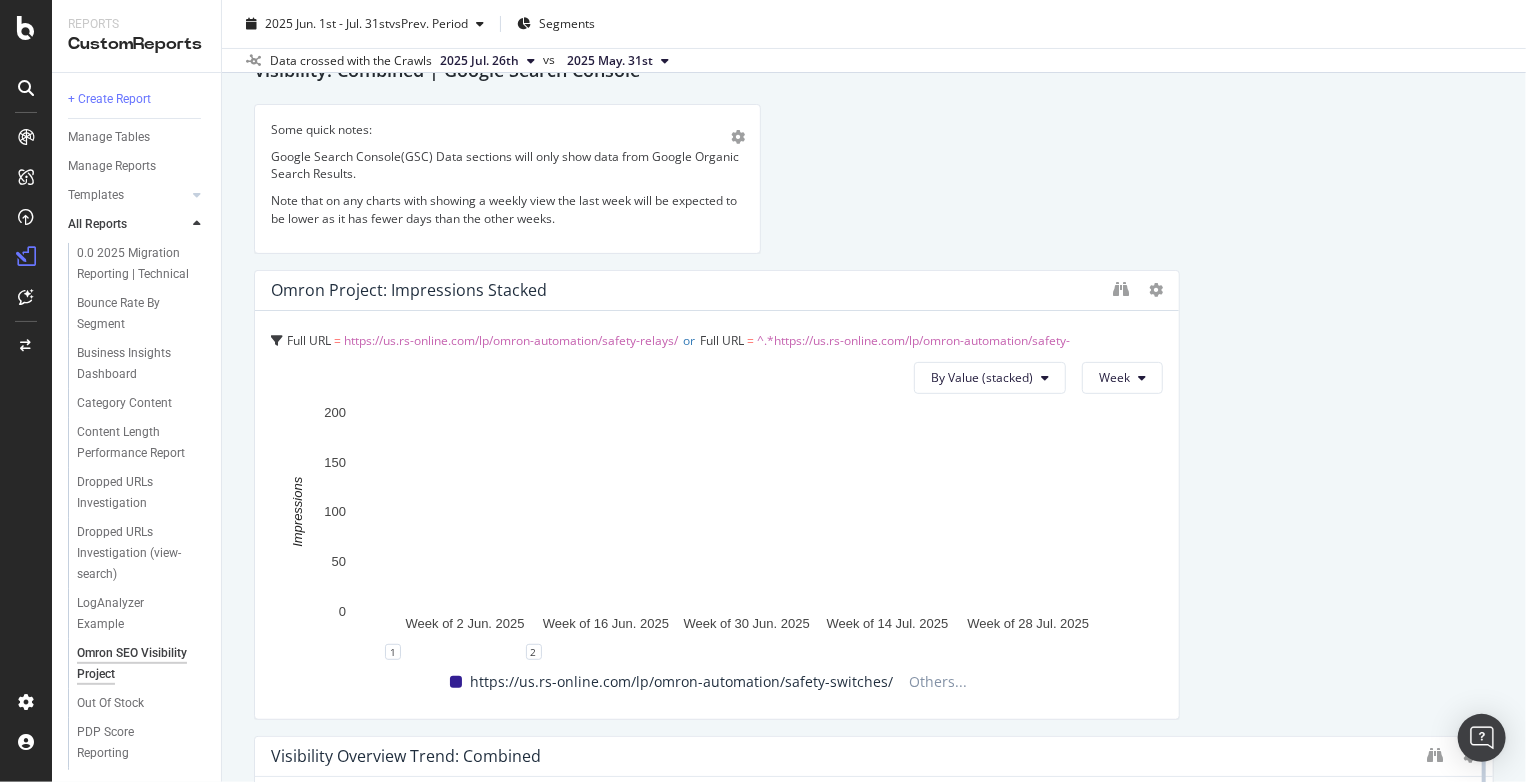 scroll, scrollTop: 143, scrollLeft: 0, axis: vertical 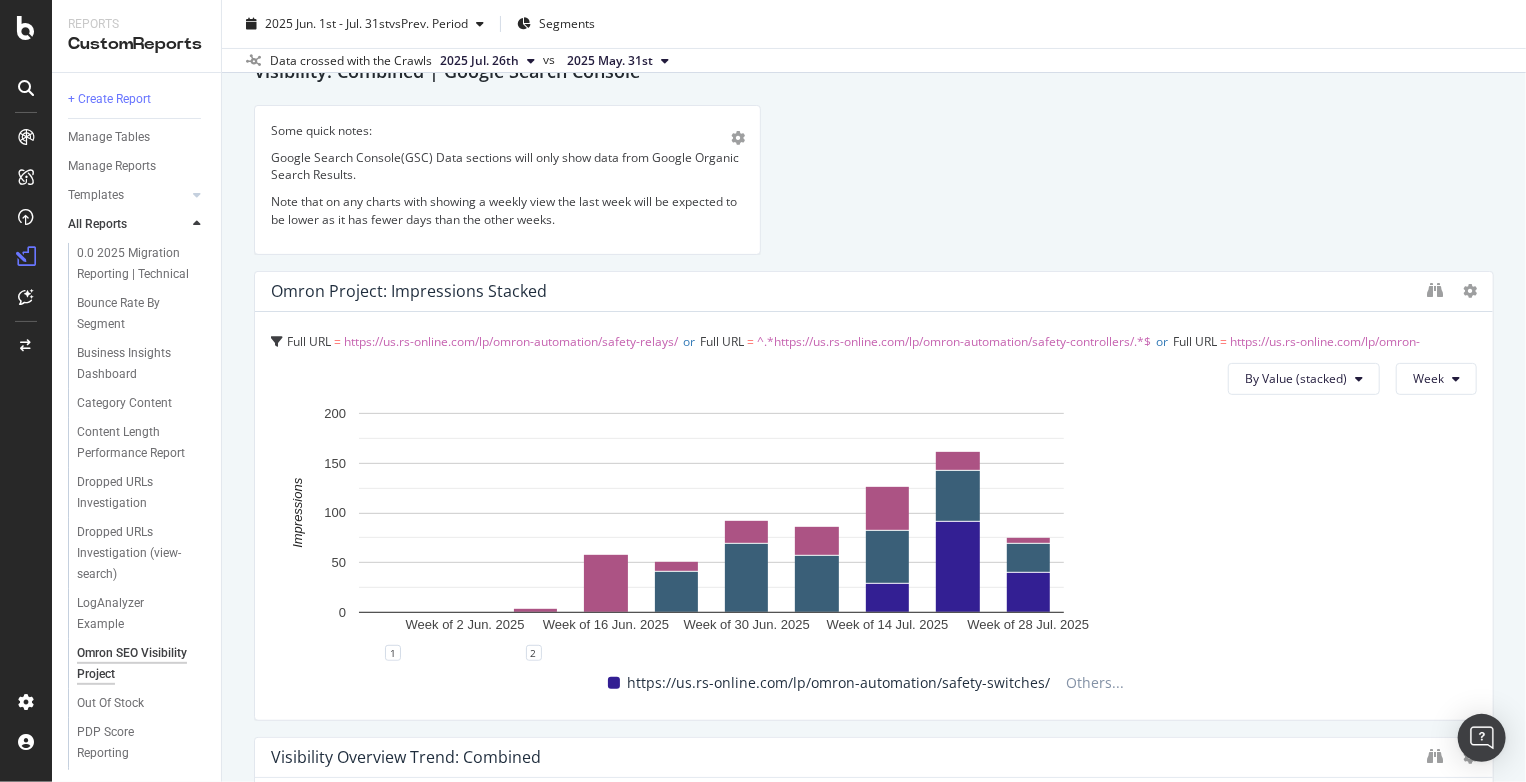 drag, startPoint x: 1165, startPoint y: 405, endPoint x: 1486, endPoint y: 405, distance: 321 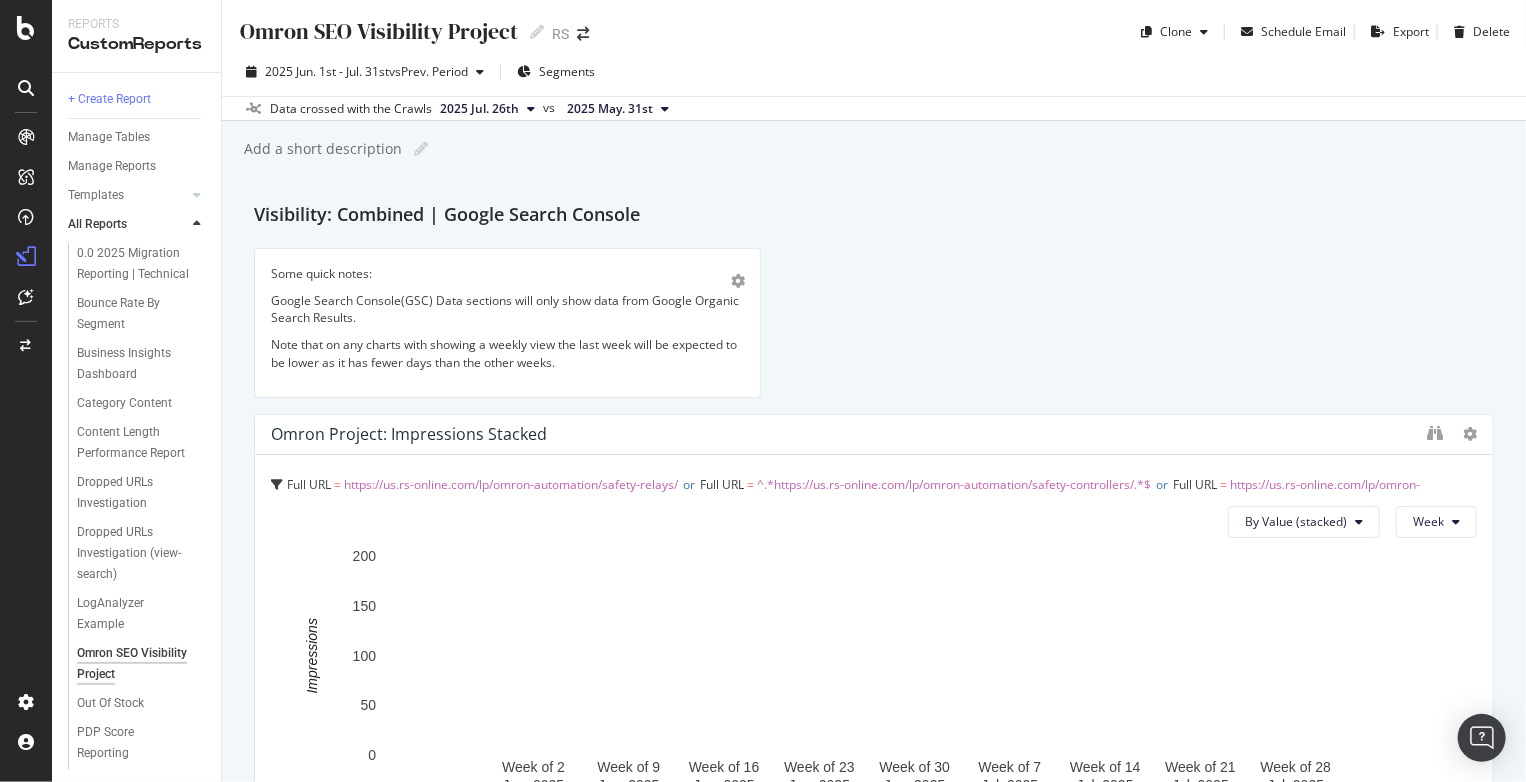 scroll, scrollTop: 0, scrollLeft: 0, axis: both 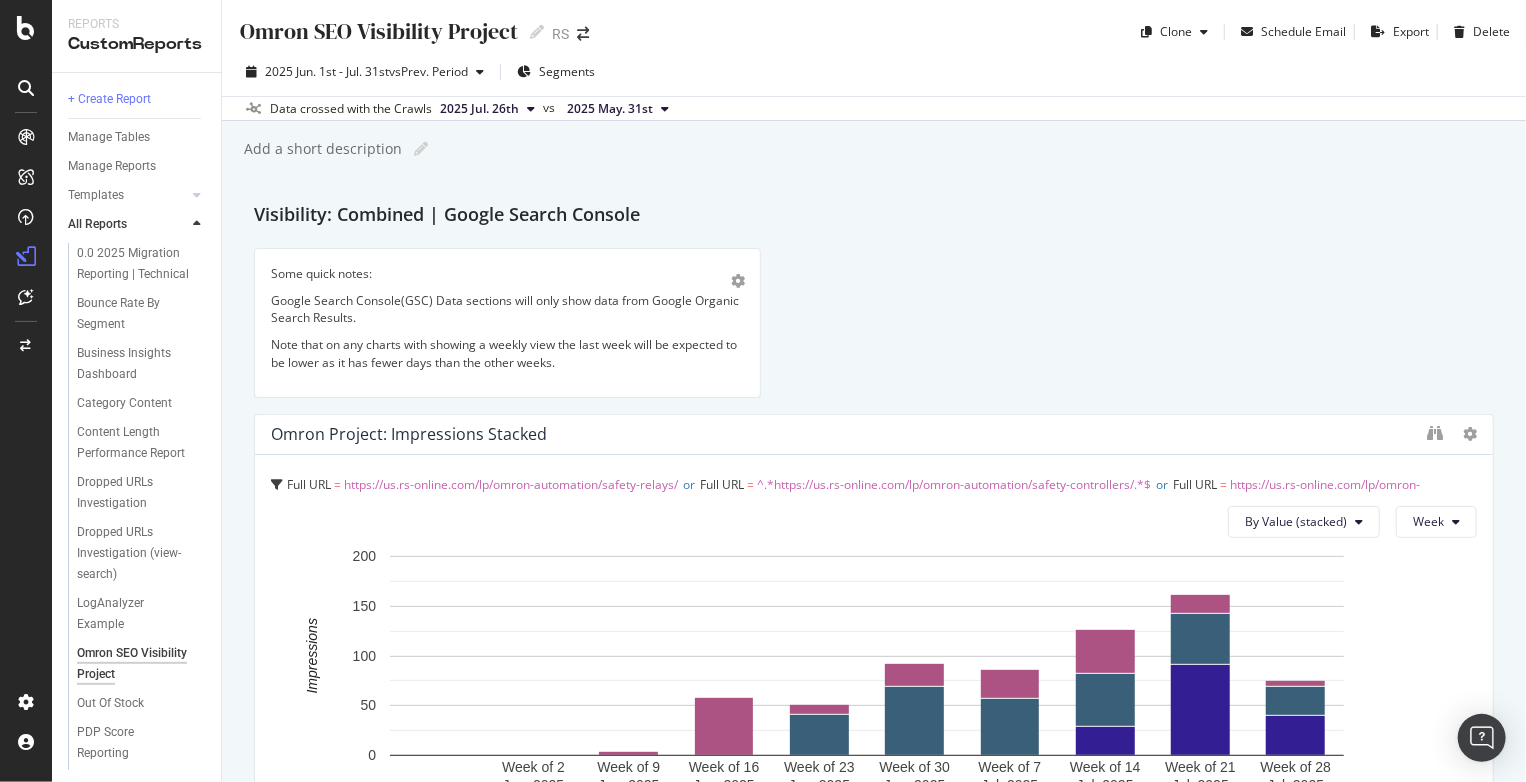 click on "Visibility: Combined | Google Search Console Some quick notes:
Google Search Console(GSC) Data sections will only show data from Google Organic Search Results.
Note that on any charts with showing a weekly view the last week will be expected to be lower as it has fewer days than the other weeks.
Omron Project: Impressions Stacked Full URL   =     https://us.rs-online.com/lp/omron-automation/safety-relays/  or  Full URL   =     ^.*https://us.rs-online.com/lp/omron-automation/safety-controllers/.*$  or  Full URL   =     https://us.rs-online.com/lp/omron-automation/safety-switches/ By Value (stacked) Week Week of 2 Jun. 2025 Week of 9 Jun. 2025 Week of 16 Jun. 2025 Week of 23 Jun. 2025 Week of 30 Jun. 2025 Week of 7 Jul. 2025 Week of 14 Jul. 2025 Week of 21 Jul. 2025 Week of 28 Jul. 2025 0 50 100 150 200 Impressions Date https://us.rs-online.com/lp/omron-automation/safety-switches/ https://us.rs-online.com/lp/omron-automation/safety-relays/ https://us.rs-online.com/lp/omron-automation/safety-controllers/ 0" at bounding box center (874, 2933) 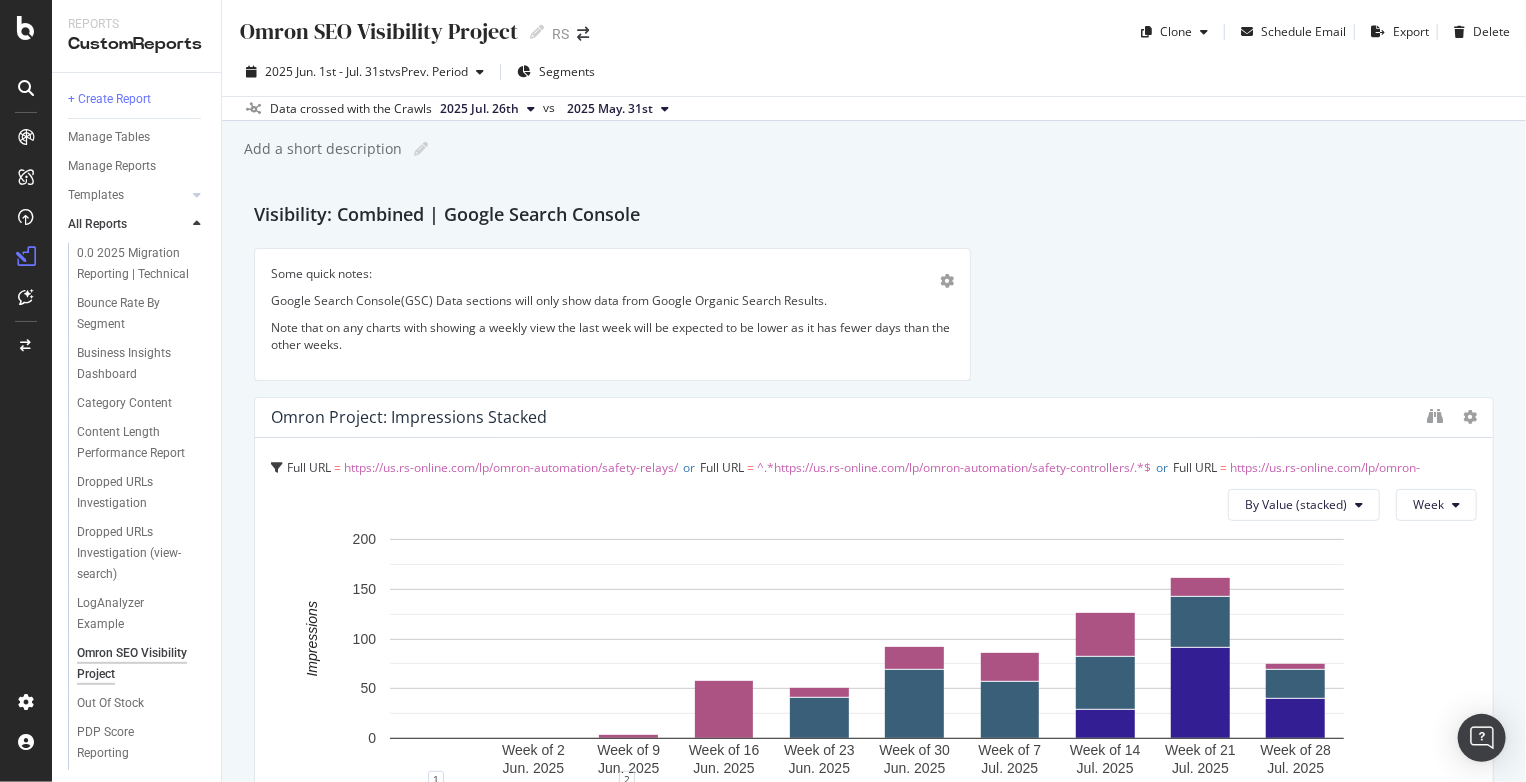 drag, startPoint x: 752, startPoint y: 329, endPoint x: 932, endPoint y: 341, distance: 180.39955 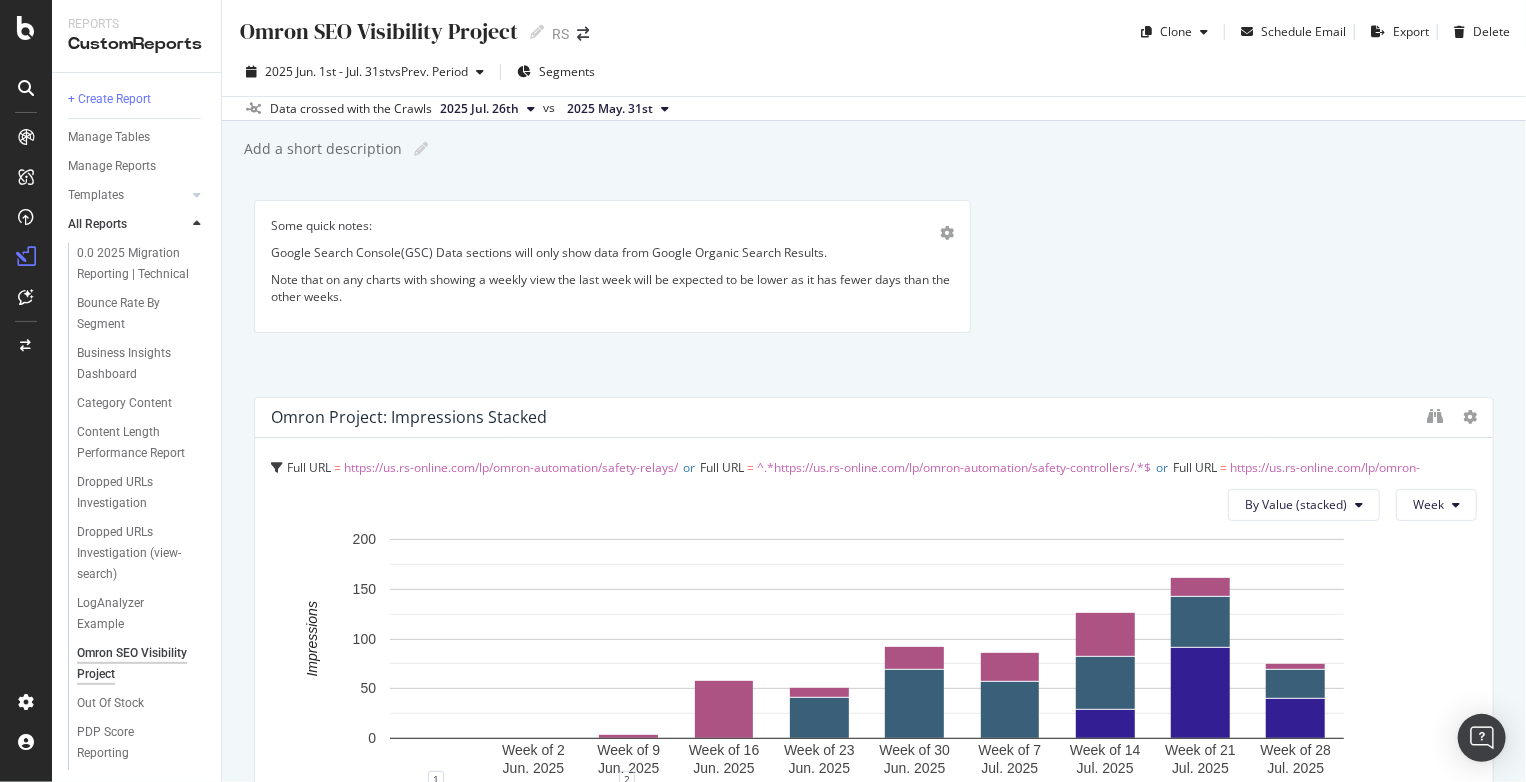 drag, startPoint x: 648, startPoint y: 343, endPoint x: 616, endPoint y: 188, distance: 158.26875 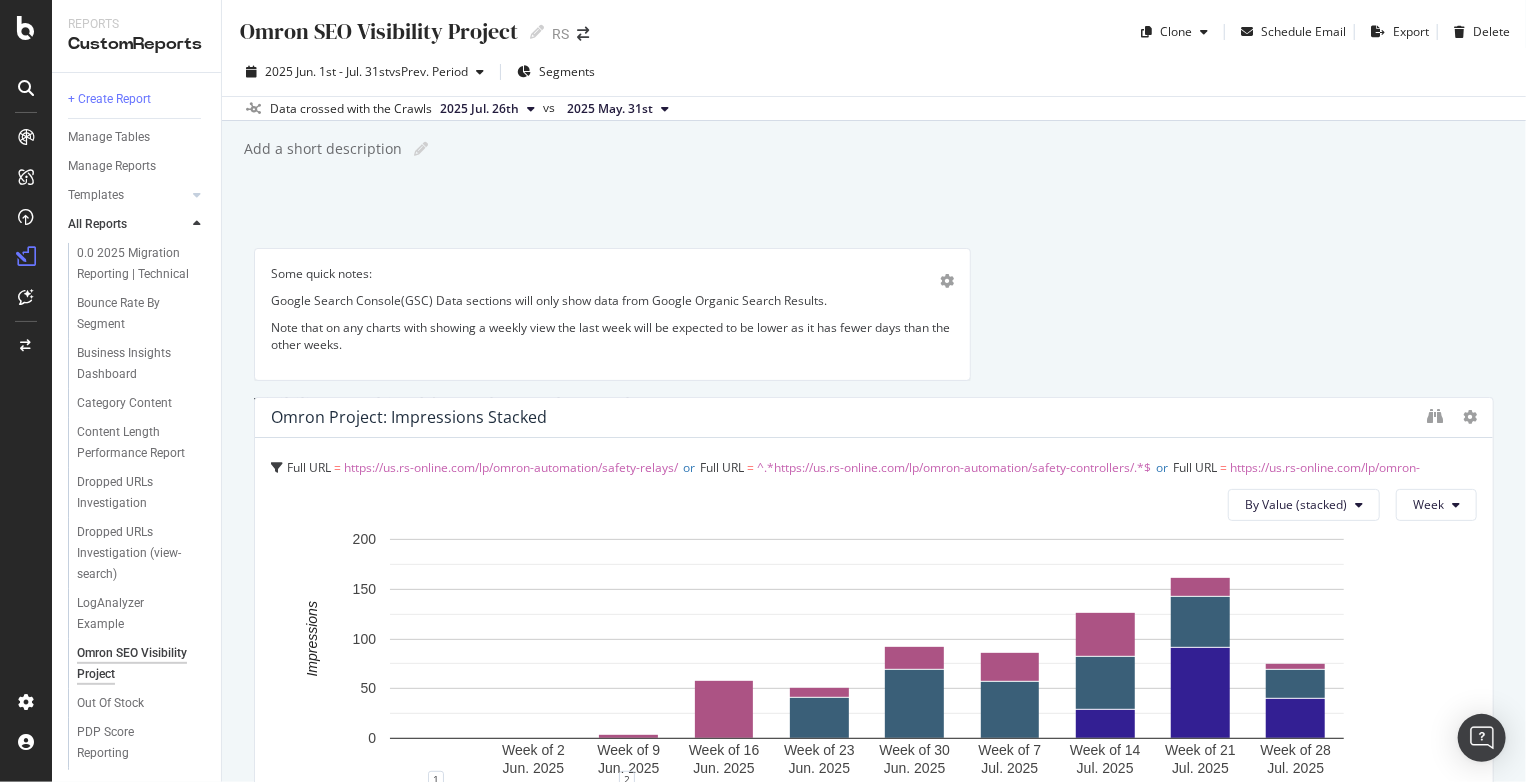 drag, startPoint x: 586, startPoint y: 216, endPoint x: 567, endPoint y: 405, distance: 189.95262 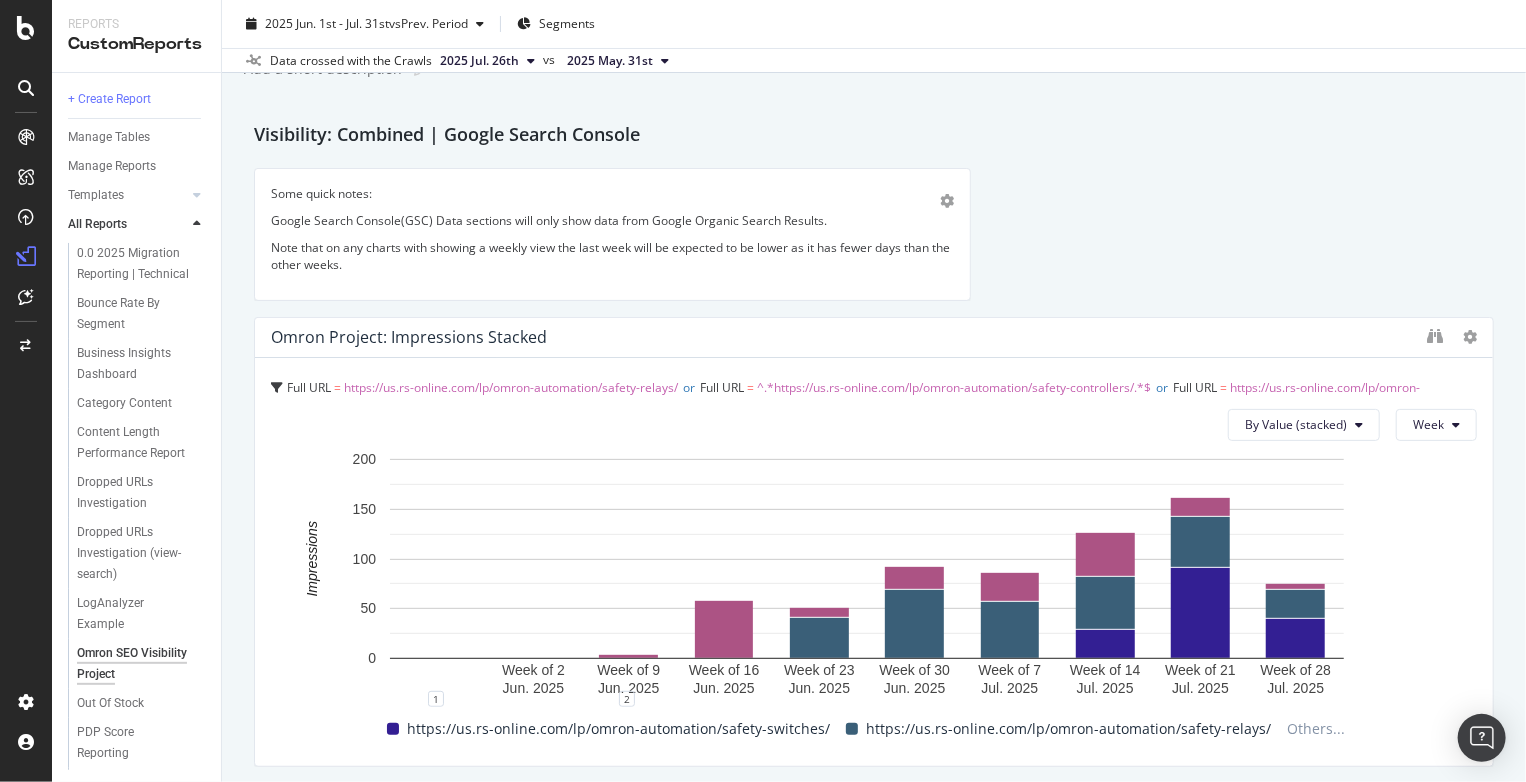 scroll, scrollTop: 90, scrollLeft: 0, axis: vertical 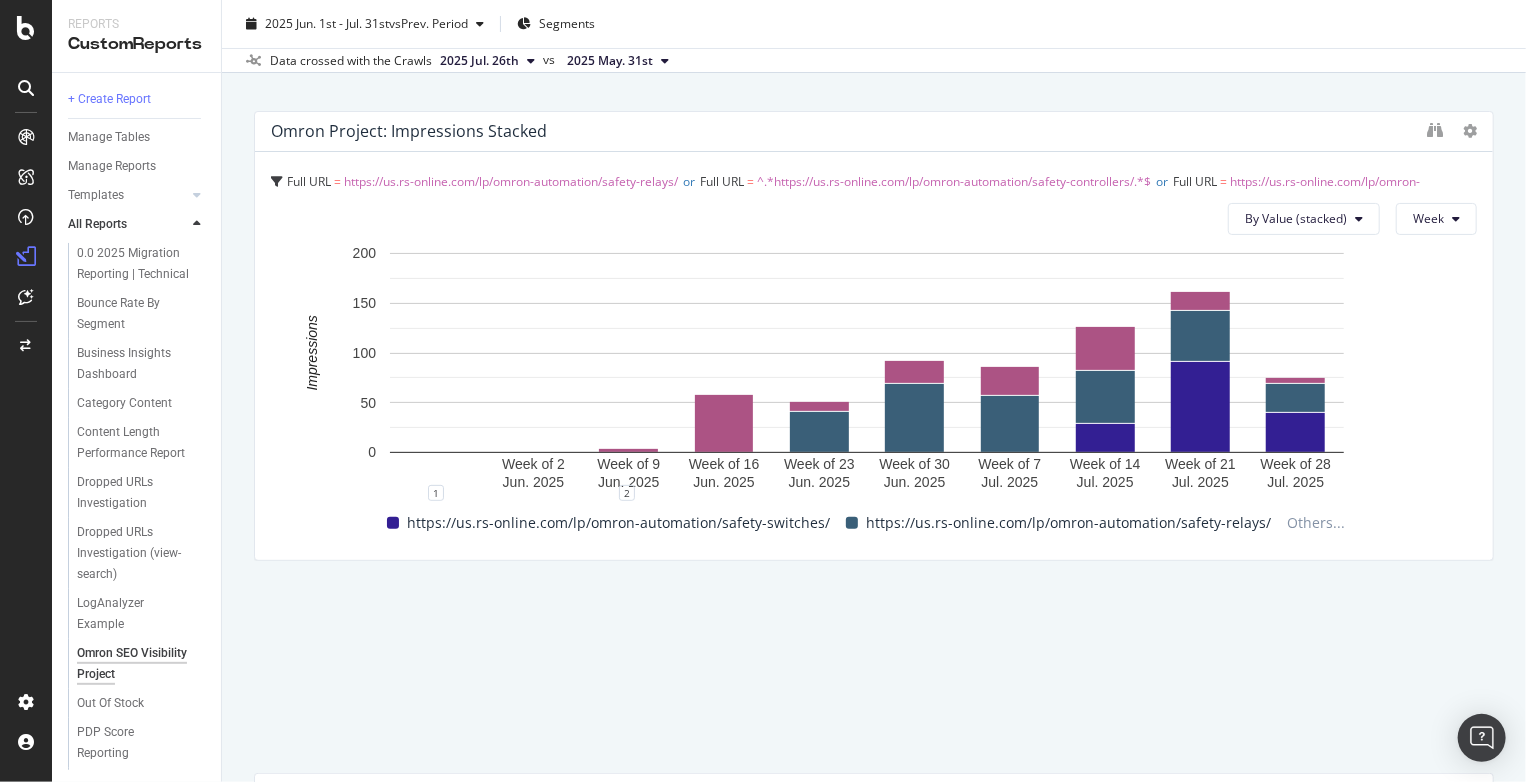 drag, startPoint x: 568, startPoint y: 435, endPoint x: 536, endPoint y: 181, distance: 256.0078 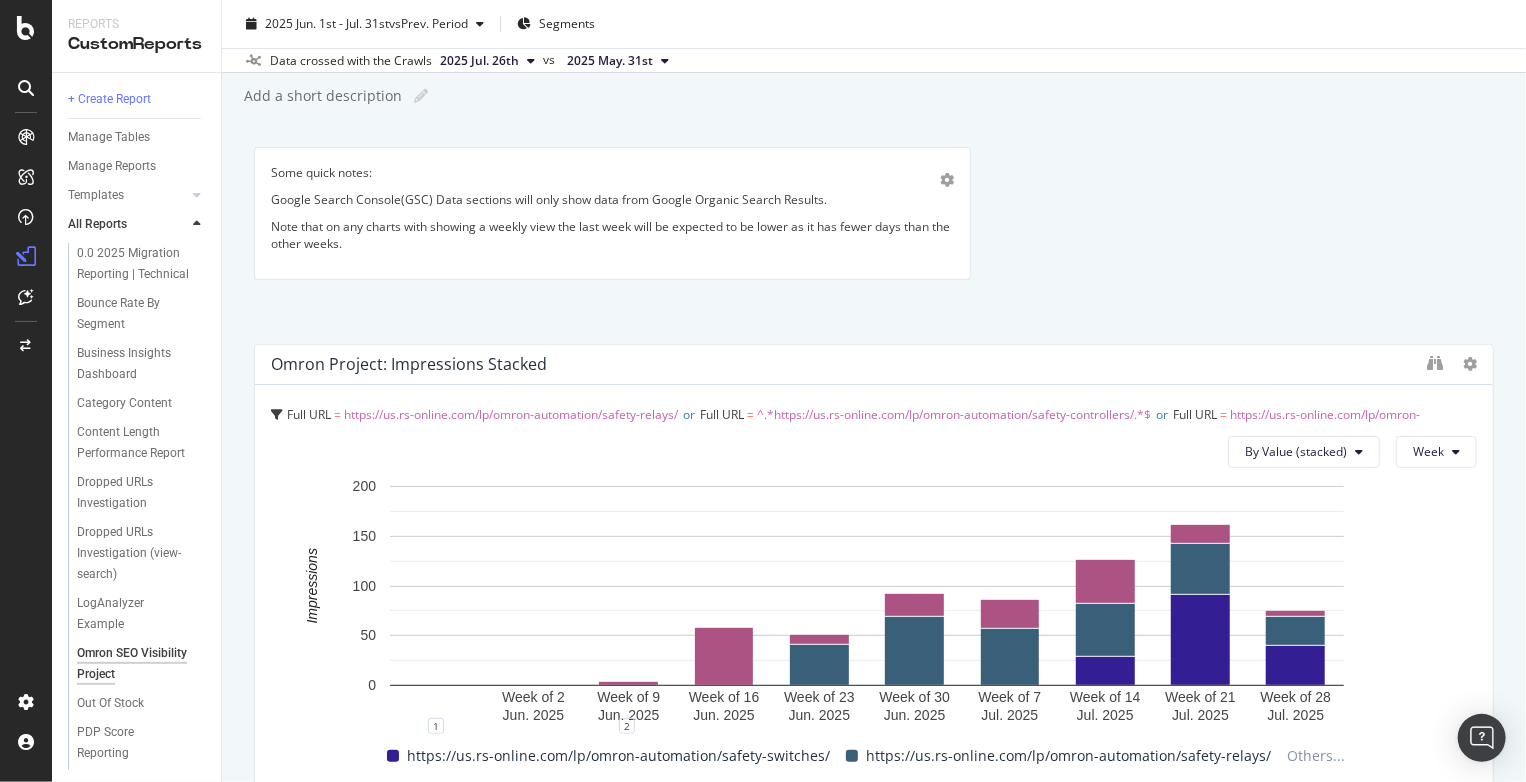 scroll, scrollTop: 4, scrollLeft: 0, axis: vertical 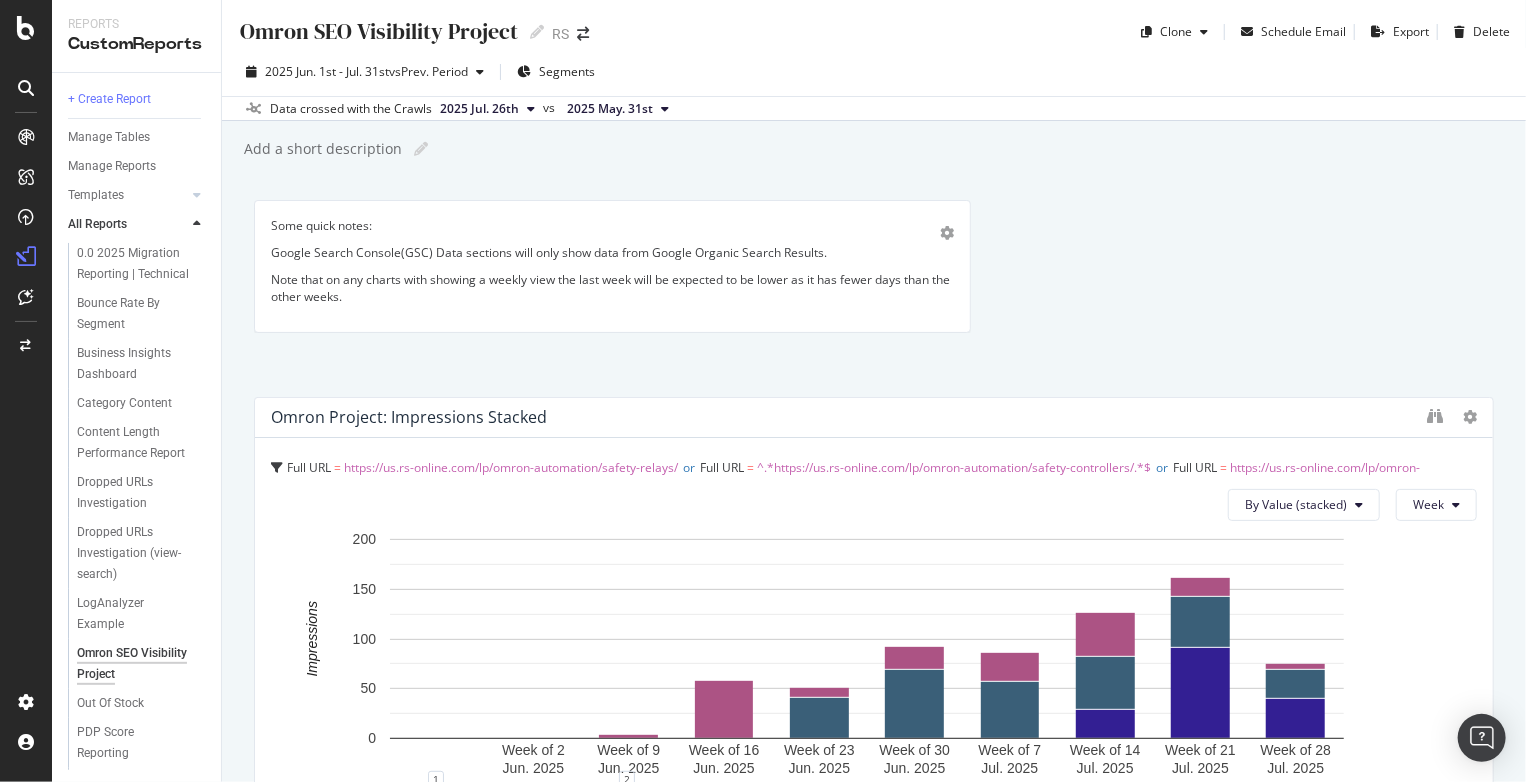 drag, startPoint x: 489, startPoint y: 216, endPoint x: 449, endPoint y: 25, distance: 195.14354 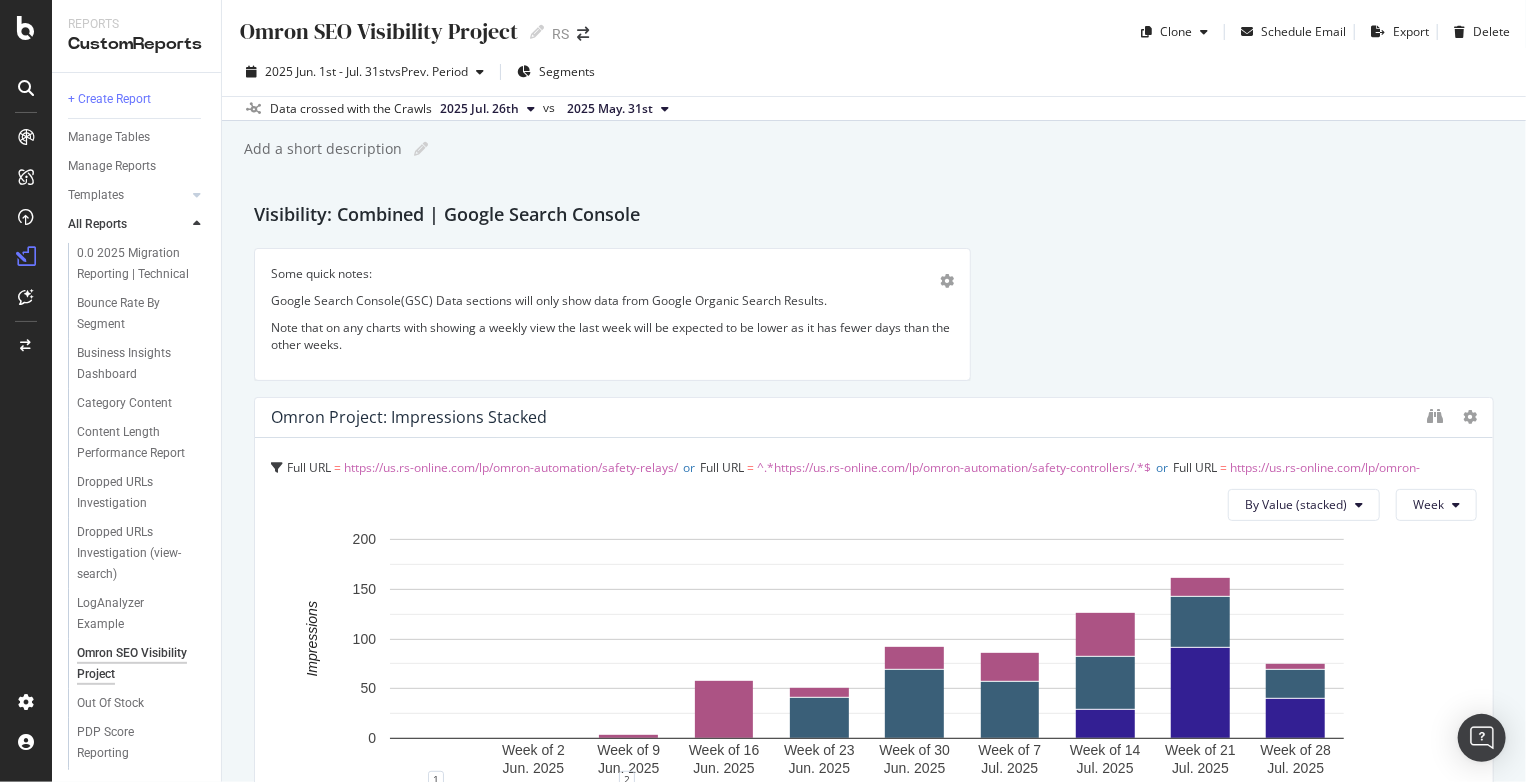 scroll, scrollTop: 0, scrollLeft: 0, axis: both 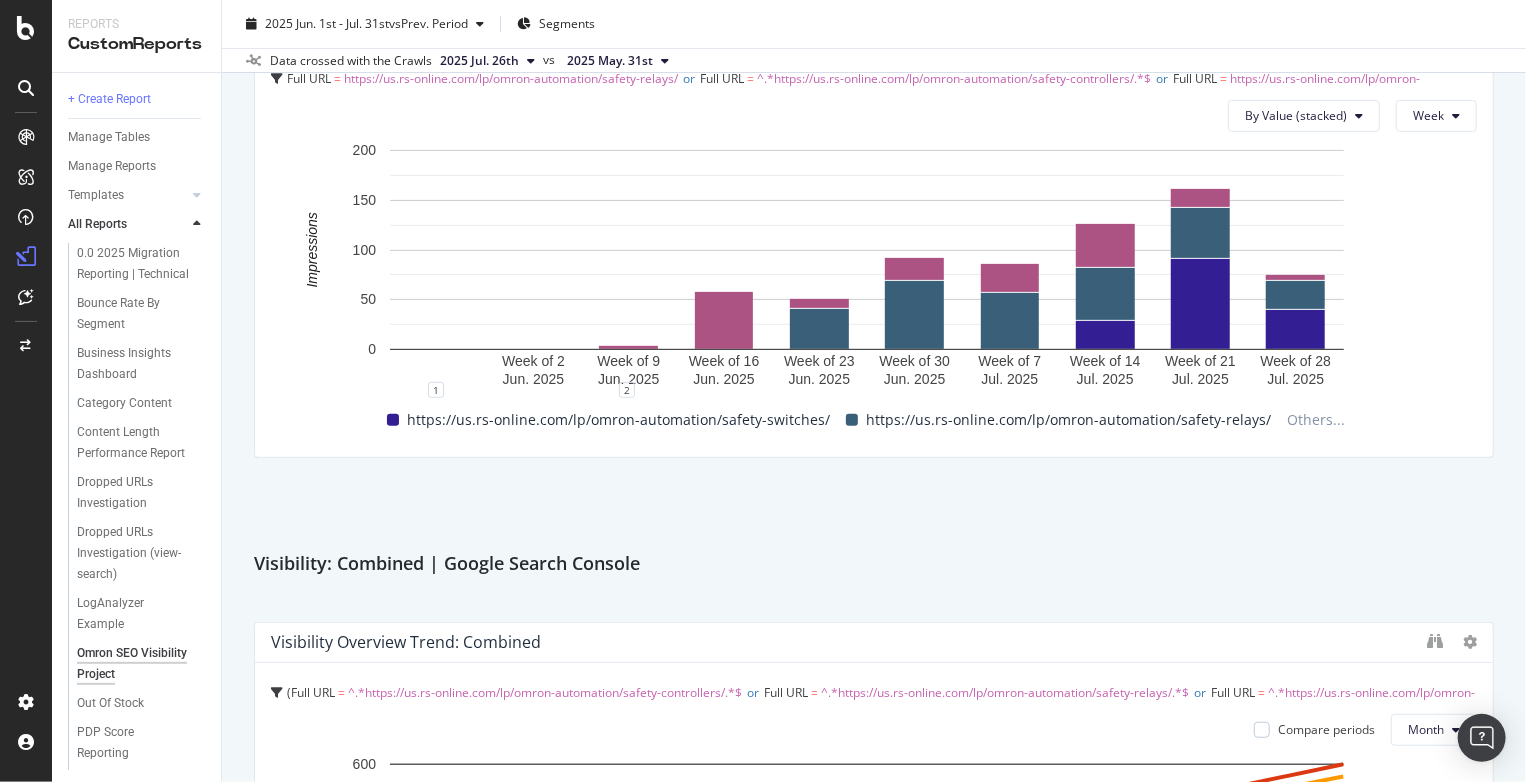 drag, startPoint x: 366, startPoint y: 227, endPoint x: 408, endPoint y: 563, distance: 338.61484 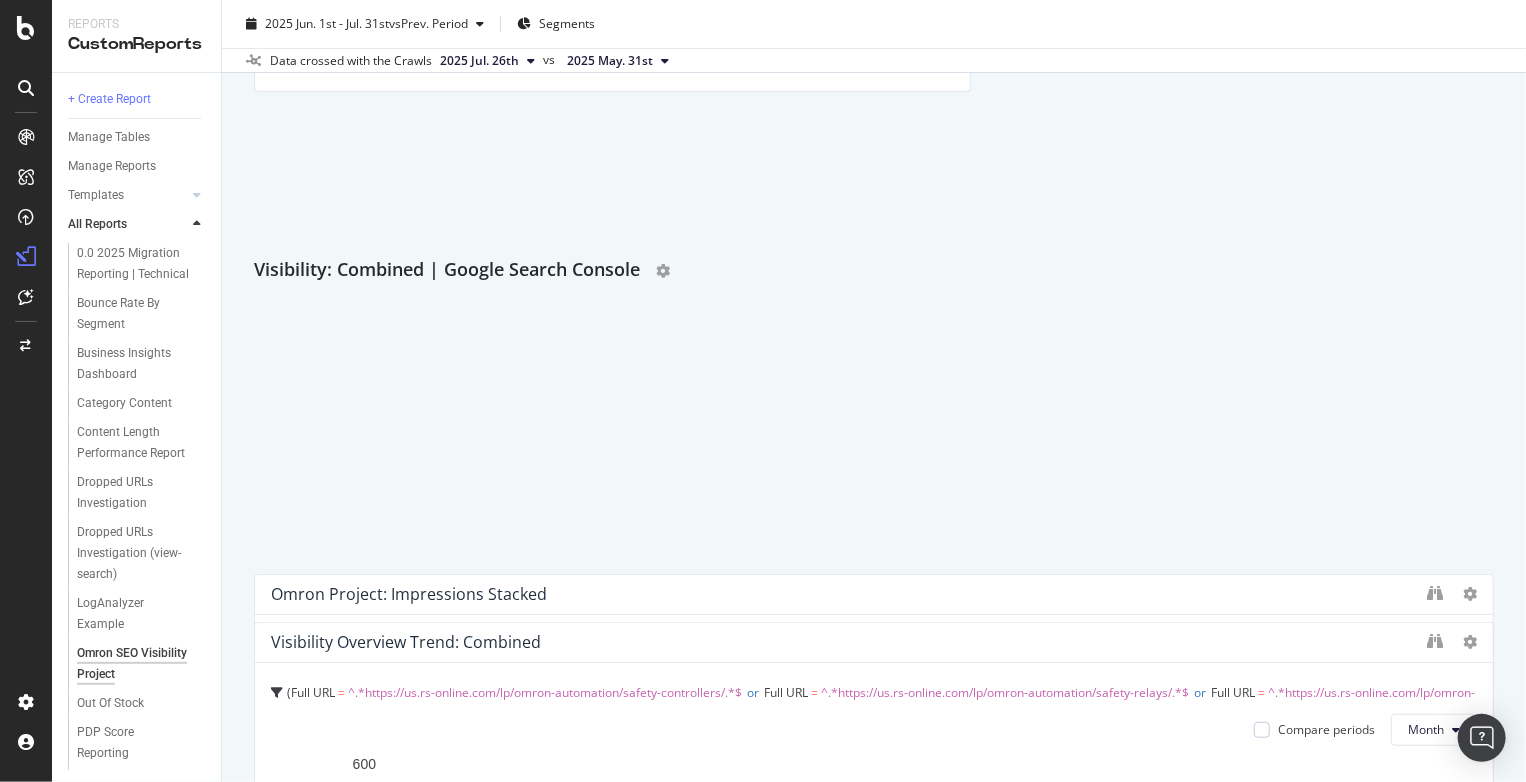 drag, startPoint x: 412, startPoint y: 586, endPoint x: 400, endPoint y: 263, distance: 323.22284 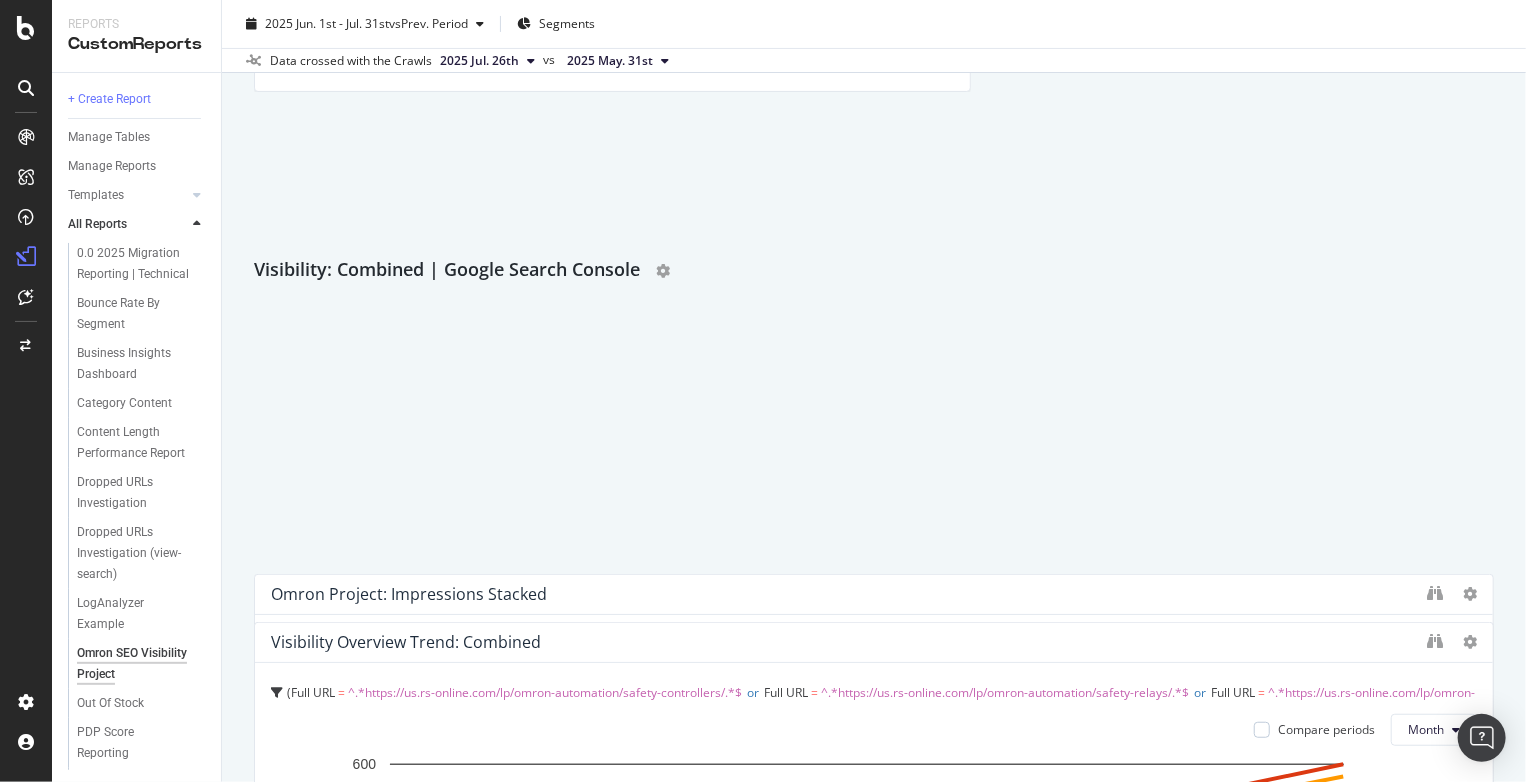 click on "Visibility: Combined | Google Search Console" at bounding box center [447, 271] 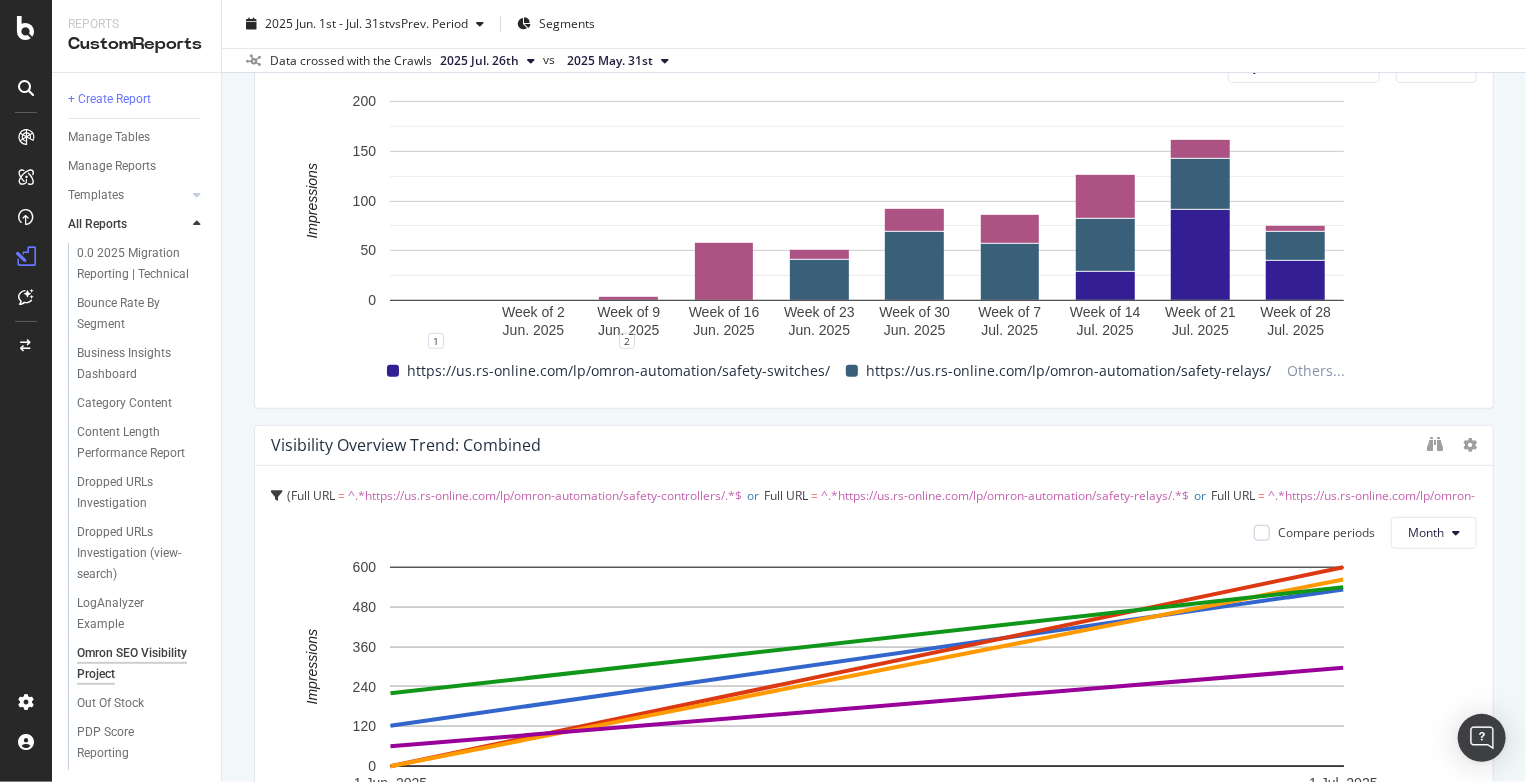 scroll, scrollTop: 0, scrollLeft: 0, axis: both 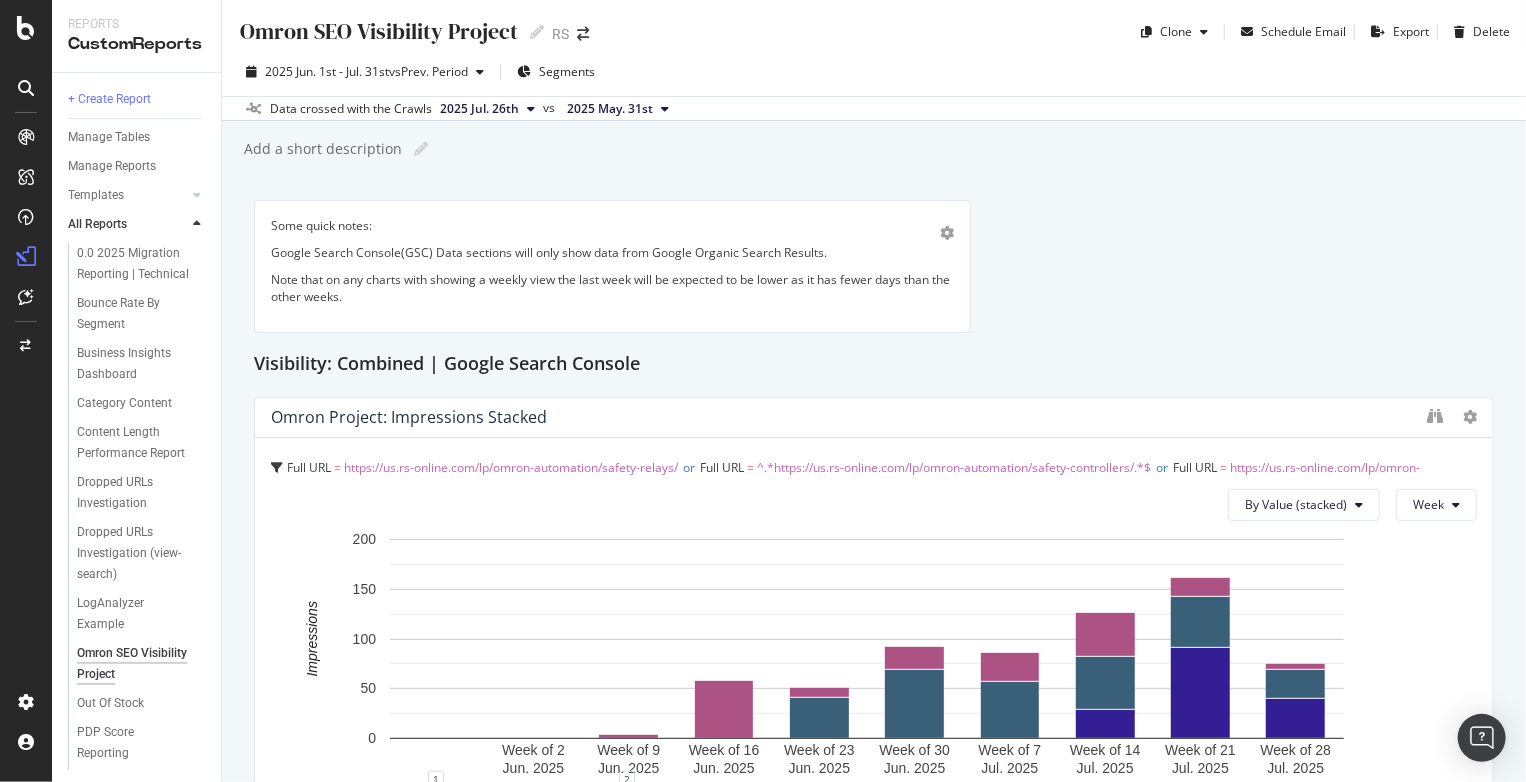 click on "Some quick notes:
Google Search Console(GSC) Data sections will only show data from Google Organic Search Results.
Note that on any charts with showing a weekly view the last week will be expected to be lower as it has fewer days than the other weeks." at bounding box center (612, 266) 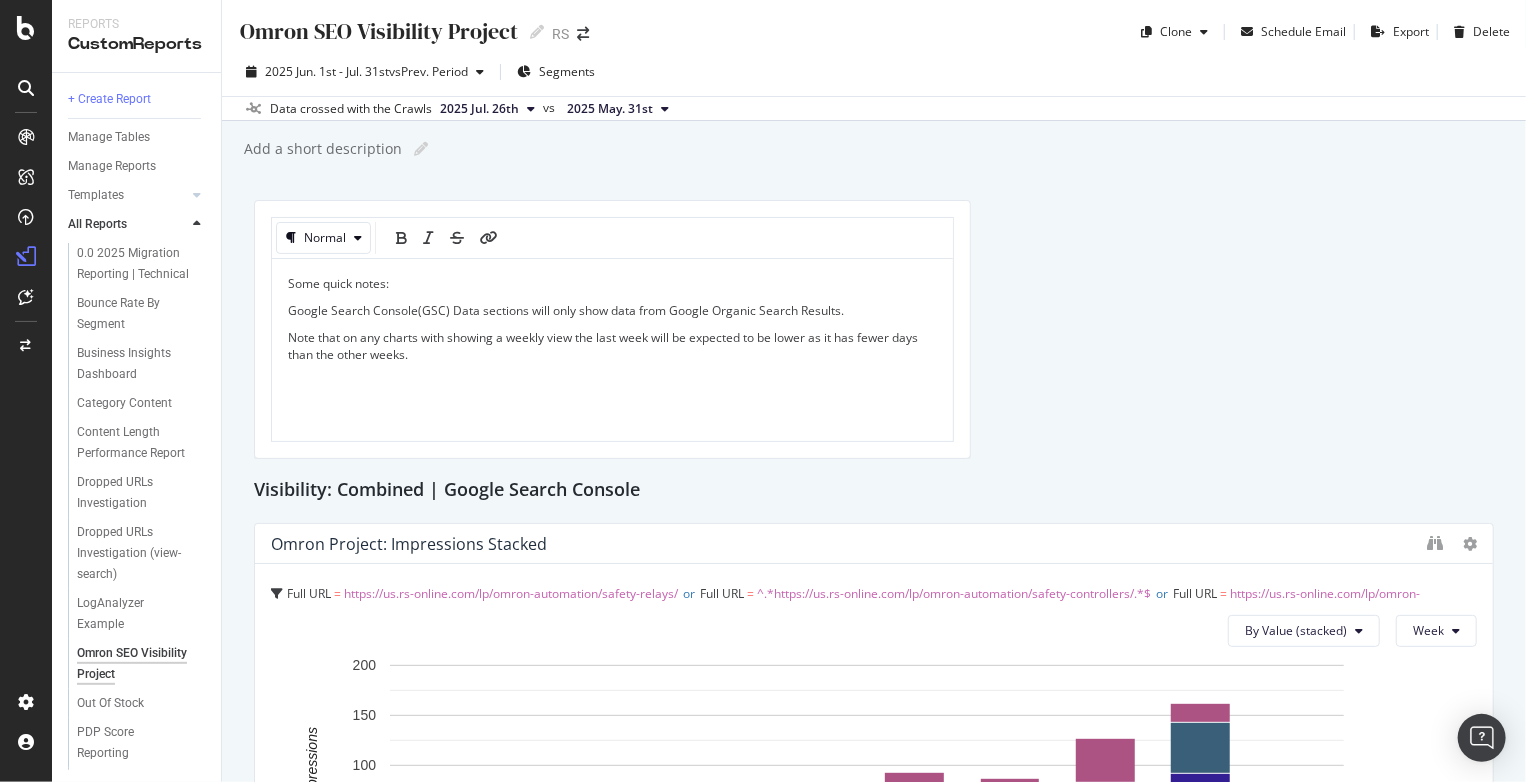 click on "Some quick notes: Google Search Console(GSC) Data sections will only show data from Google Organic Search Results. Note that on any charts with showing a weekly view the last week will be expected to be lower as it has fewer days than the other weeks." at bounding box center [612, 350] 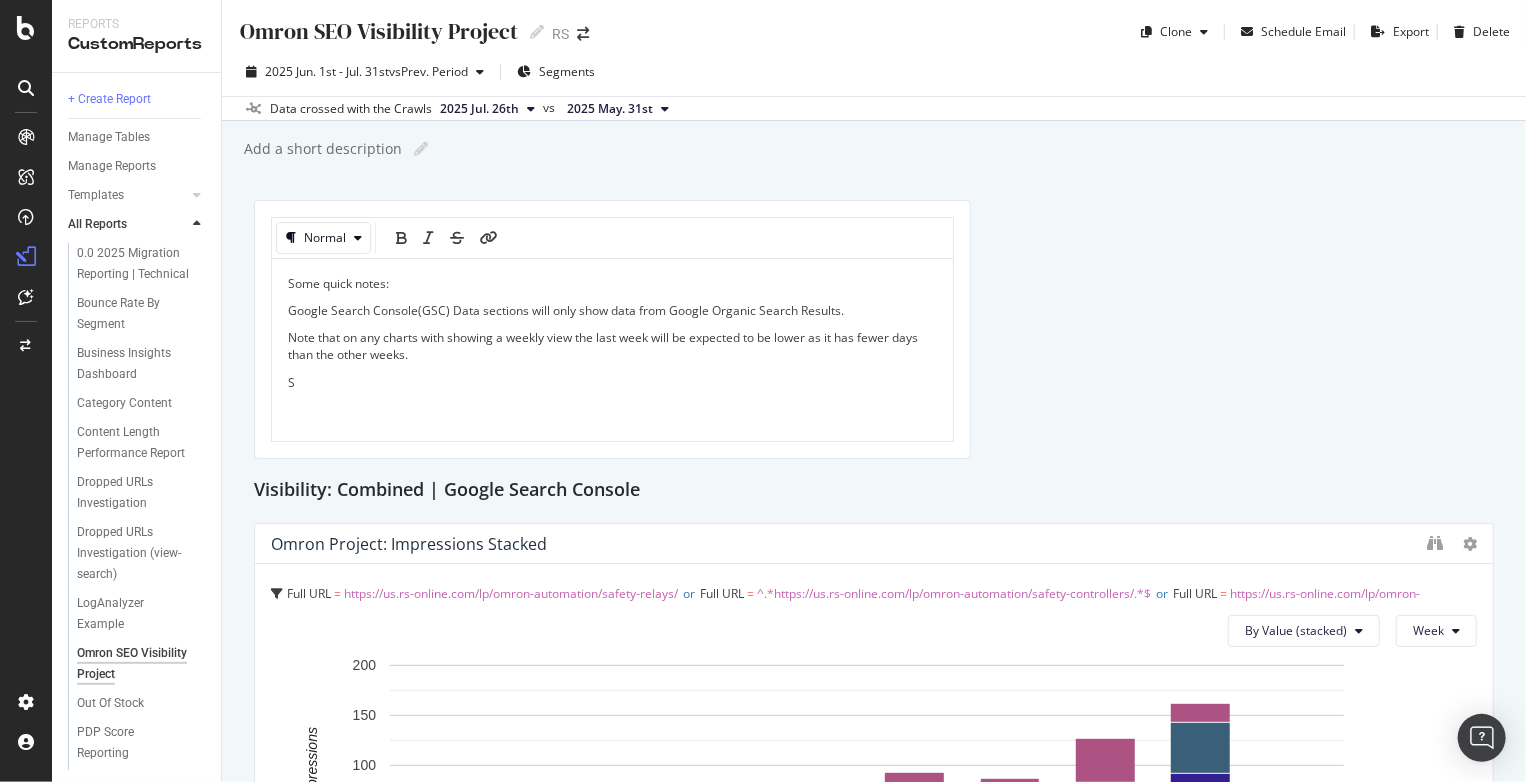 type 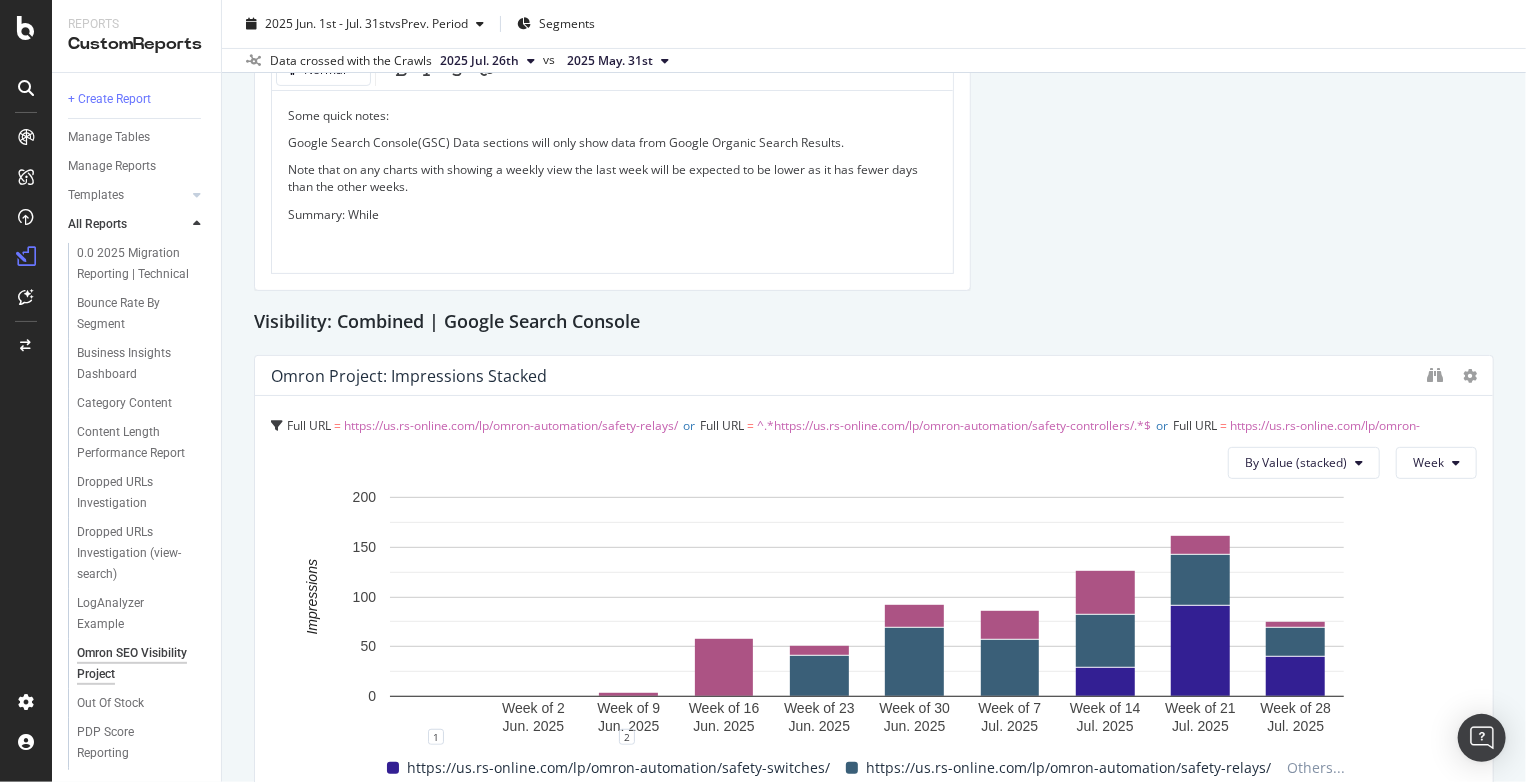 scroll, scrollTop: 171, scrollLeft: 0, axis: vertical 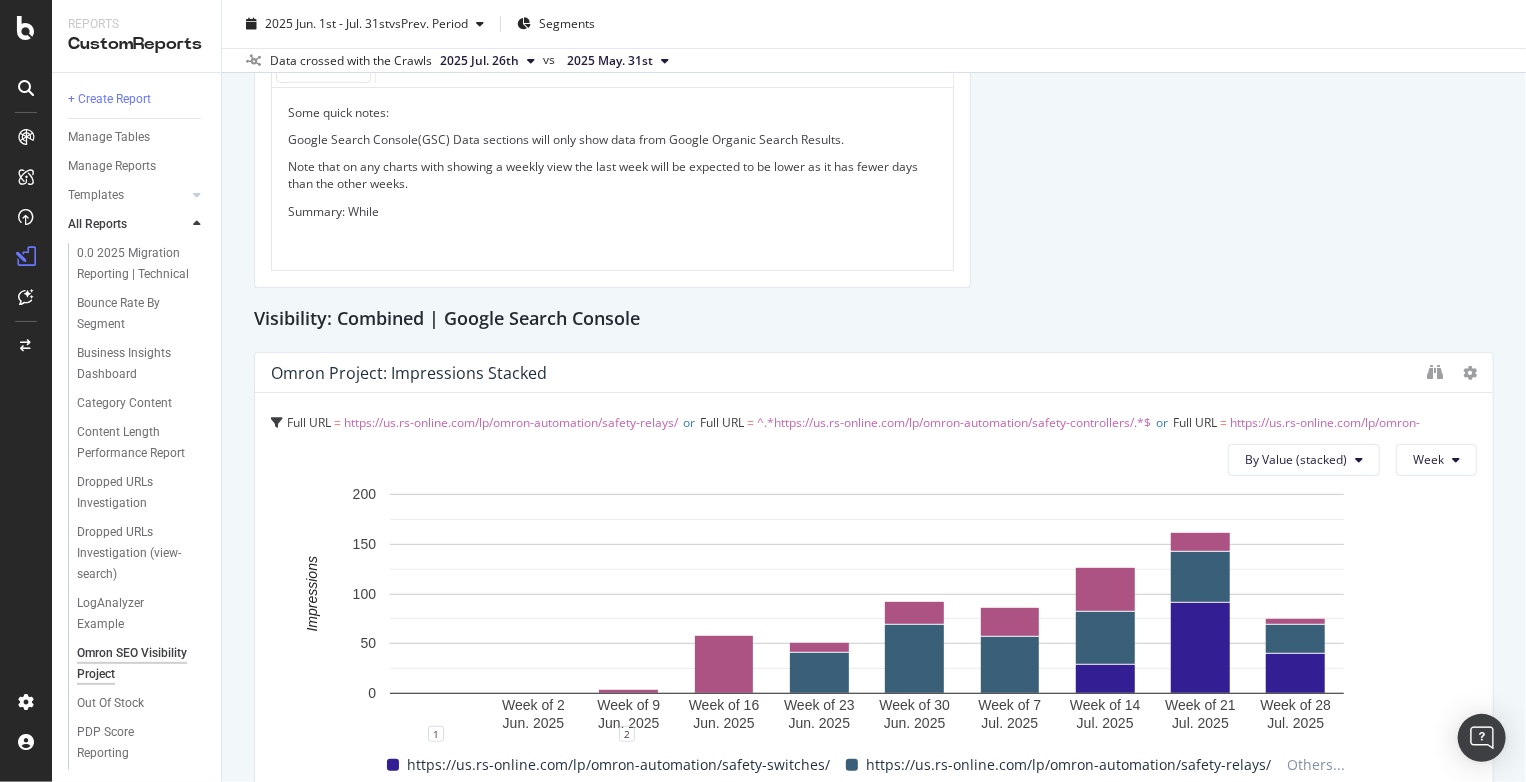 click on "Summary: While" at bounding box center (612, 211) 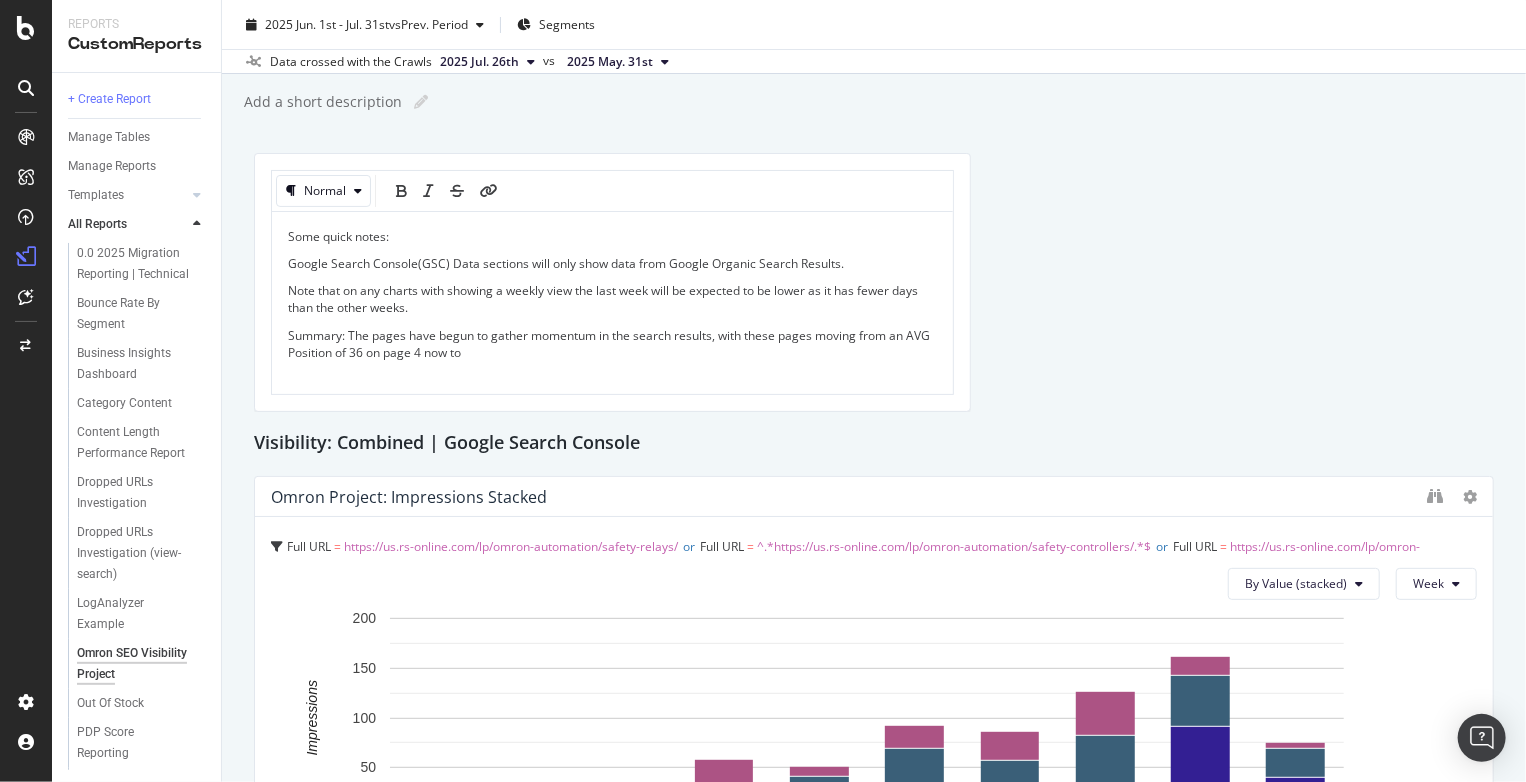 scroll, scrollTop: 0, scrollLeft: 0, axis: both 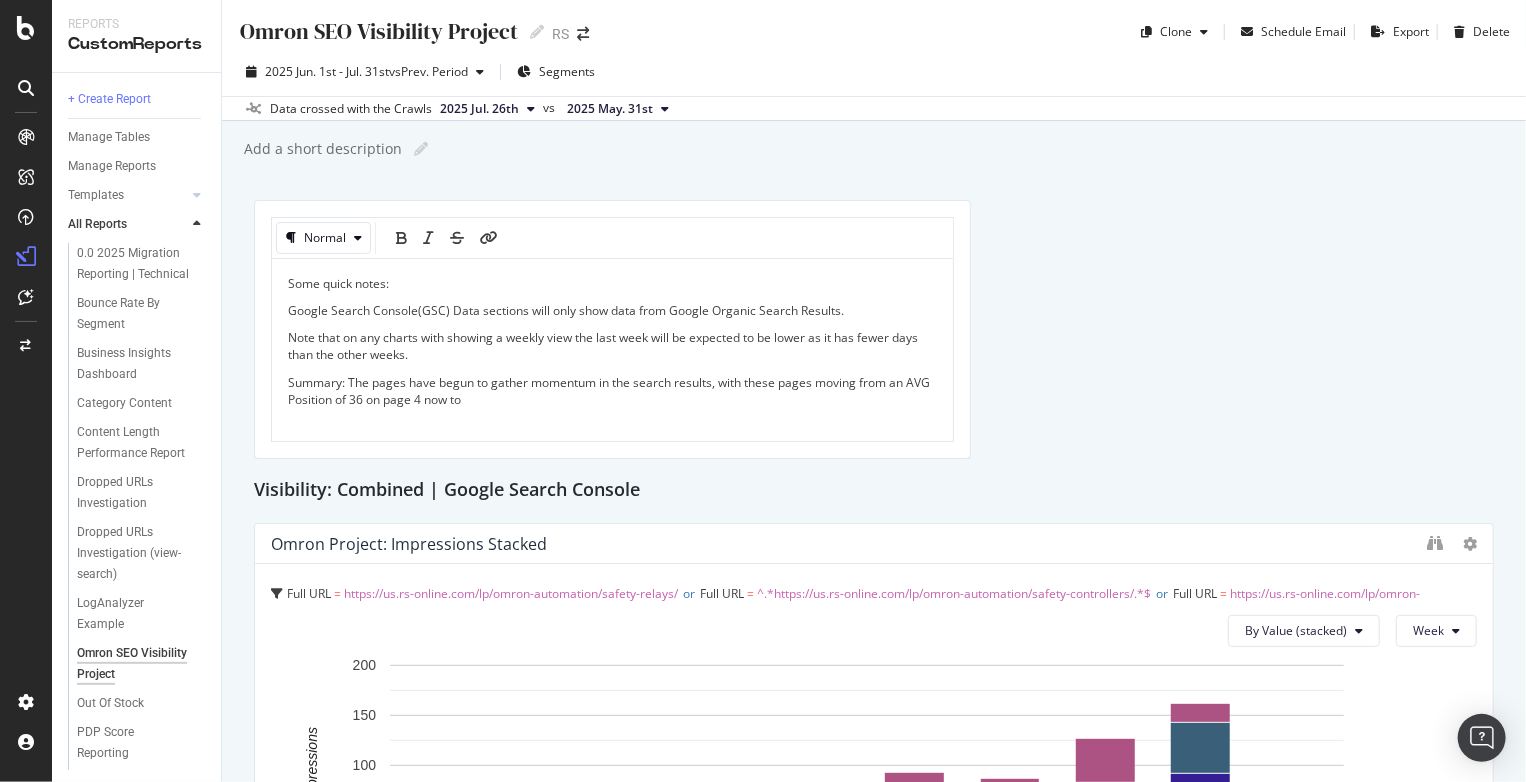 click on "Summary: The pages have begun to gather momentum in the search results, with these pages moving from an AVG Position of 36 on page 4 now to" at bounding box center (612, 391) 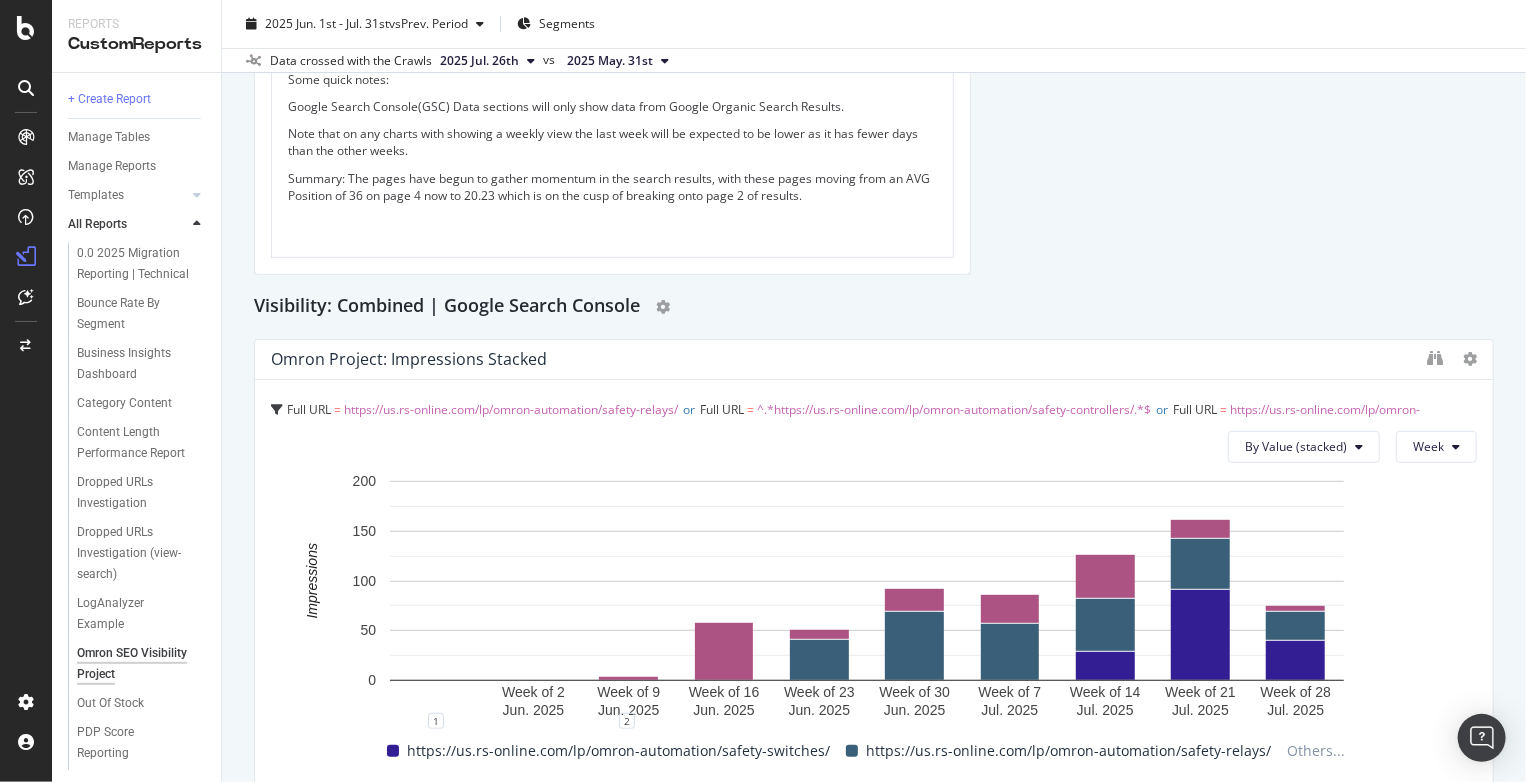 scroll, scrollTop: 204, scrollLeft: 0, axis: vertical 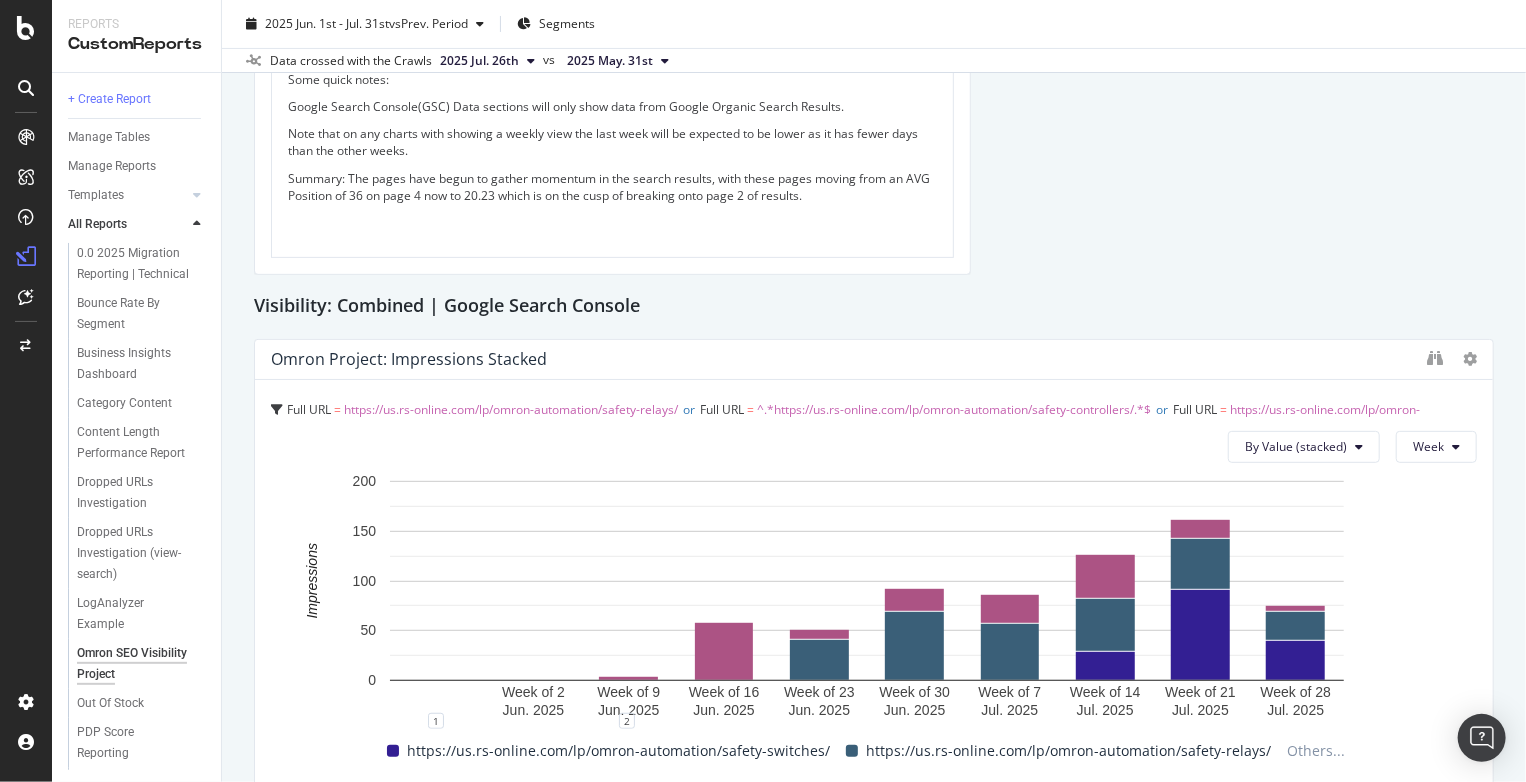 click on "Some quick notes: Google Search Console(GSC) Data sections will only show data from Google Organic Search Results. Note that on any charts with showing a weekly view the last week will be expected to be lower as it has fewer days than the other weeks. Summary: The pages have begun to gather momentum in the search results, with these pages moving from an AVG Position of 36 on page 4 now to 20.23 which is on the cusp of breaking onto page 2 of results." at bounding box center [612, 158] 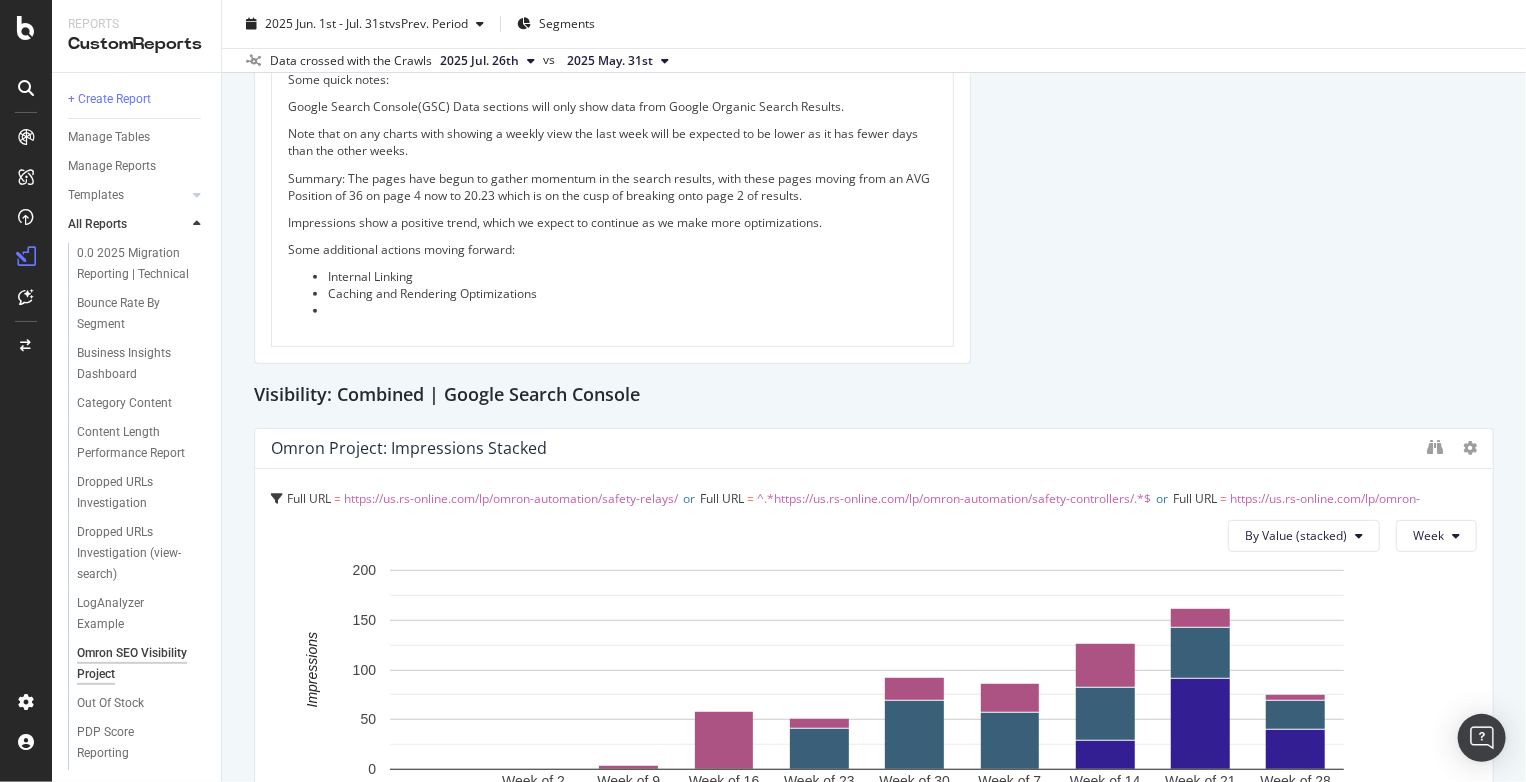 click on "Caching and Rendering Optimizations" at bounding box center [432, 293] 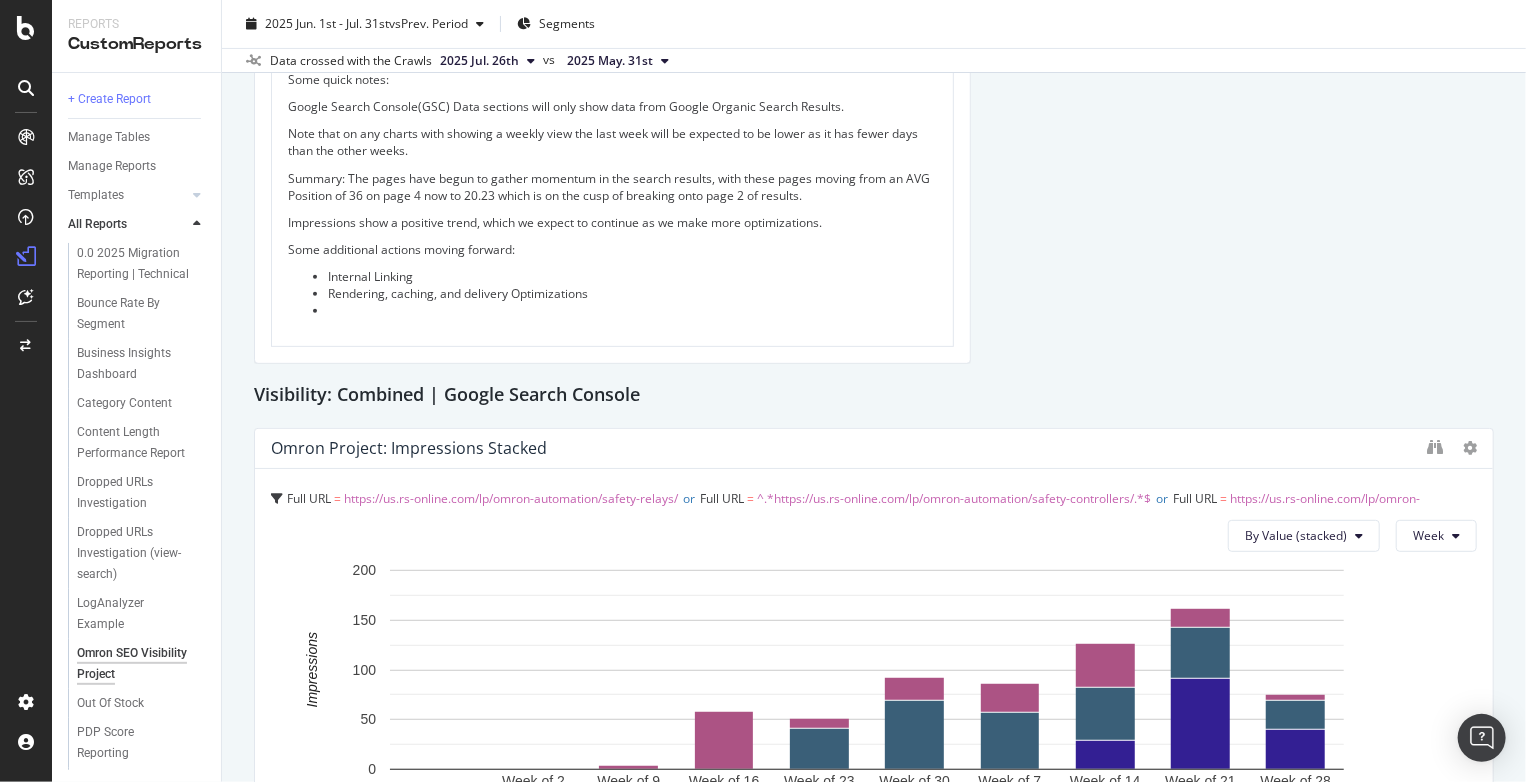 click on "Rendering, caching, and delivery Optimizations" at bounding box center (458, 293) 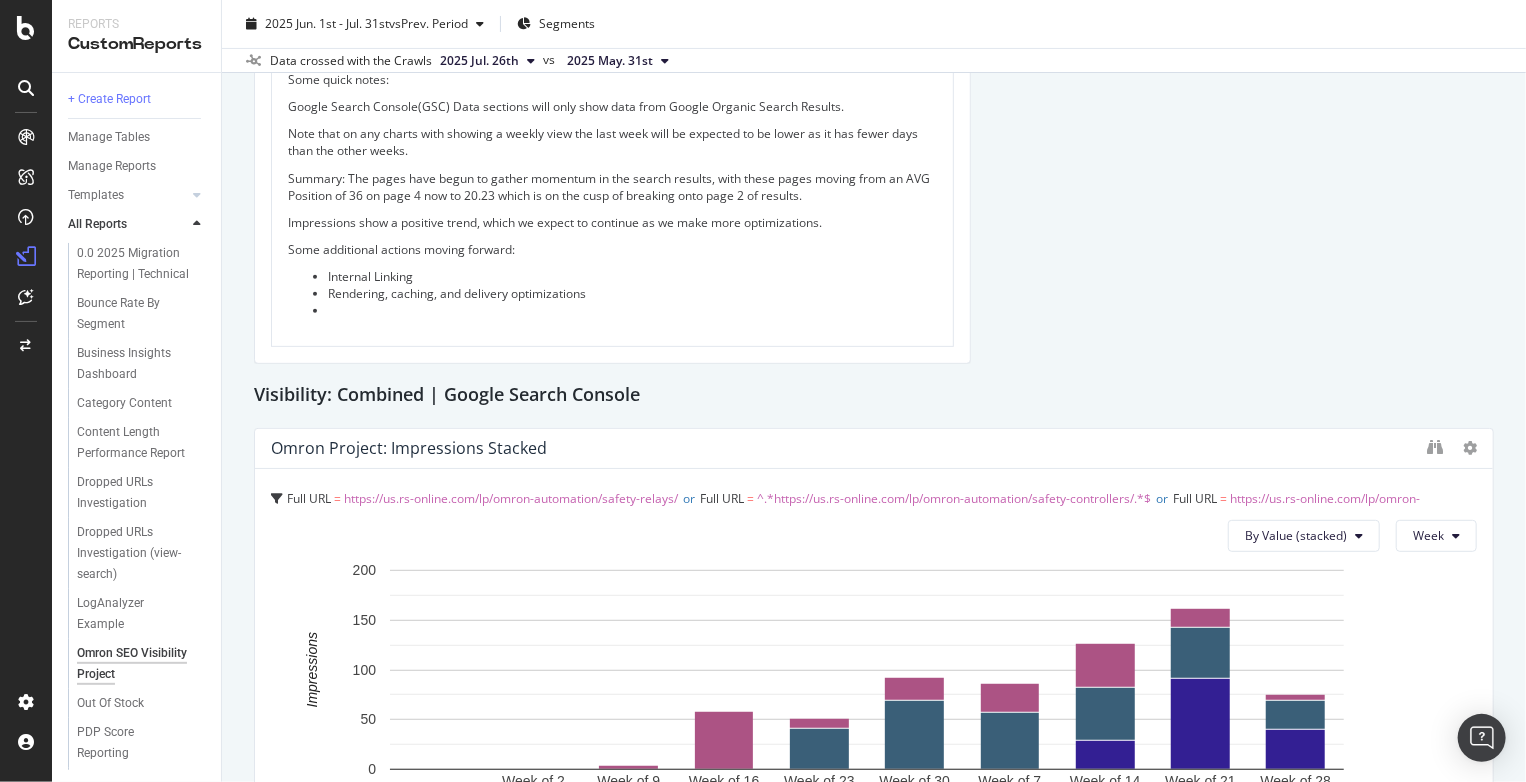 click at bounding box center [632, 310] 